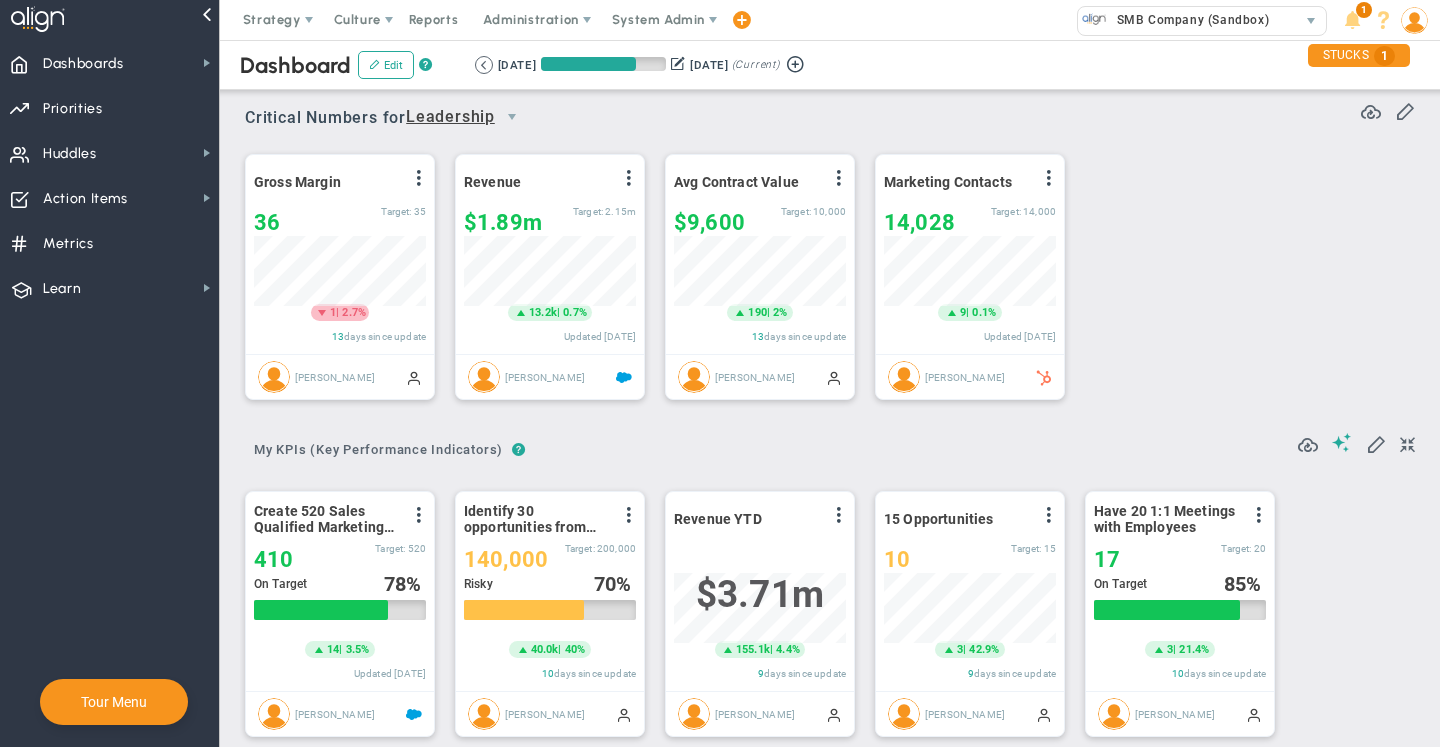 scroll, scrollTop: 0, scrollLeft: 0, axis: both 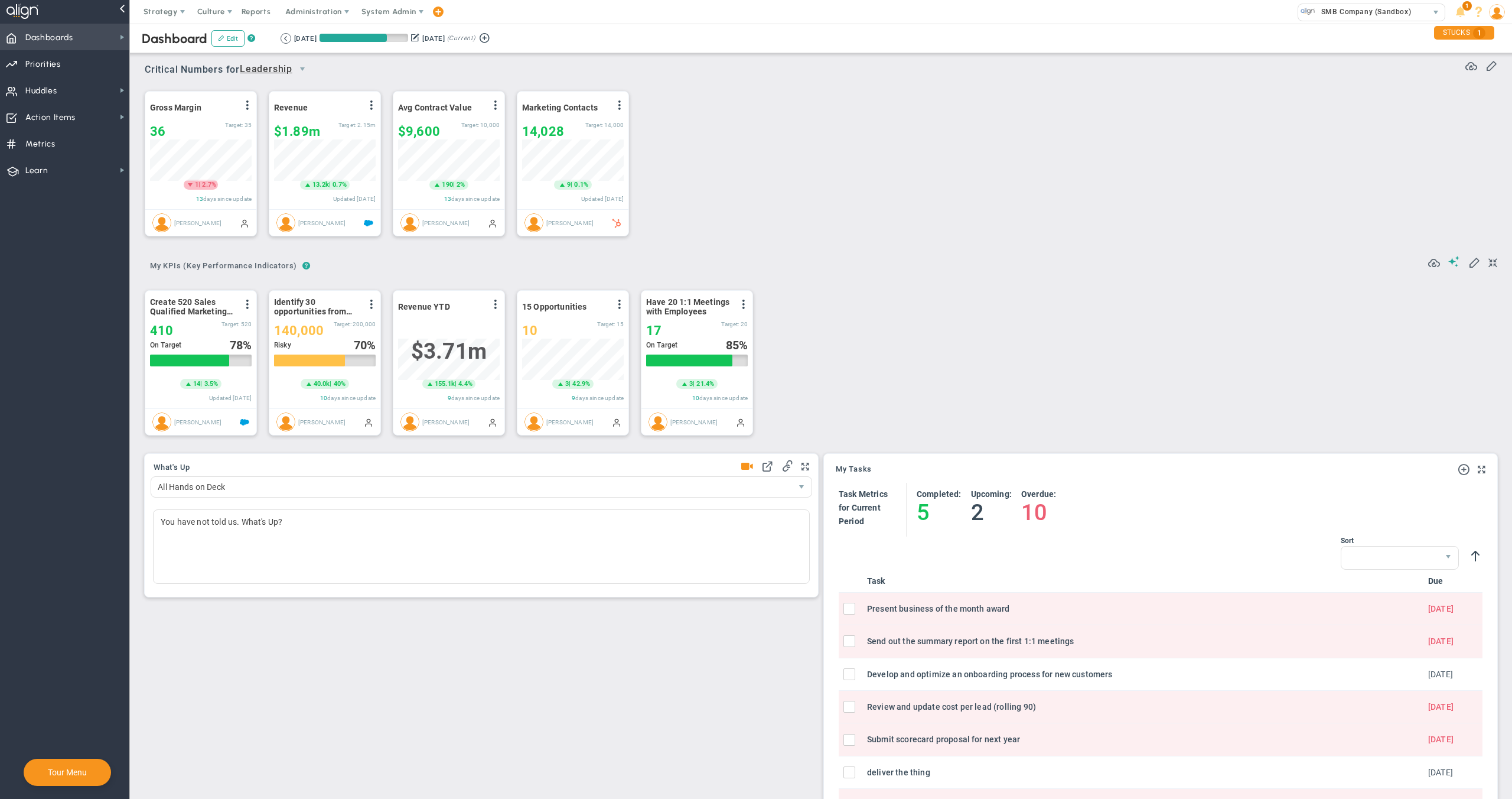 click on "Dashboards" at bounding box center [49, 38] 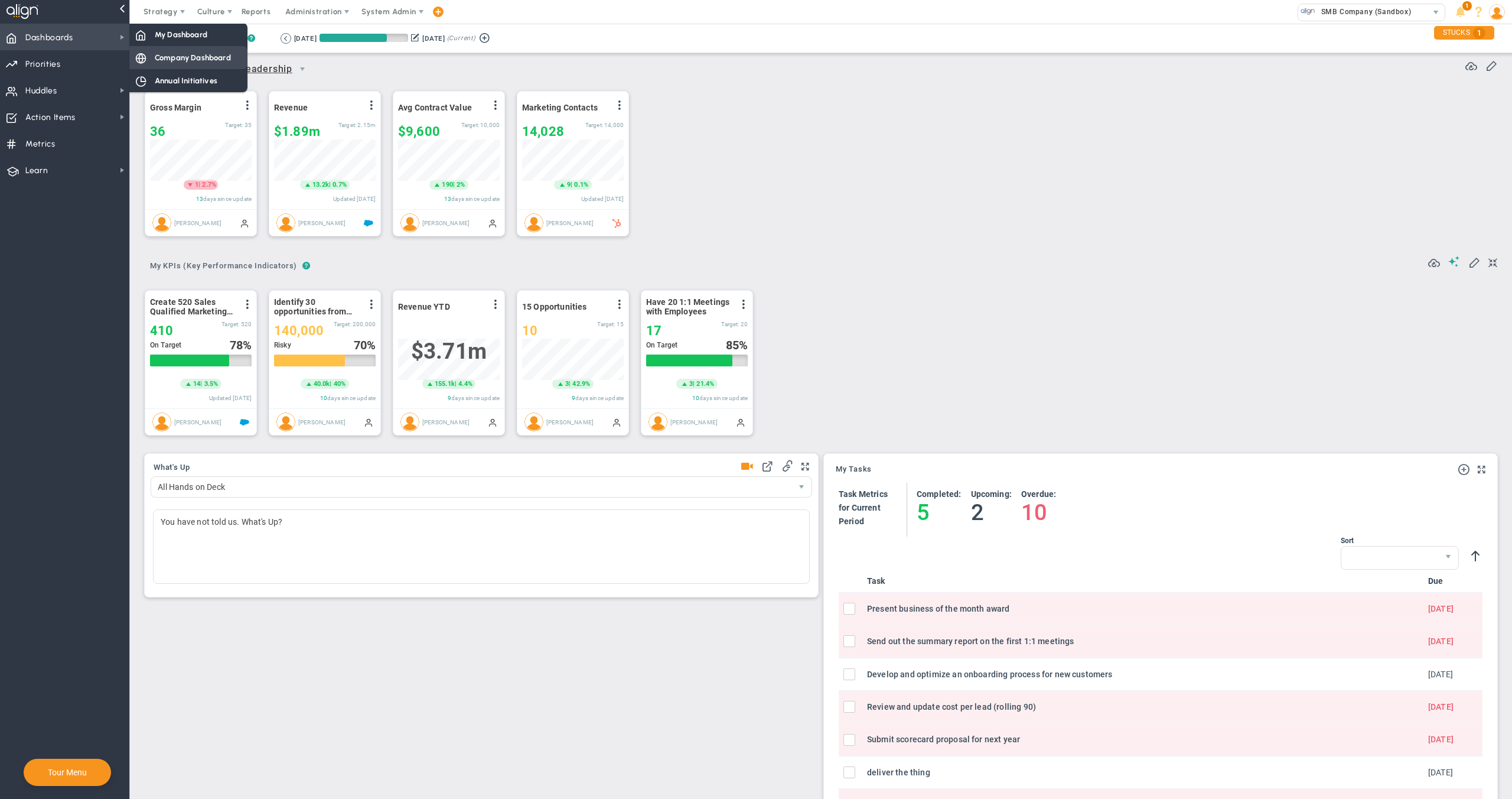 click on "Company Dashboard" at bounding box center (193, 57) 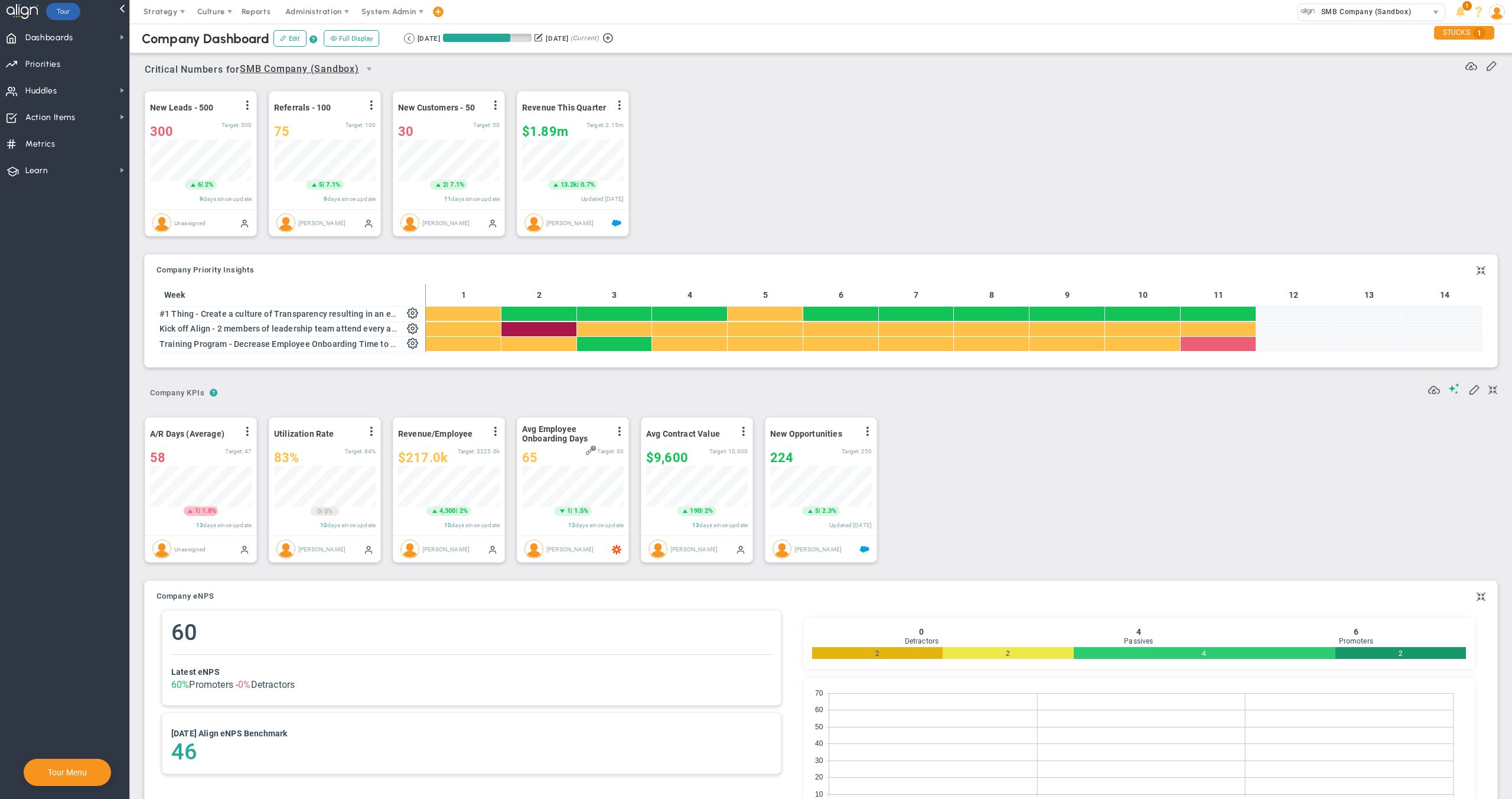 scroll, scrollTop: 590935, scrollLeft: 590523, axis: both 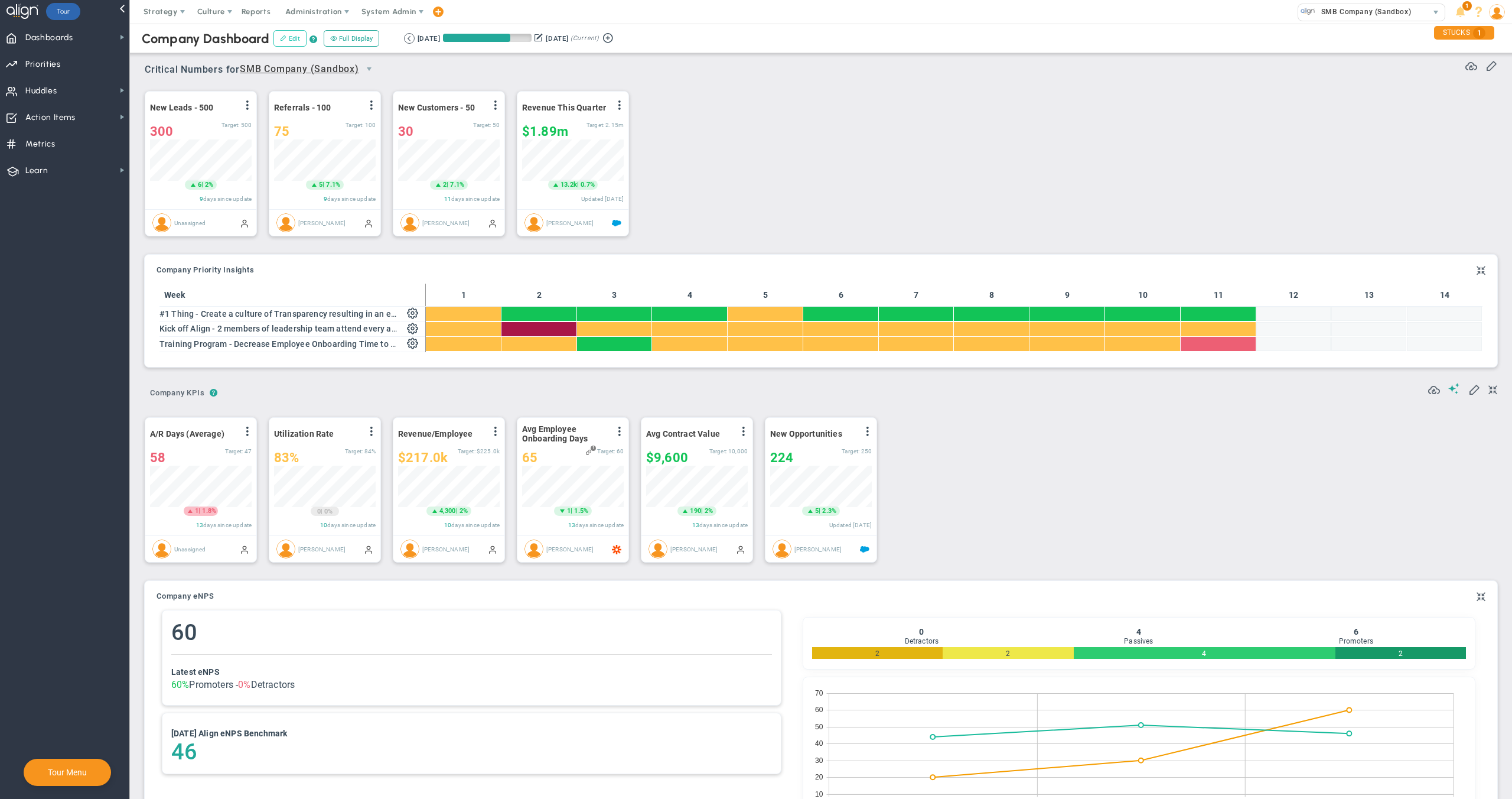 click on "Edit" at bounding box center (290, 38) 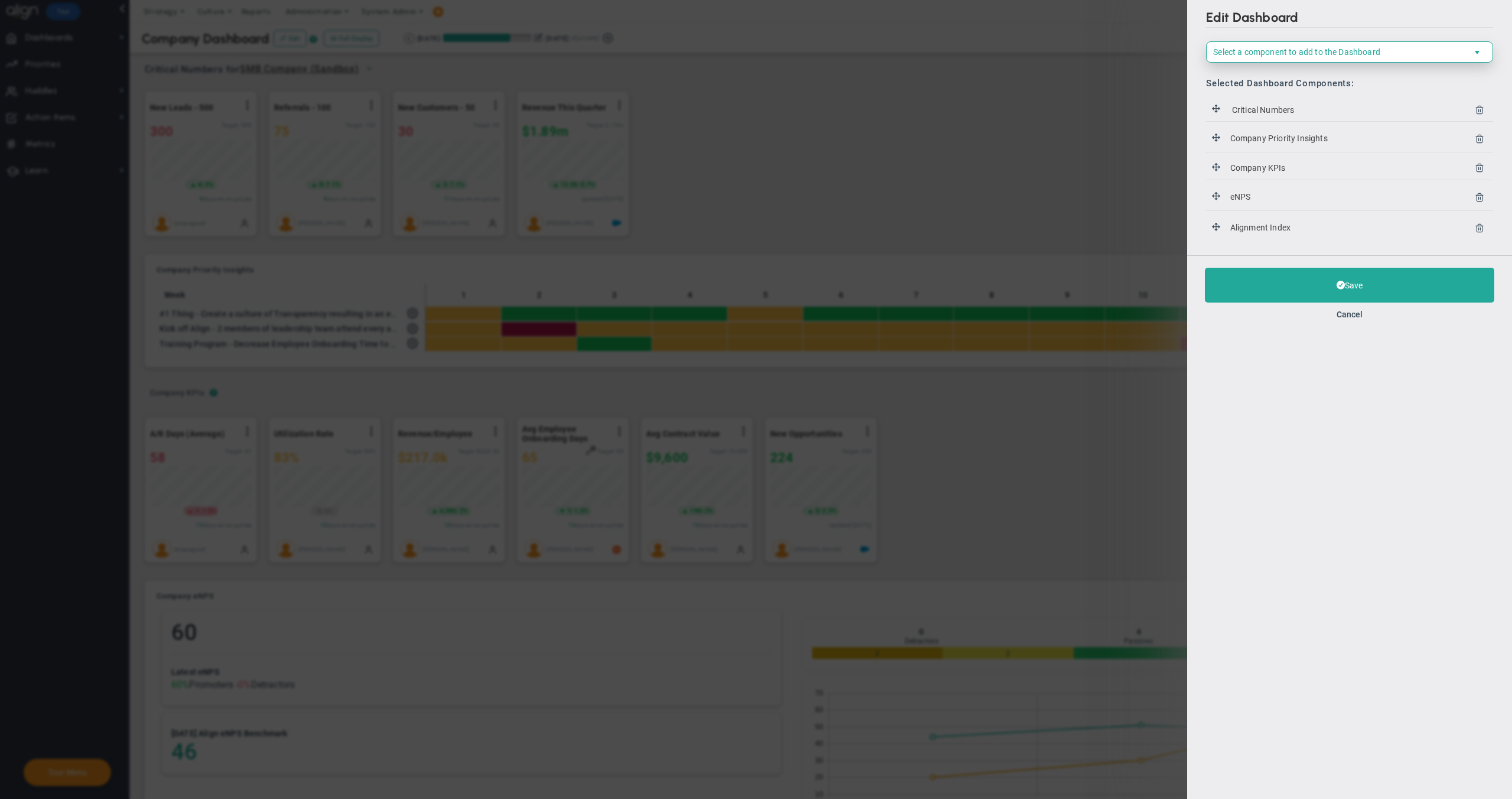 click on "Select a component to add to the Dashboard" at bounding box center [1296, 52] 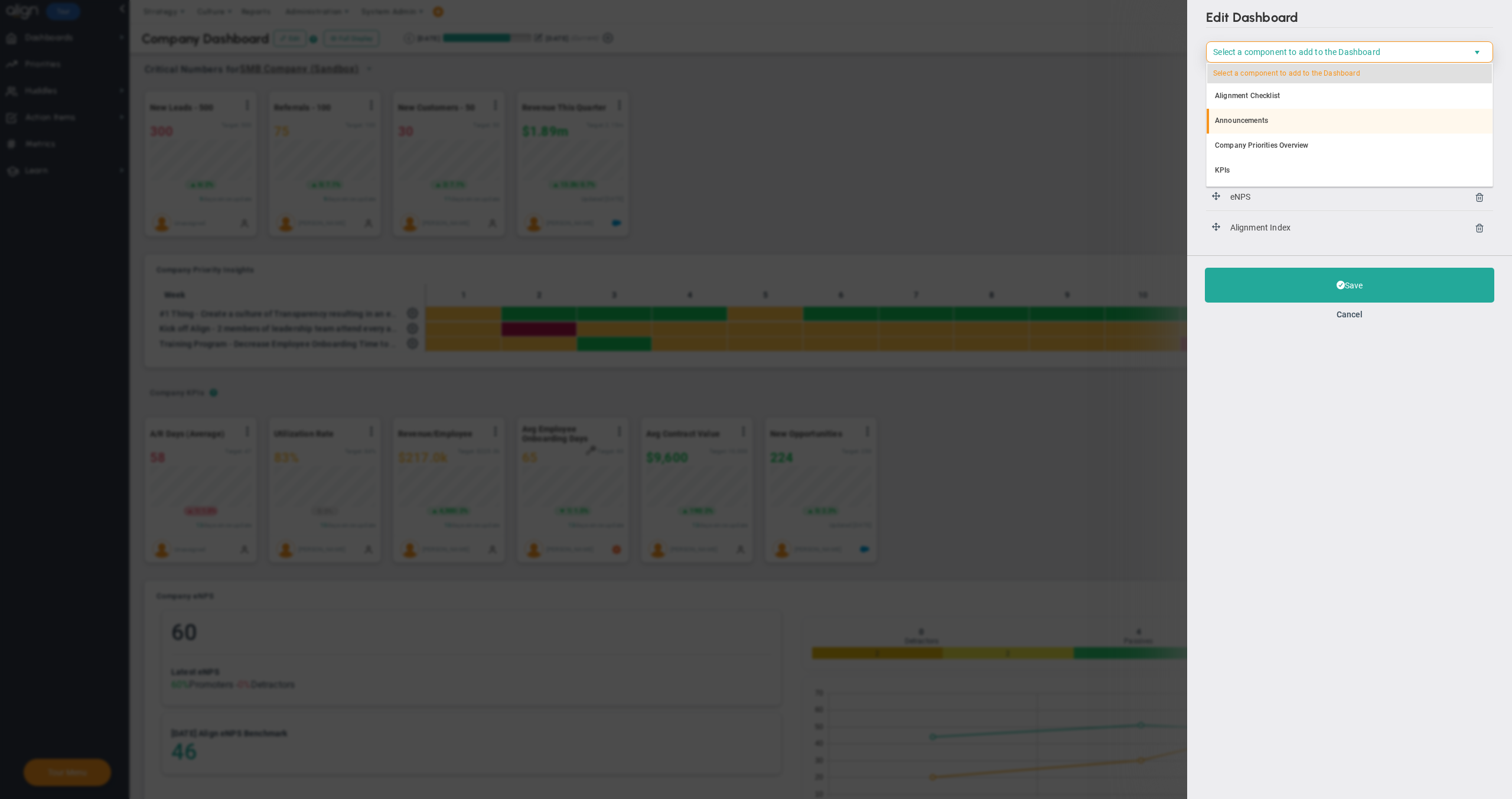 click on "Announcements" at bounding box center [1350, 121] 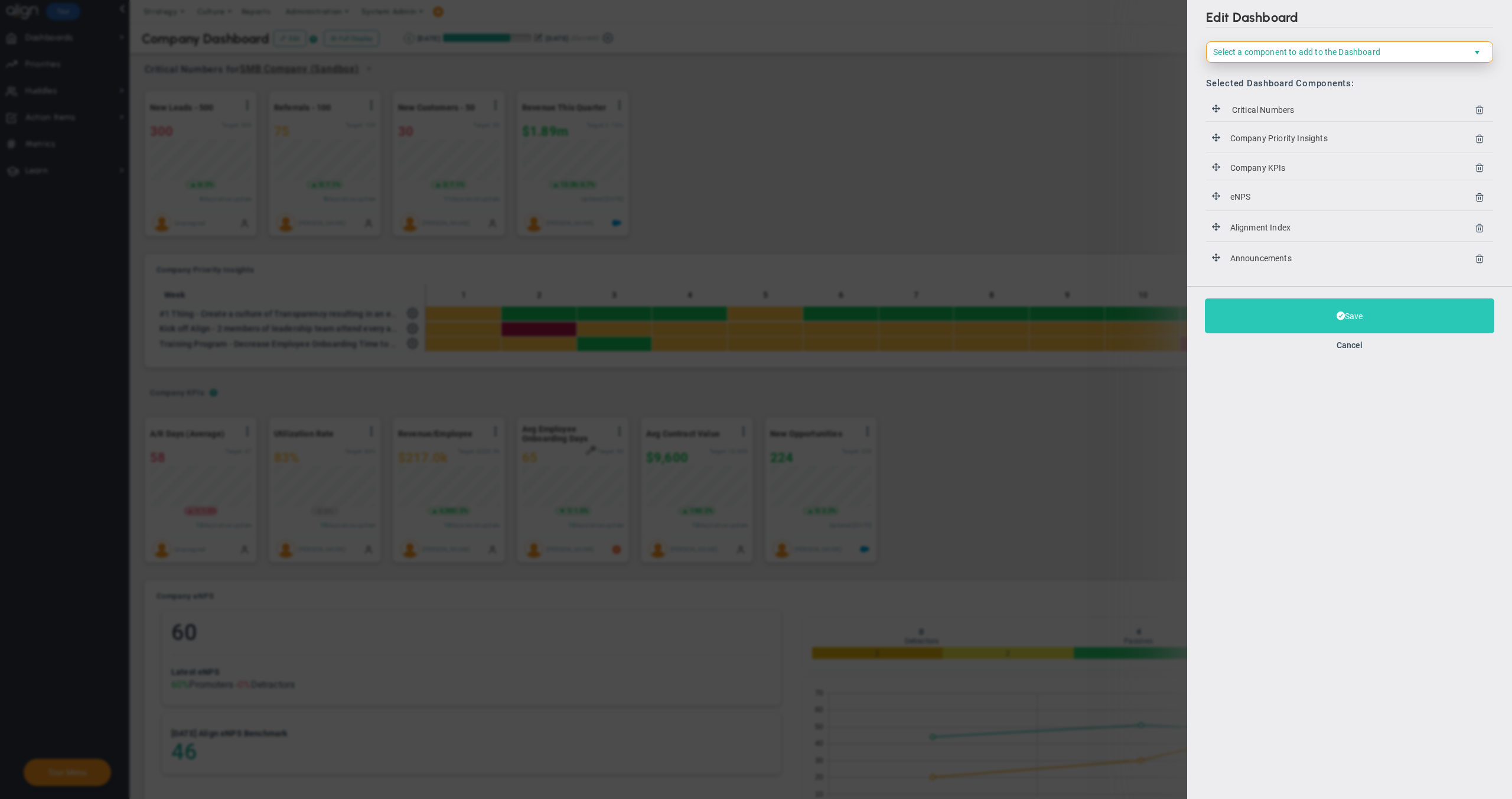 click on "Save" at bounding box center (1350, 316) 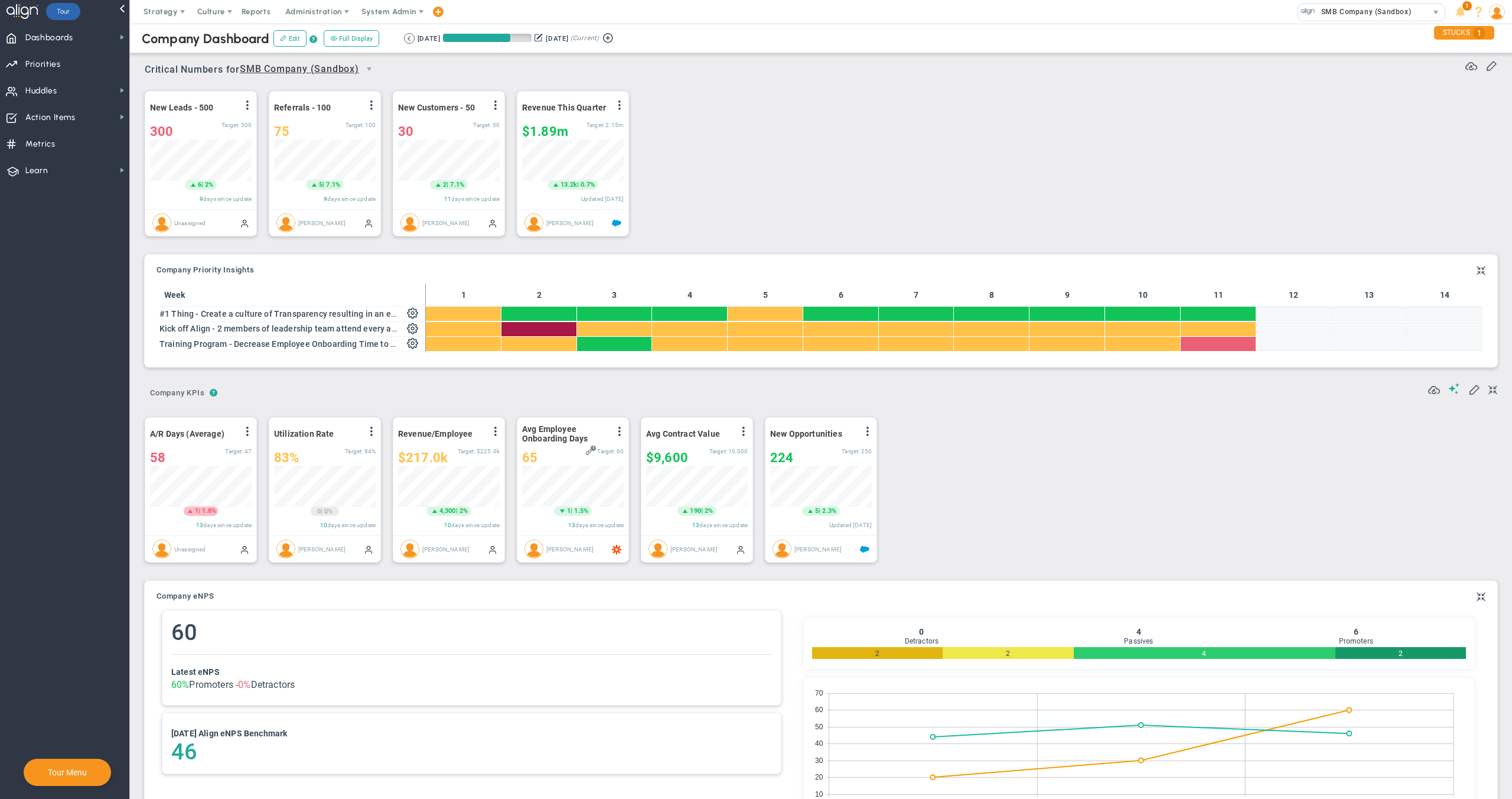 scroll, scrollTop: 590935, scrollLeft: 590523, axis: both 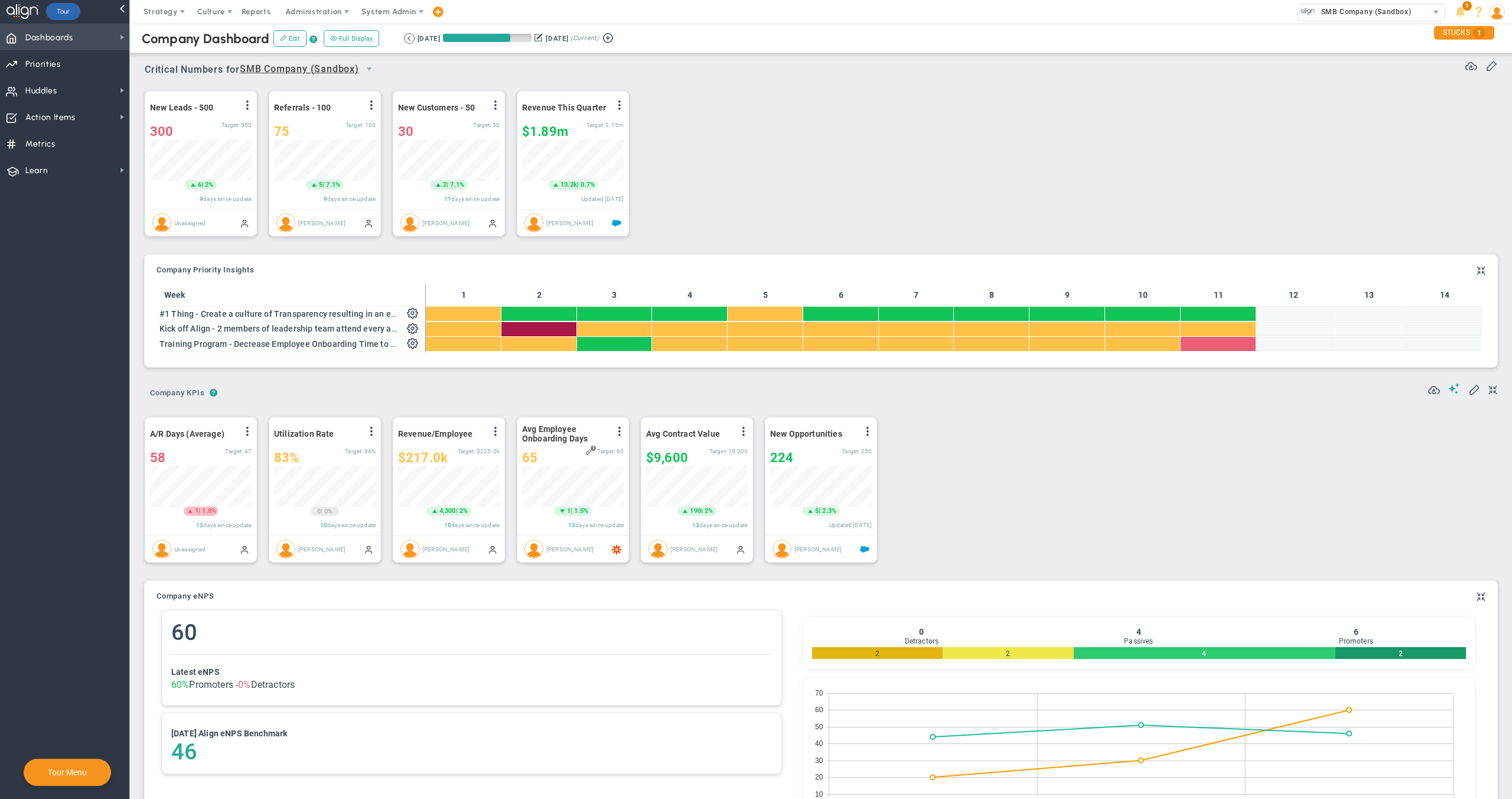 click on "Dashboards" at bounding box center [49, 38] 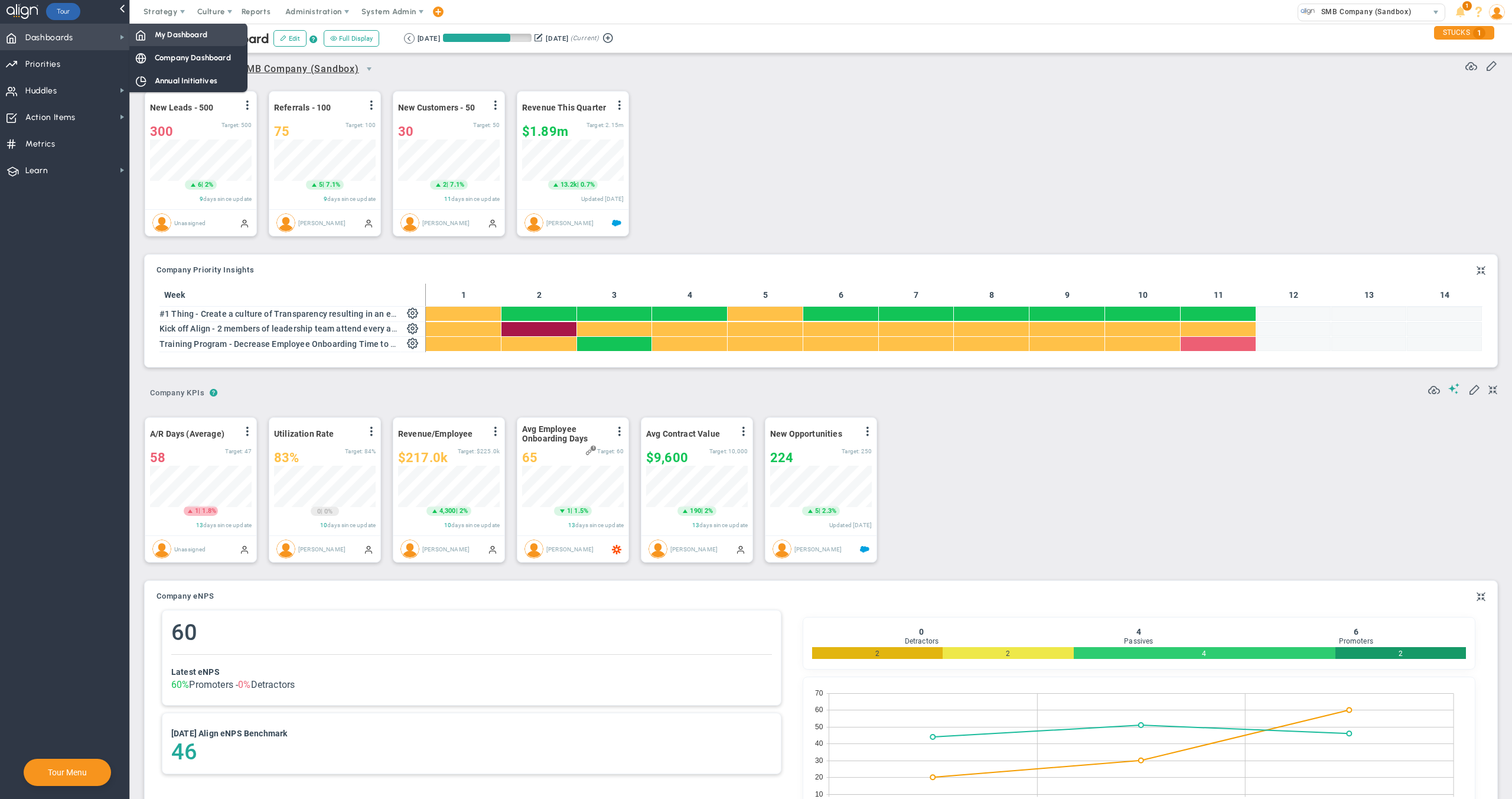 click on "My Dashboard" at bounding box center [188, 34] 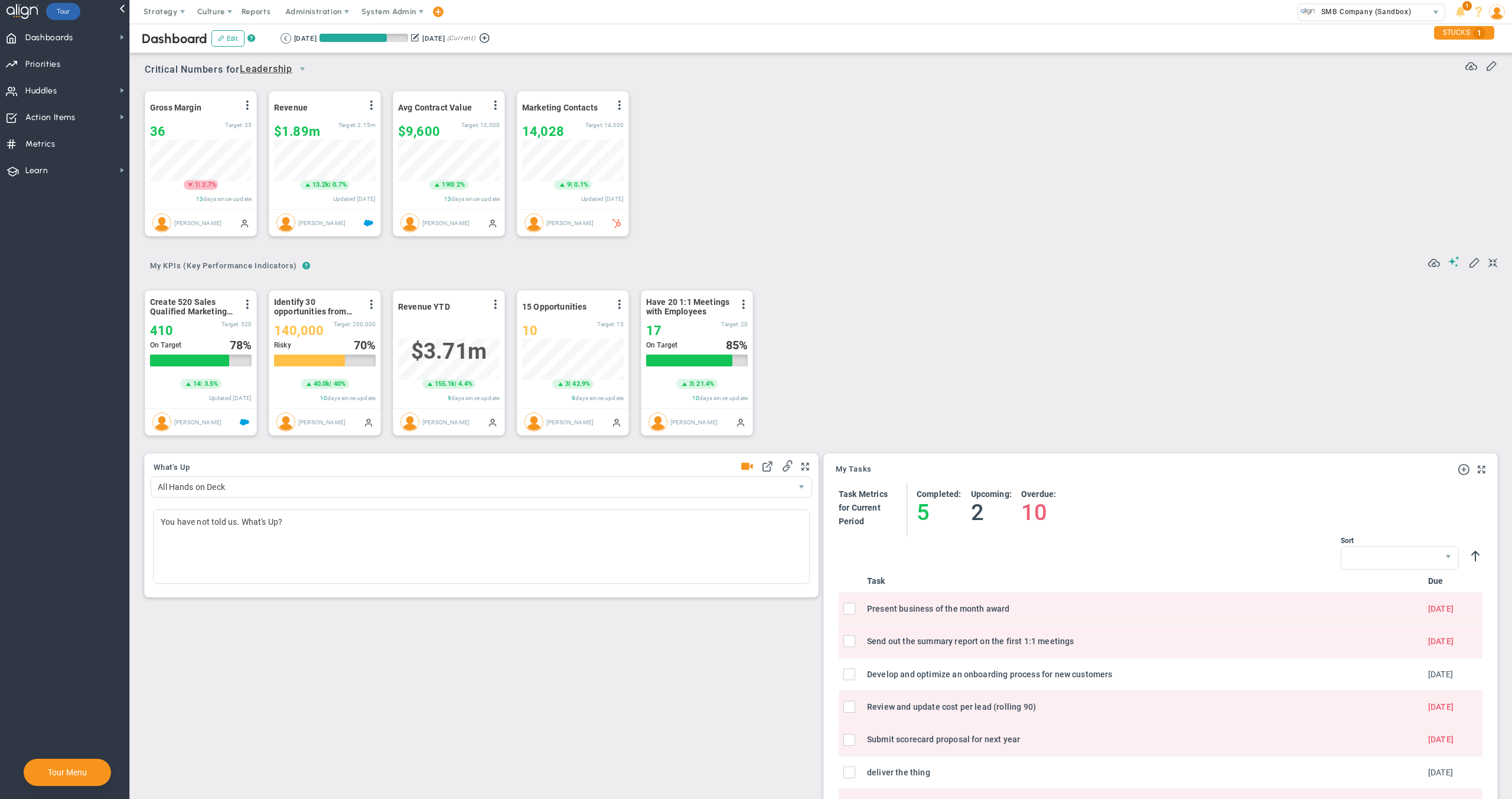 scroll, scrollTop: 590935, scrollLeft: 590523, axis: both 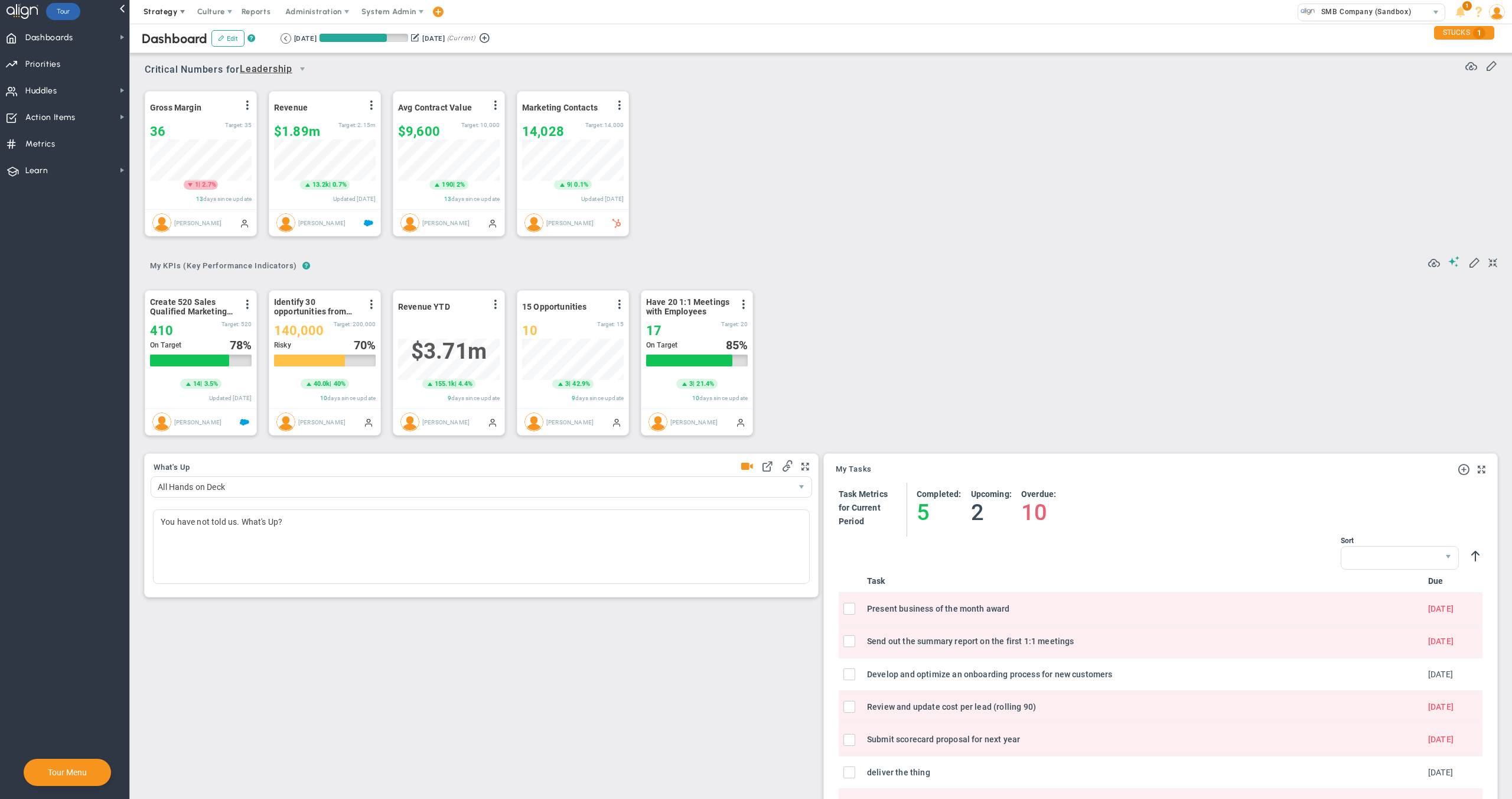 click on "Strategy" at bounding box center [161, 11] 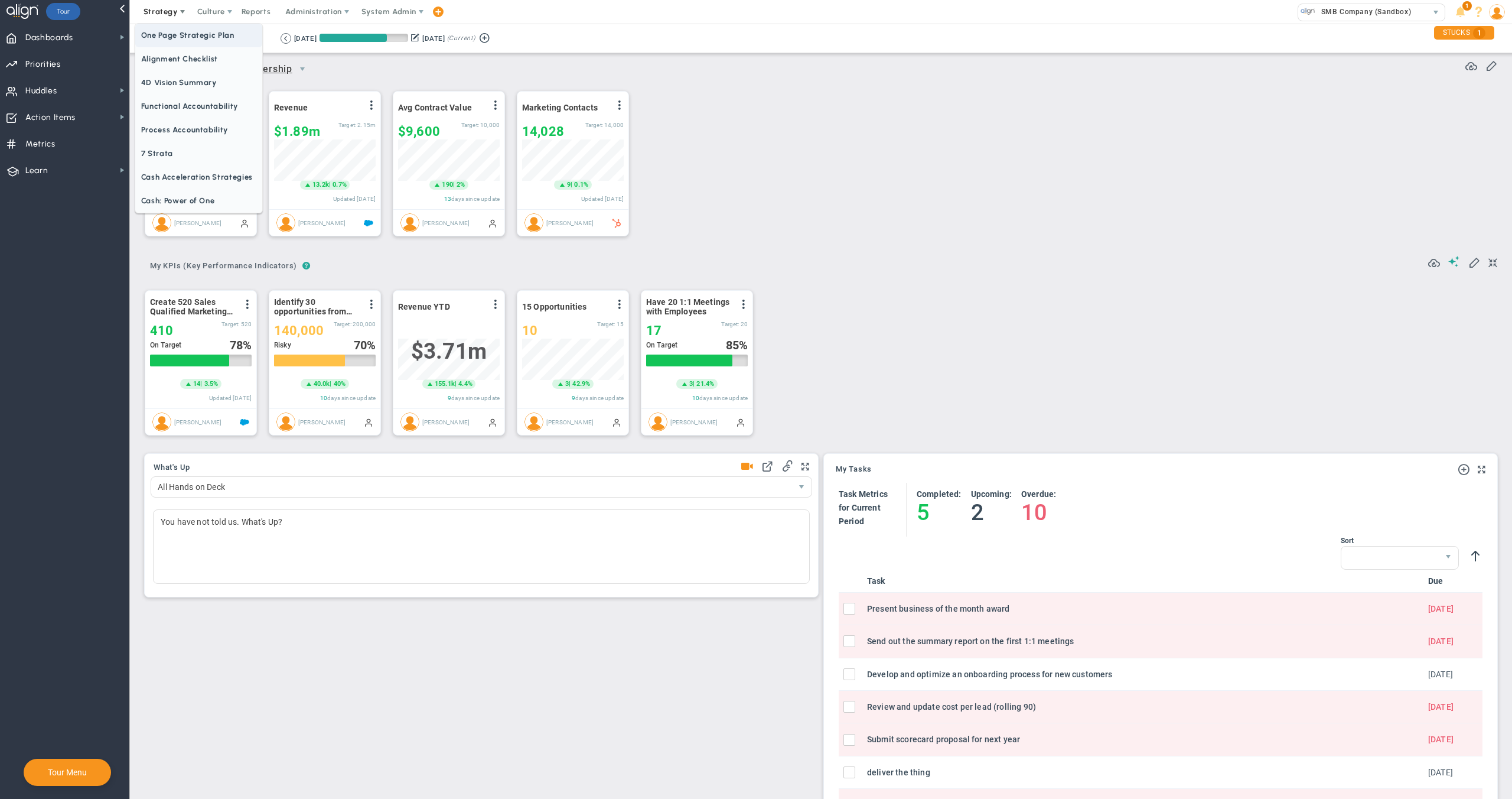 click on "One Page Strategic Plan" at bounding box center [198, 35] 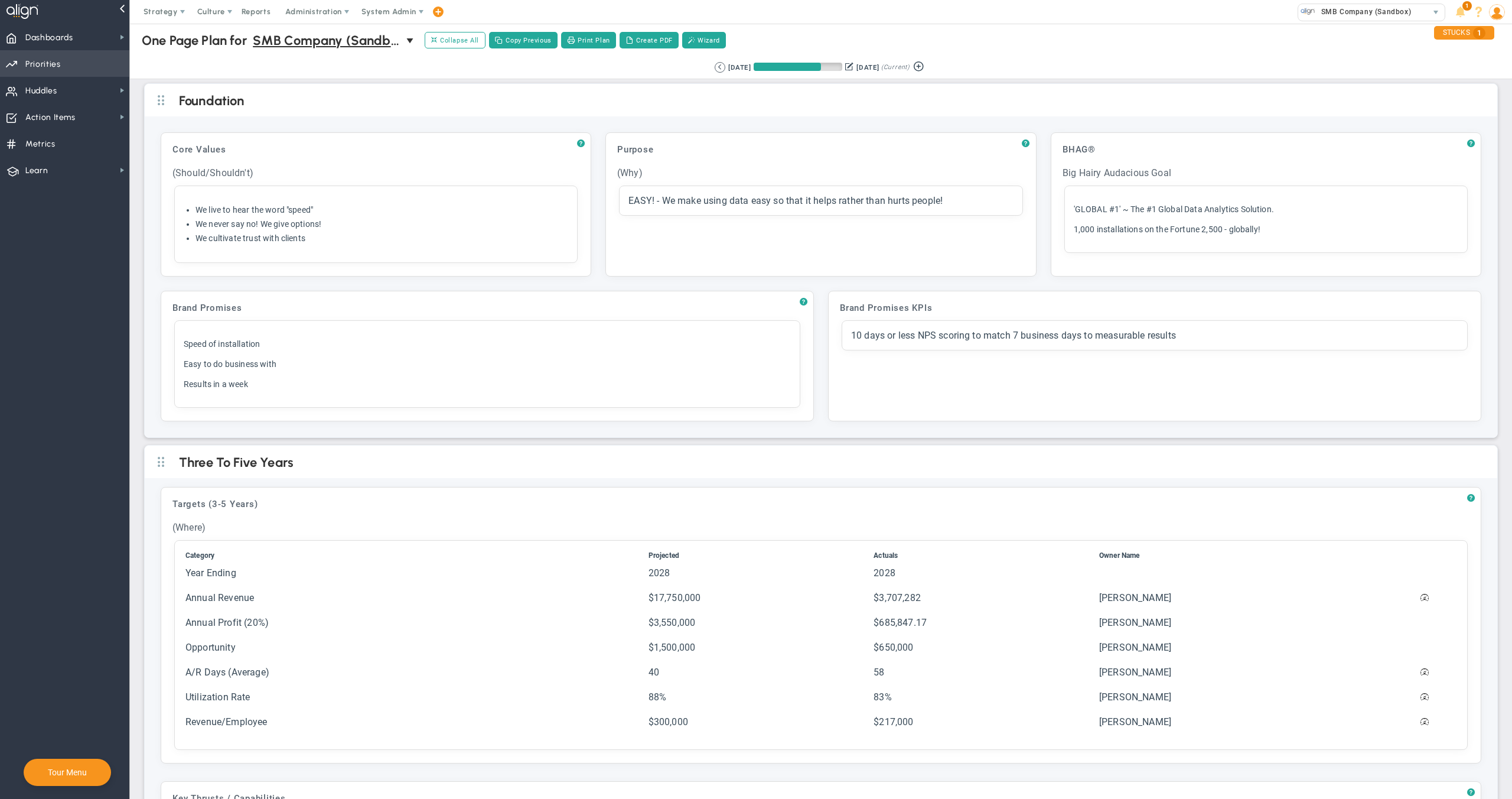 click on "Priorities OKR Tree Priorities OKRs" at bounding box center [64, 63] 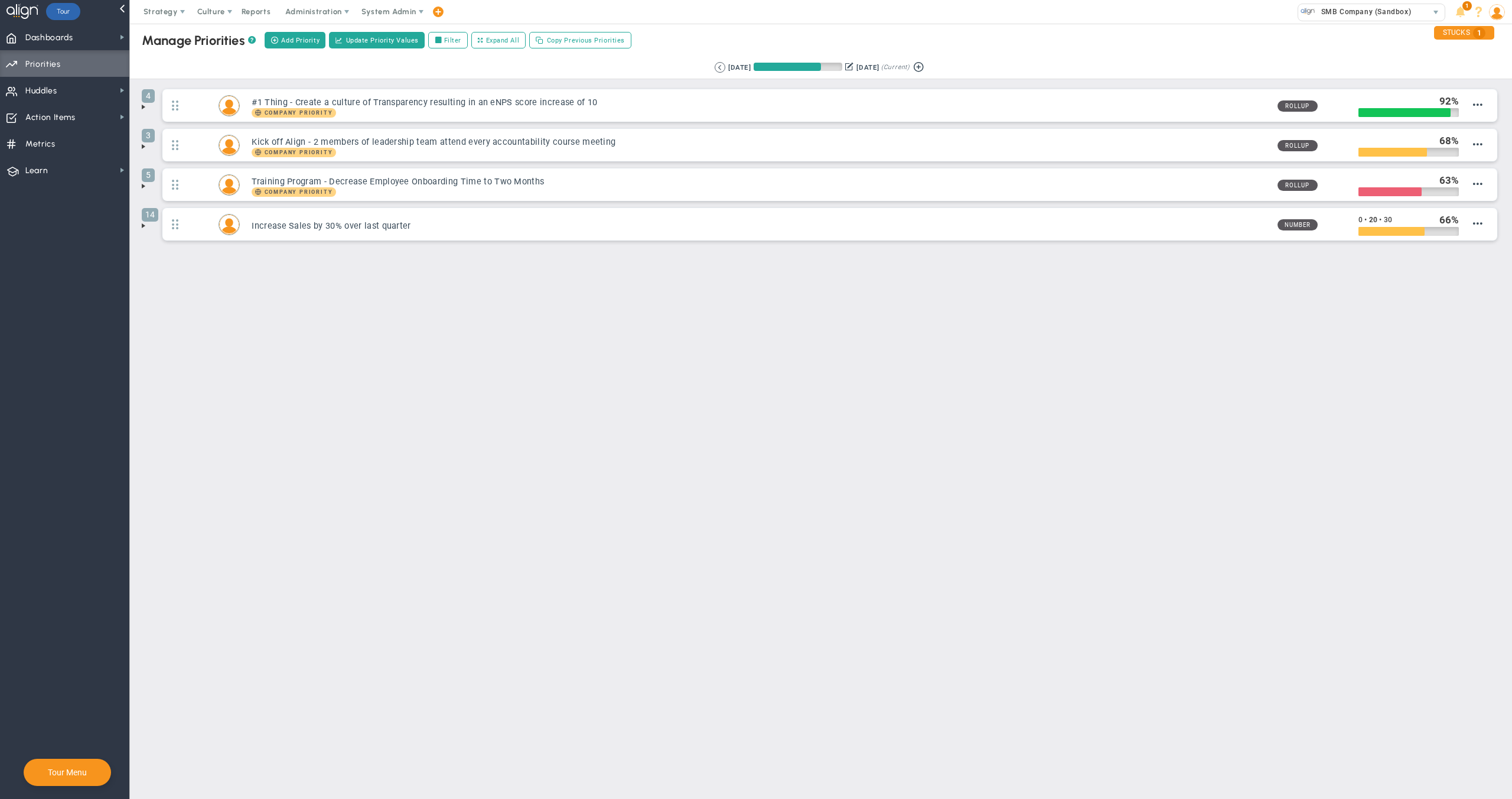 click at bounding box center [144, 186] 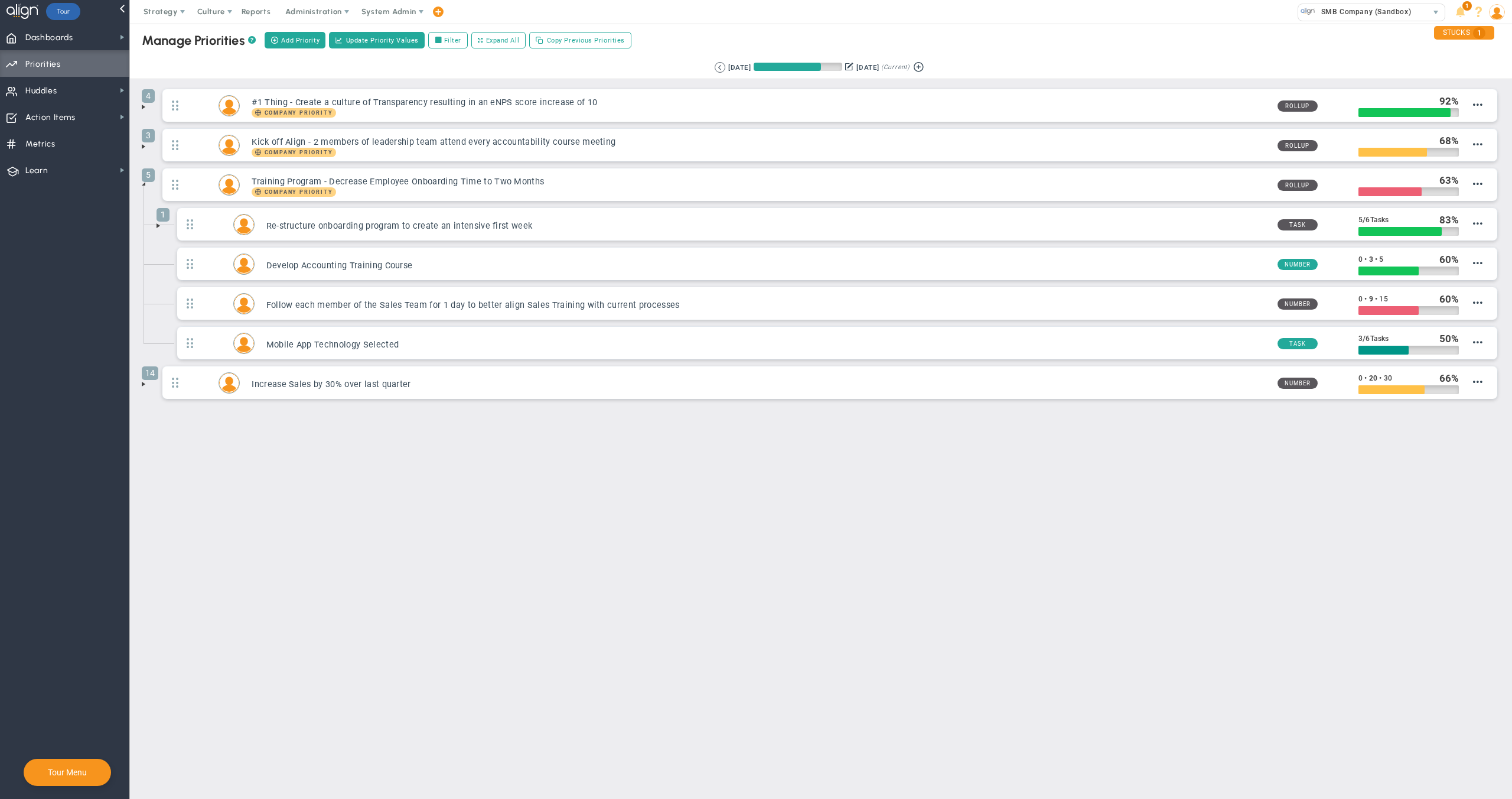 click at bounding box center (158, 226) 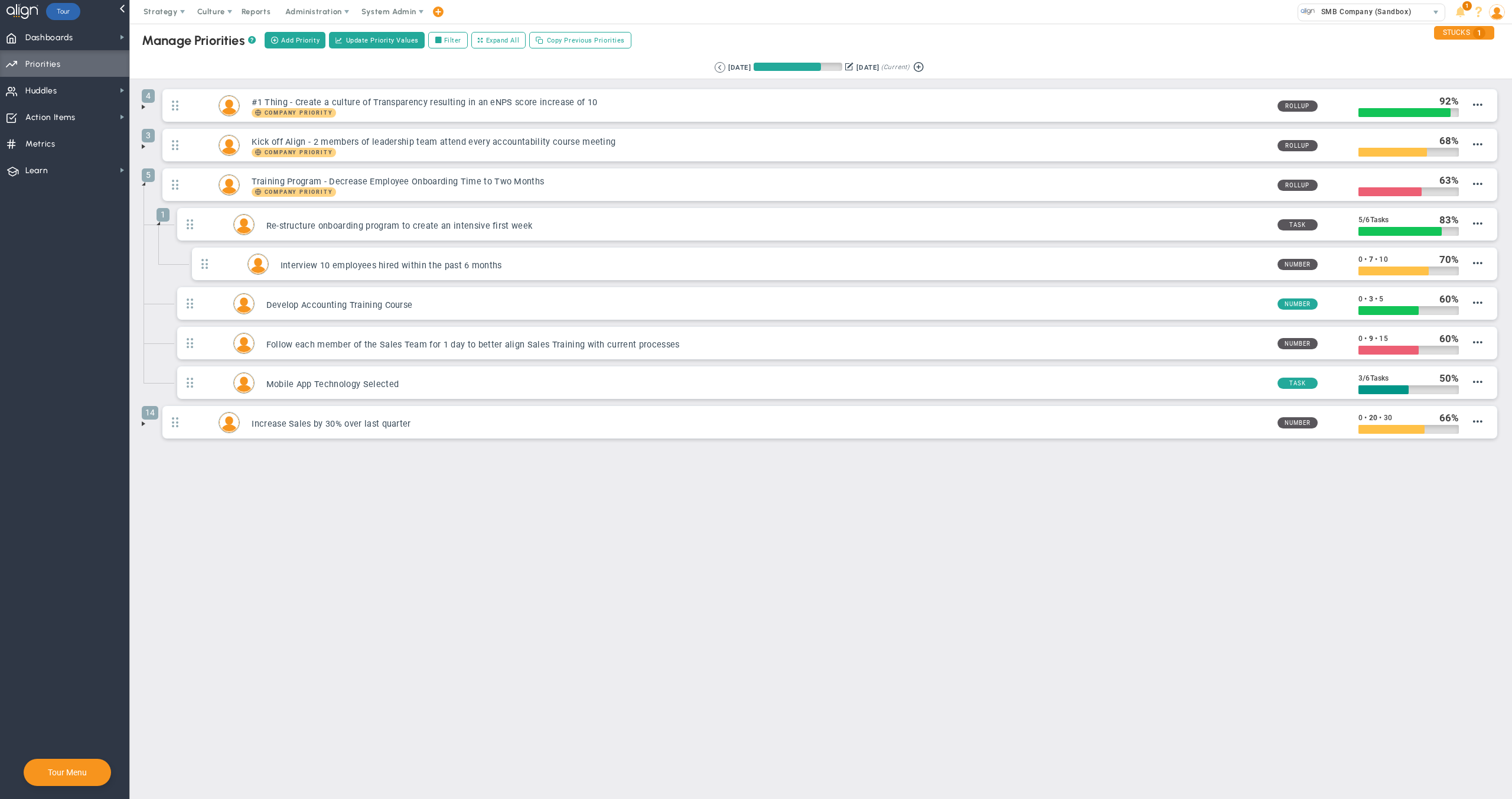 click at bounding box center (144, 424) 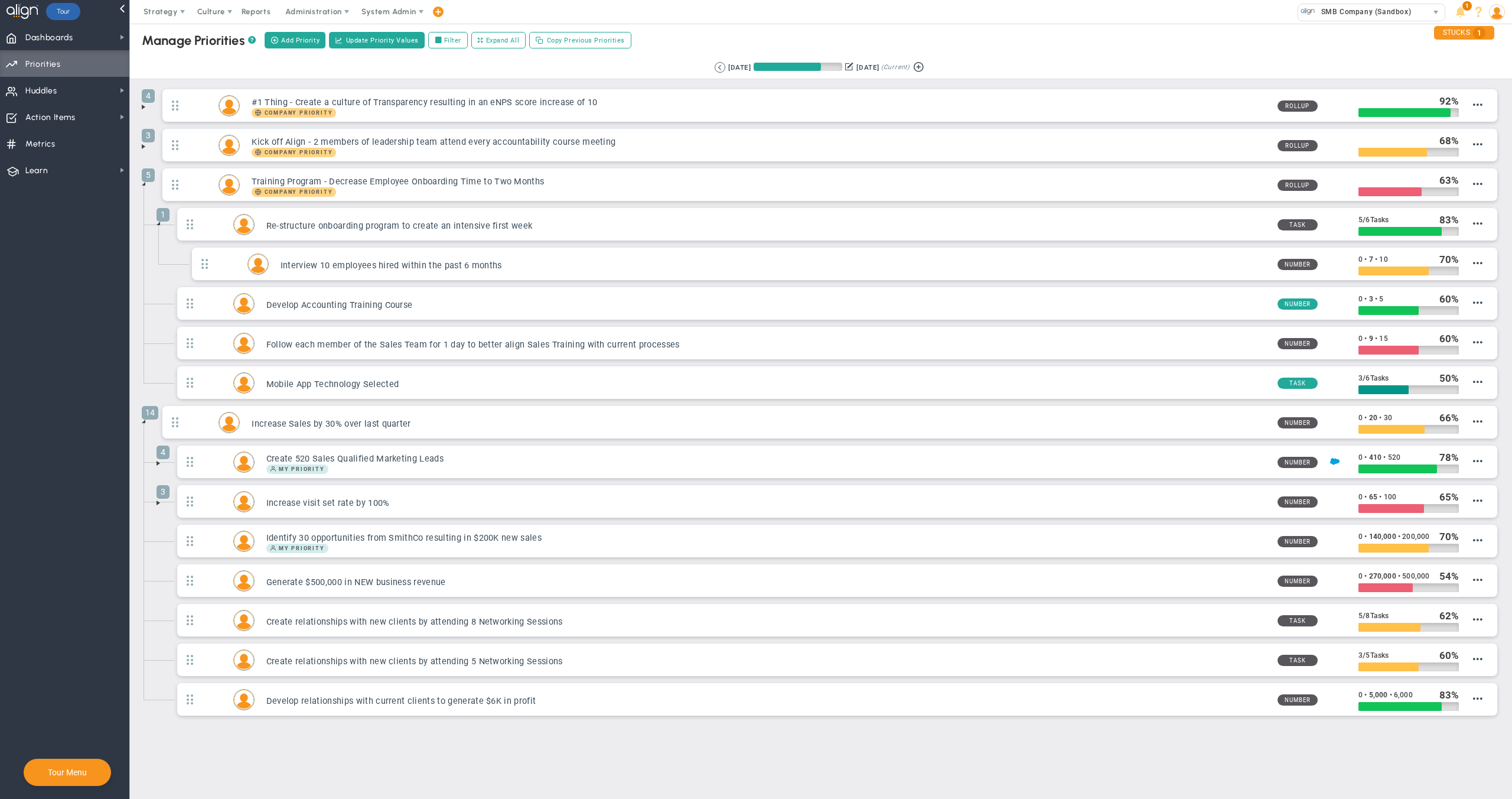 click at bounding box center (158, 463) 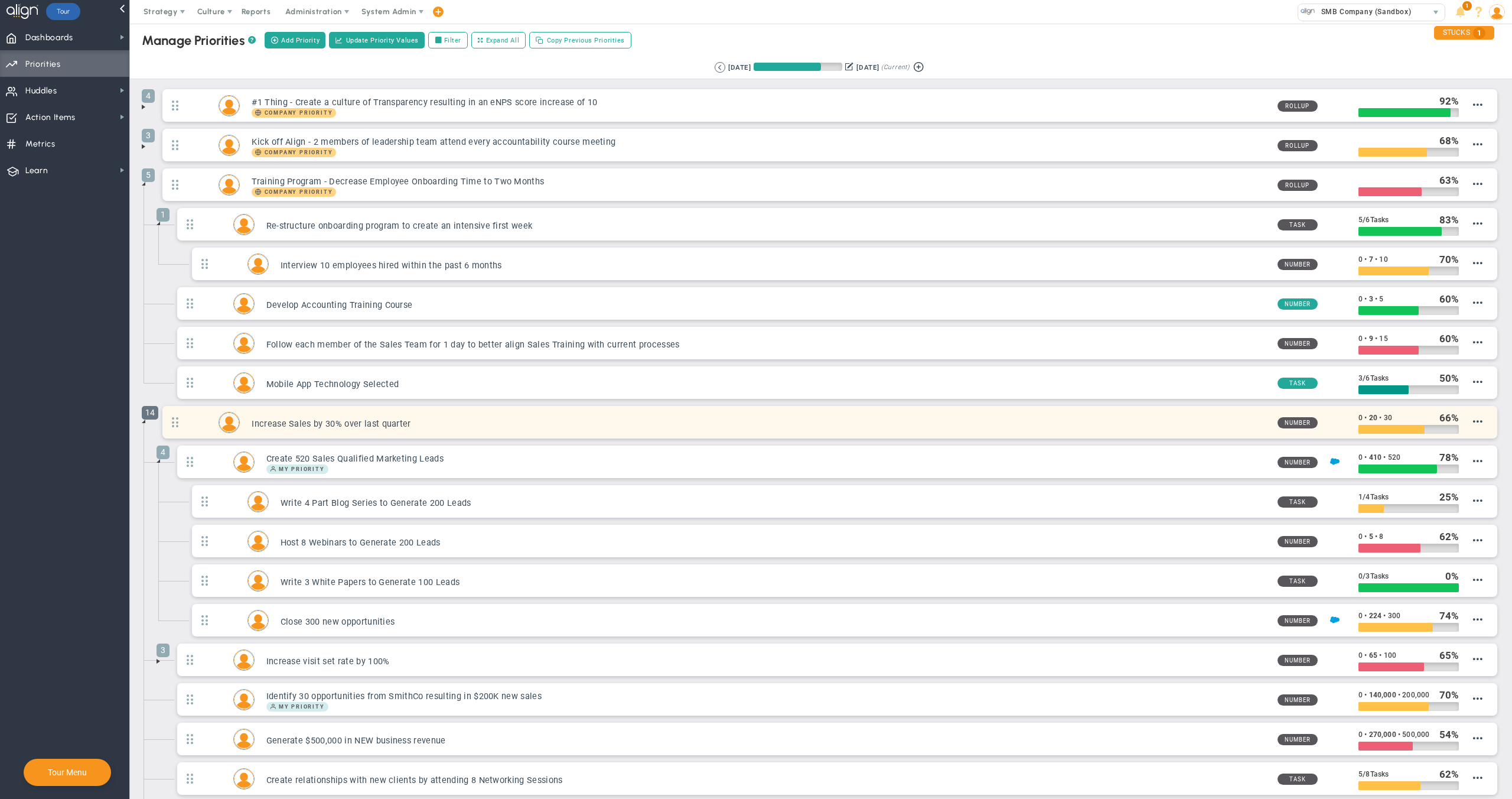 click on "14" at bounding box center (150, 413) 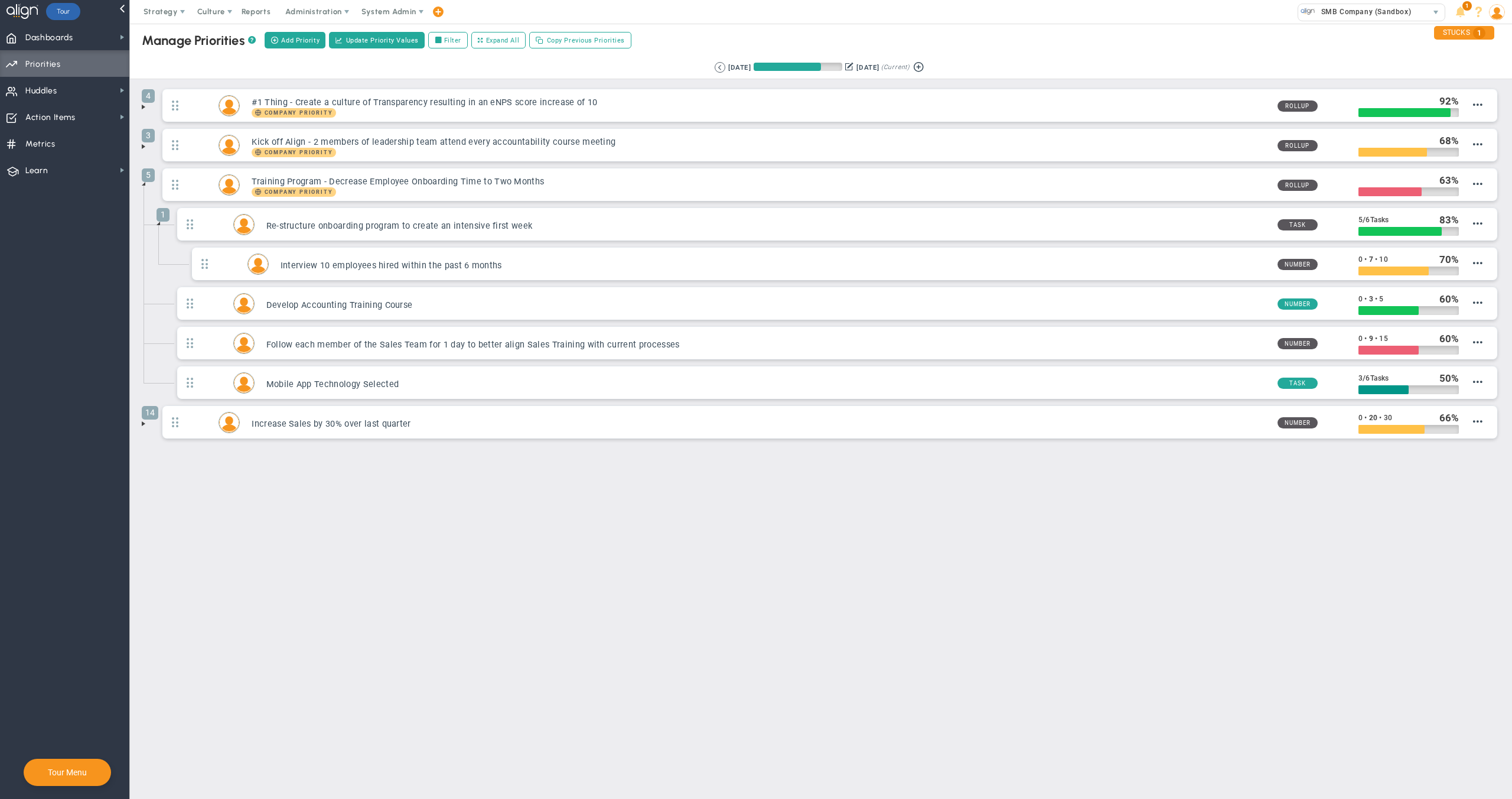 click at bounding box center (144, 184) 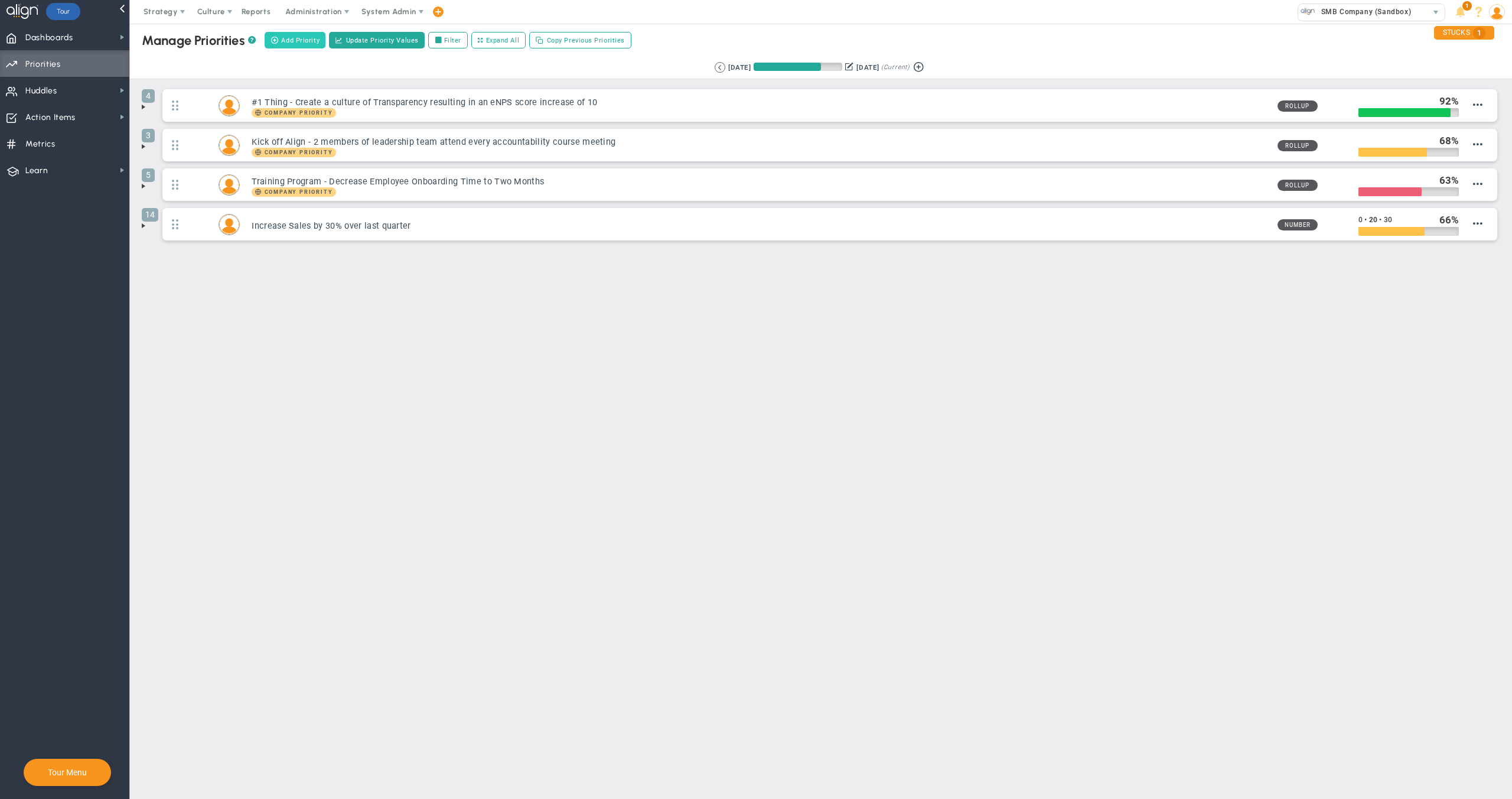 click on "Add Priority" at bounding box center [295, 40] 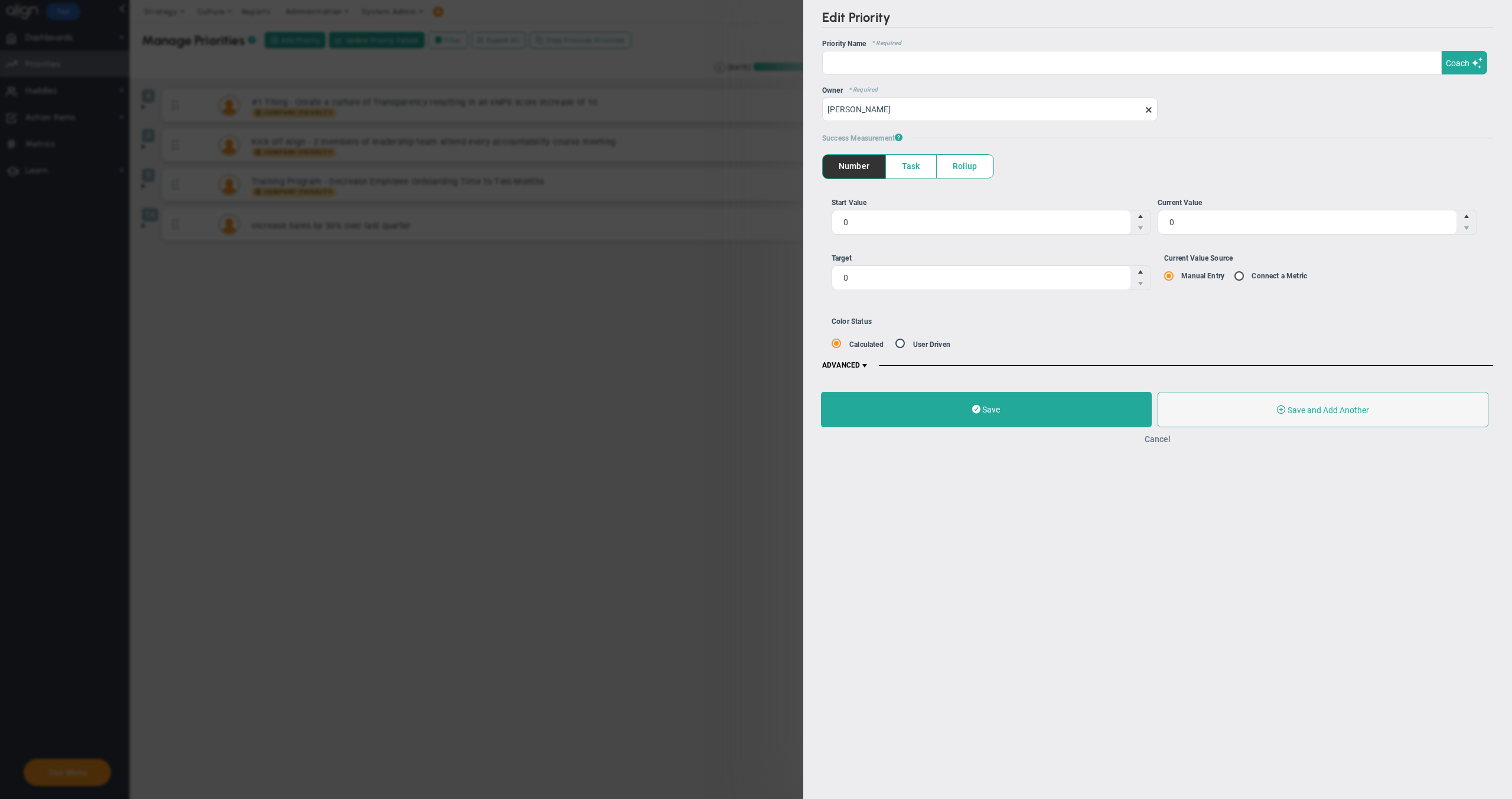 click on "Cancel" at bounding box center (1158, 439) 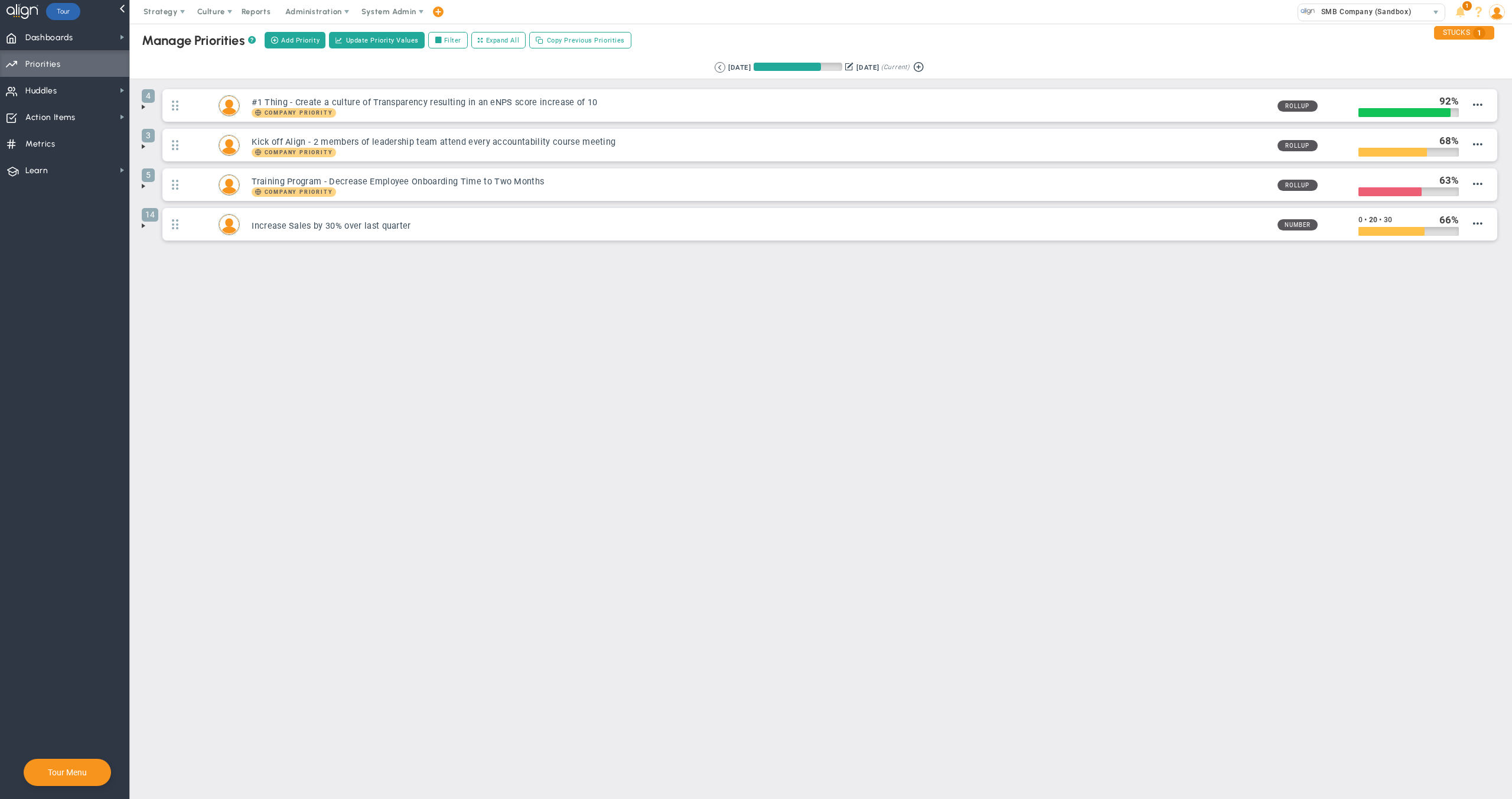 click on "Manage OKRs  ?
Manage Priorities  ?
Add Priority
Create Project
Update Priority Values
Filter
Expand All
Copy Previous Priorities
Retrieving period...
[DATE] [DATE]" at bounding box center [821, 411] 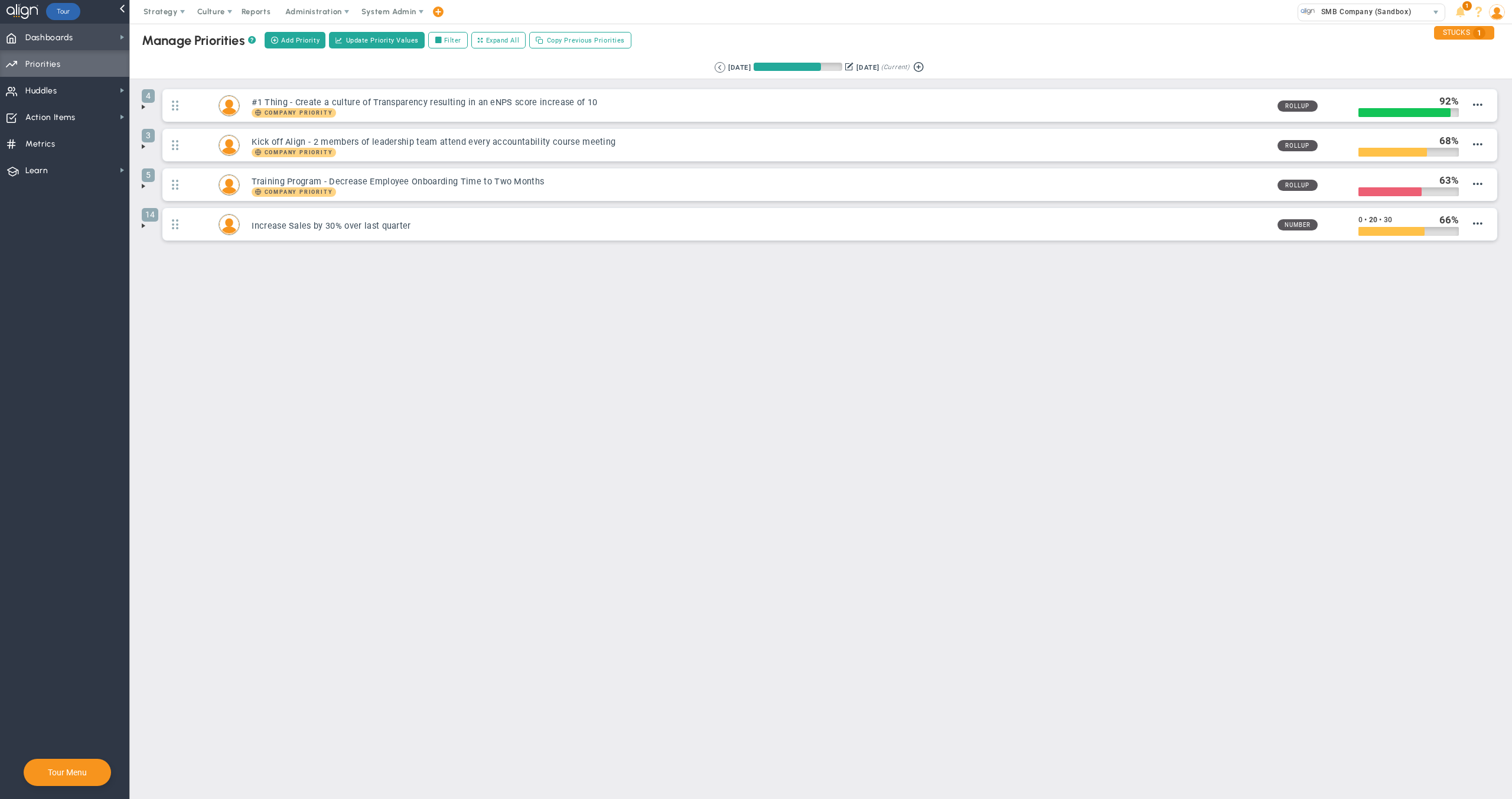 click on "Dashboards" at bounding box center (49, 38) 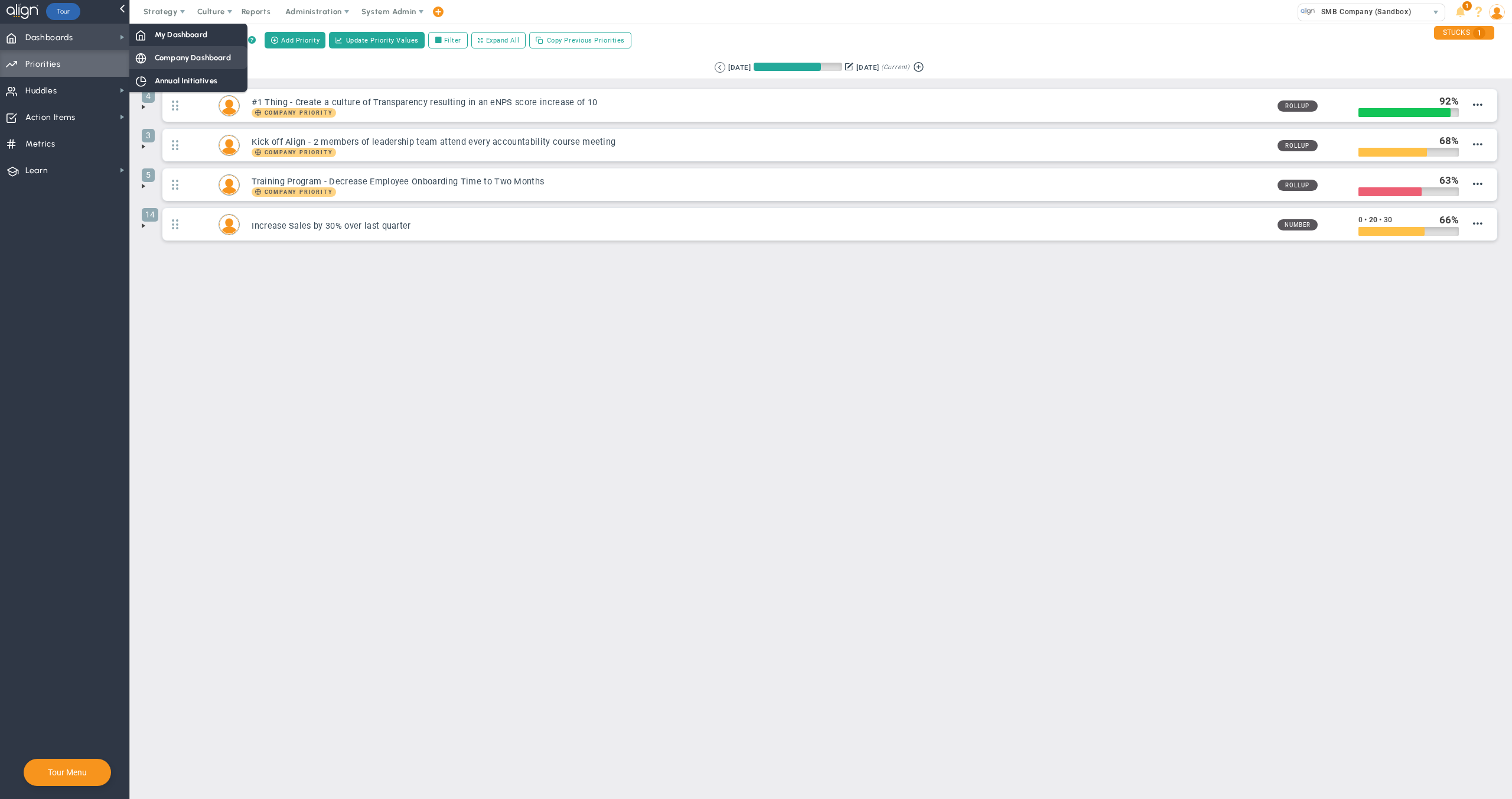 click on "Company Dashboard" at bounding box center [193, 57] 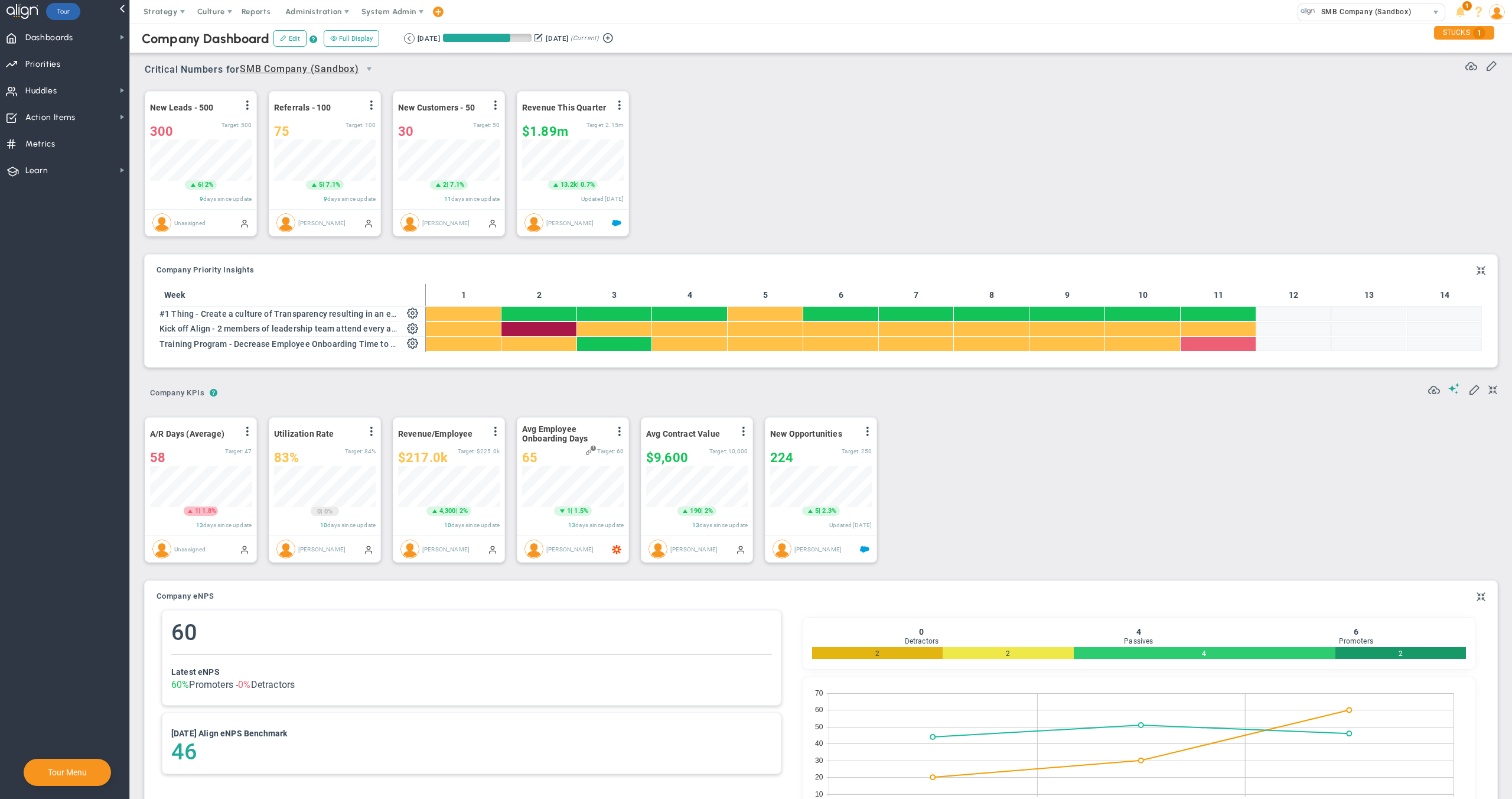 scroll, scrollTop: 590935, scrollLeft: 590523, axis: both 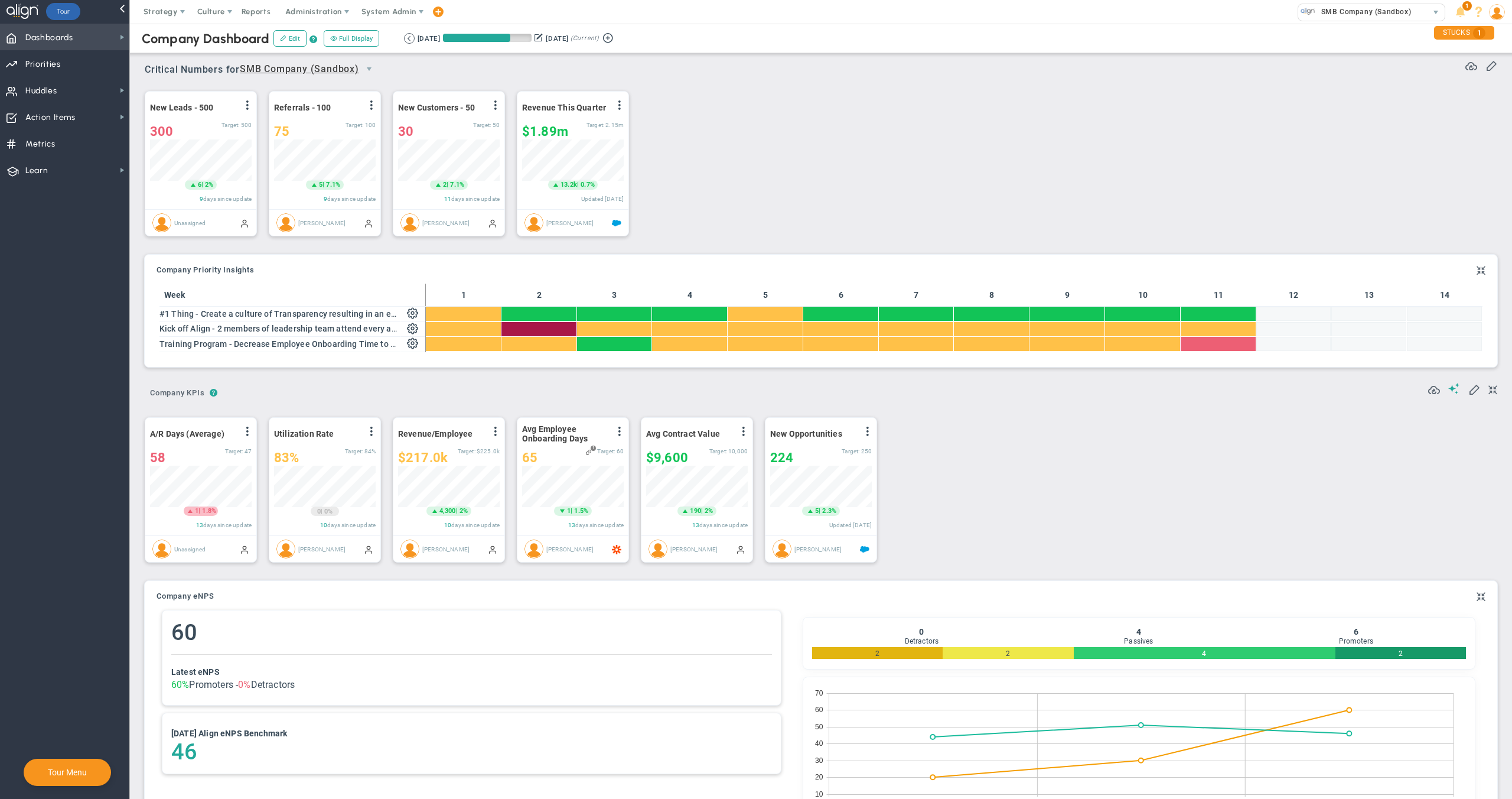 click on "Dashboards" at bounding box center (49, 38) 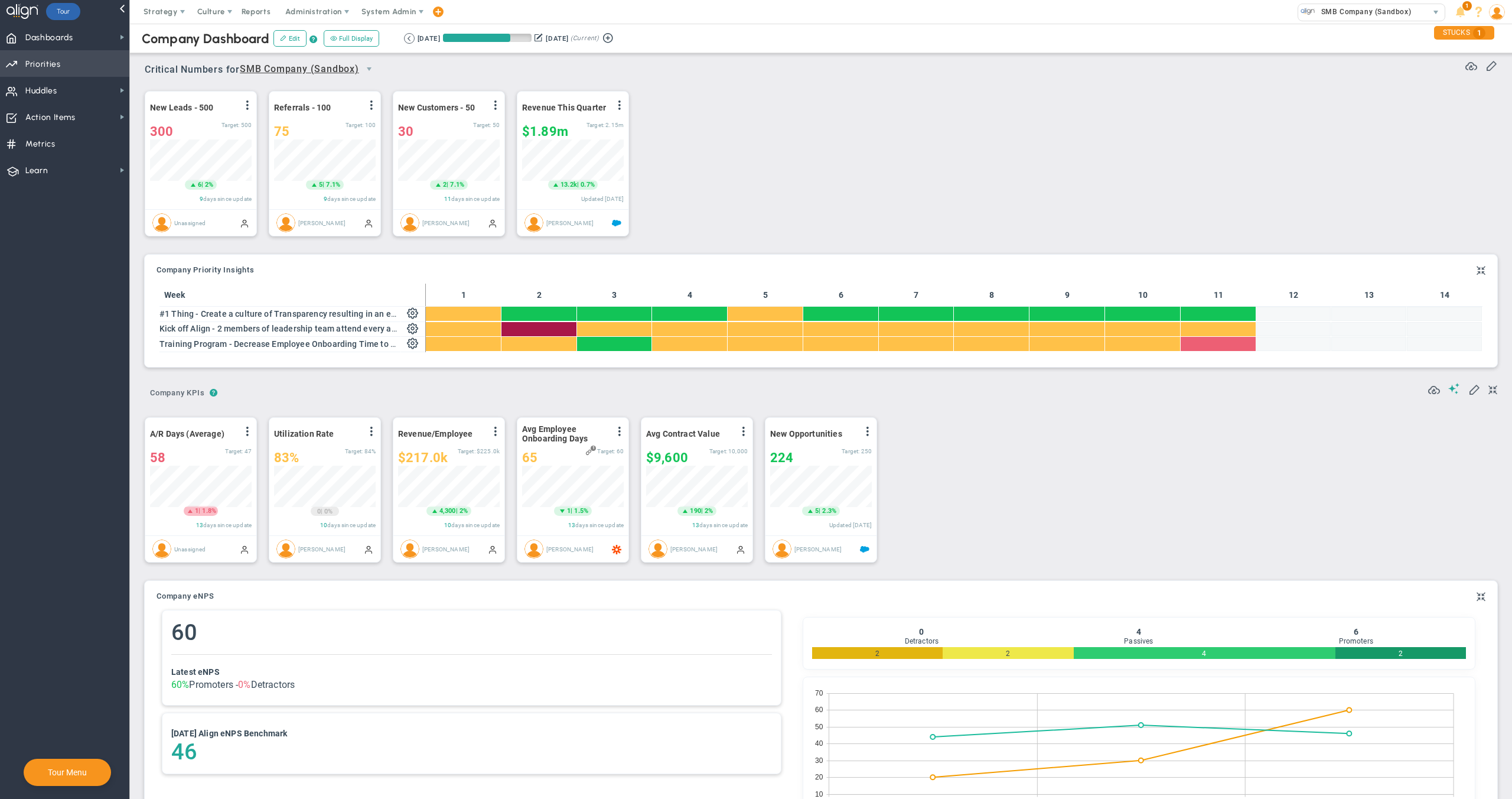 click on "Priorities OKR Tree Priorities OKRs" at bounding box center (64, 63) 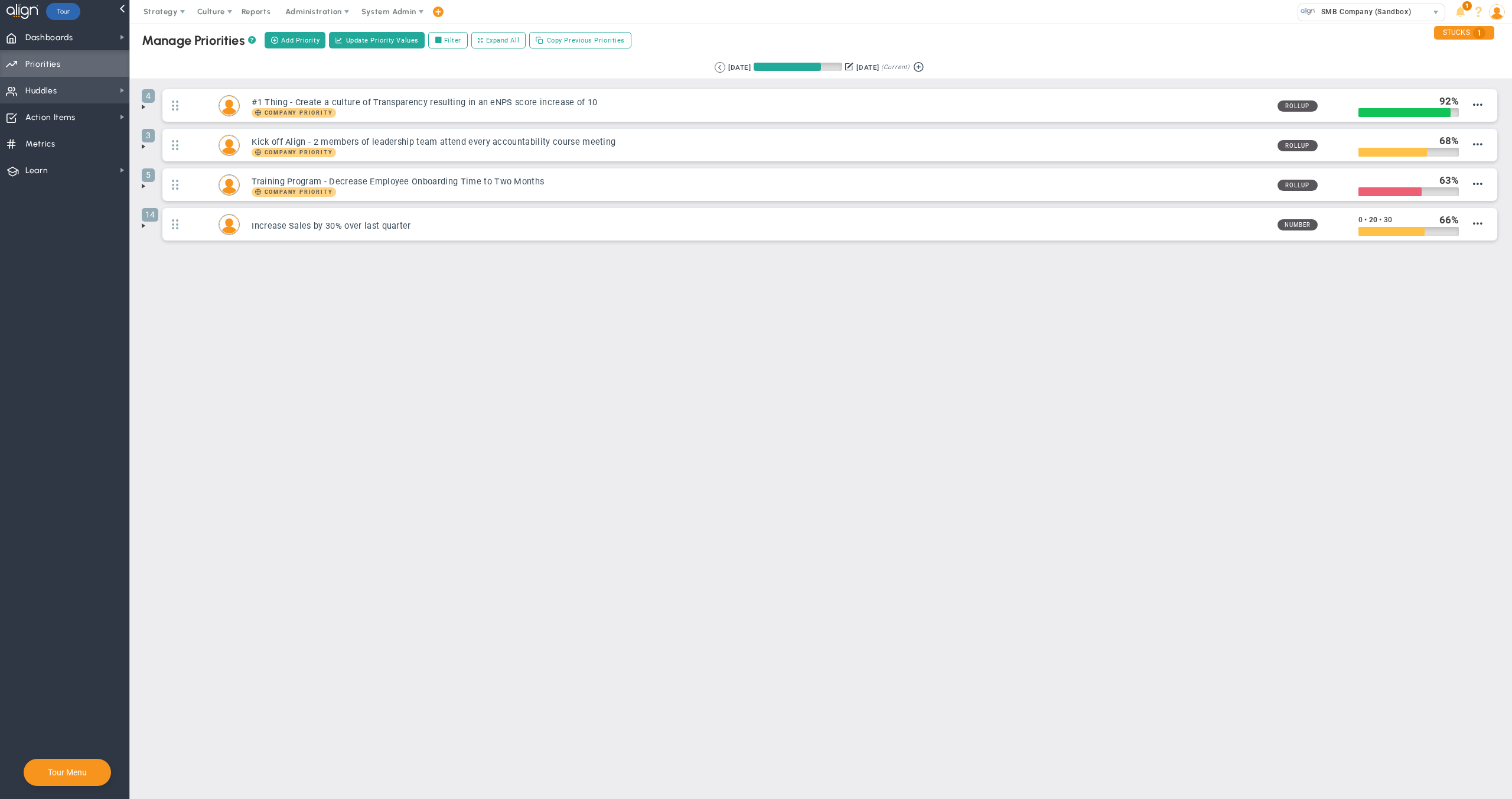 click on "Huddles" at bounding box center (41, 91) 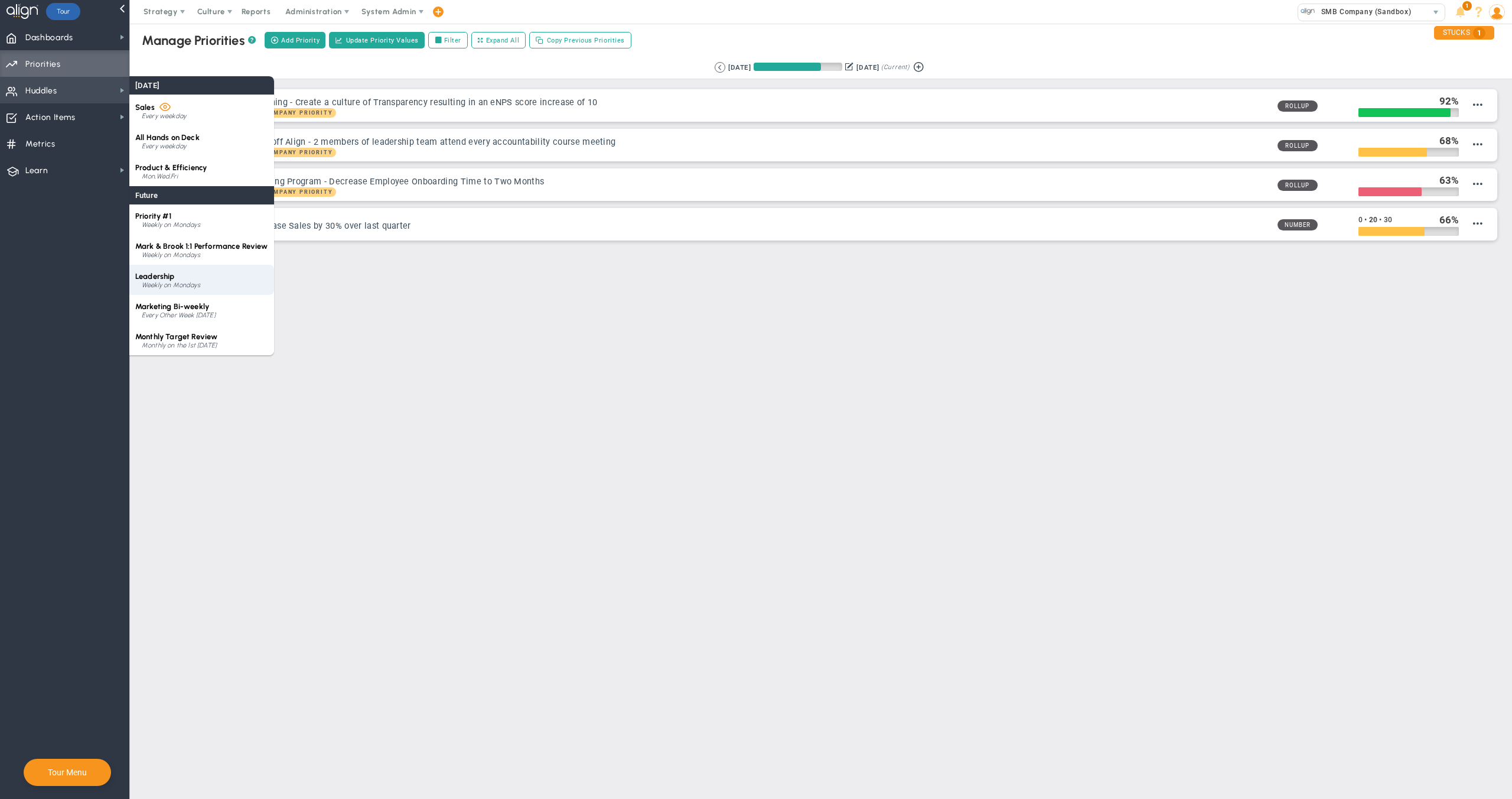 click on "Weekly on Mondays" at bounding box center [205, 285] 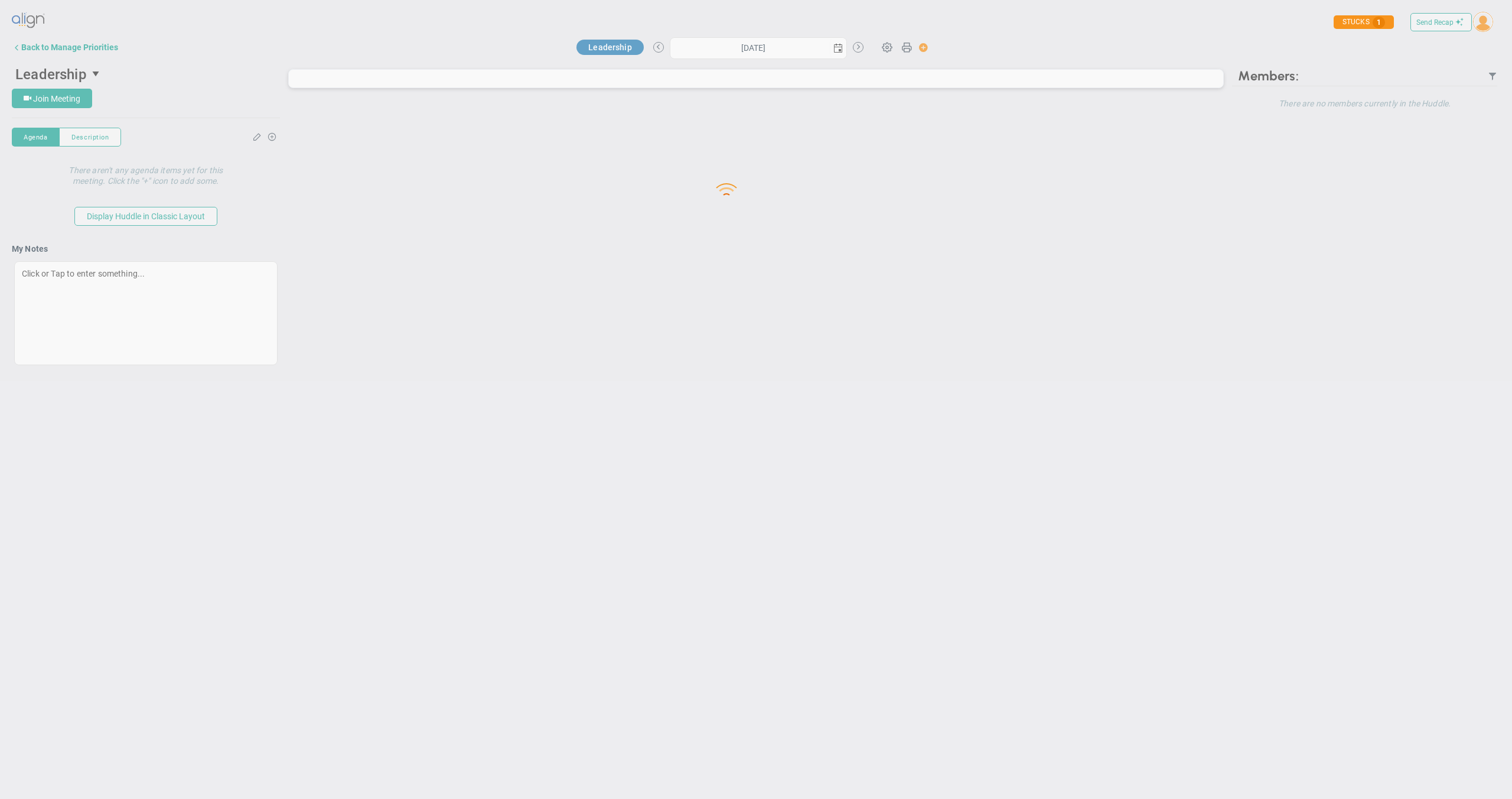 type on "[DATE]" 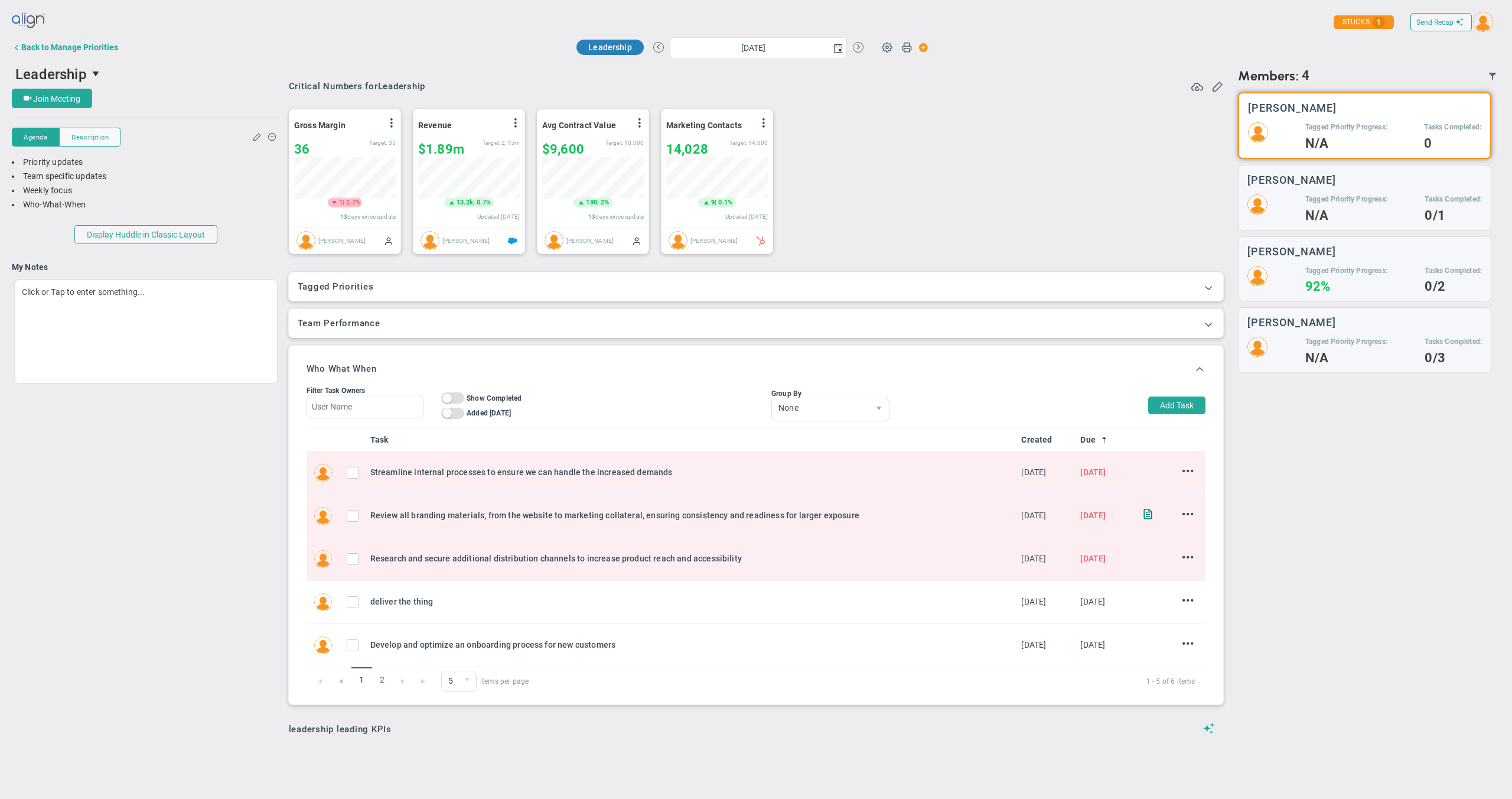 scroll, scrollTop: 590935, scrollLeft: 590523, axis: both 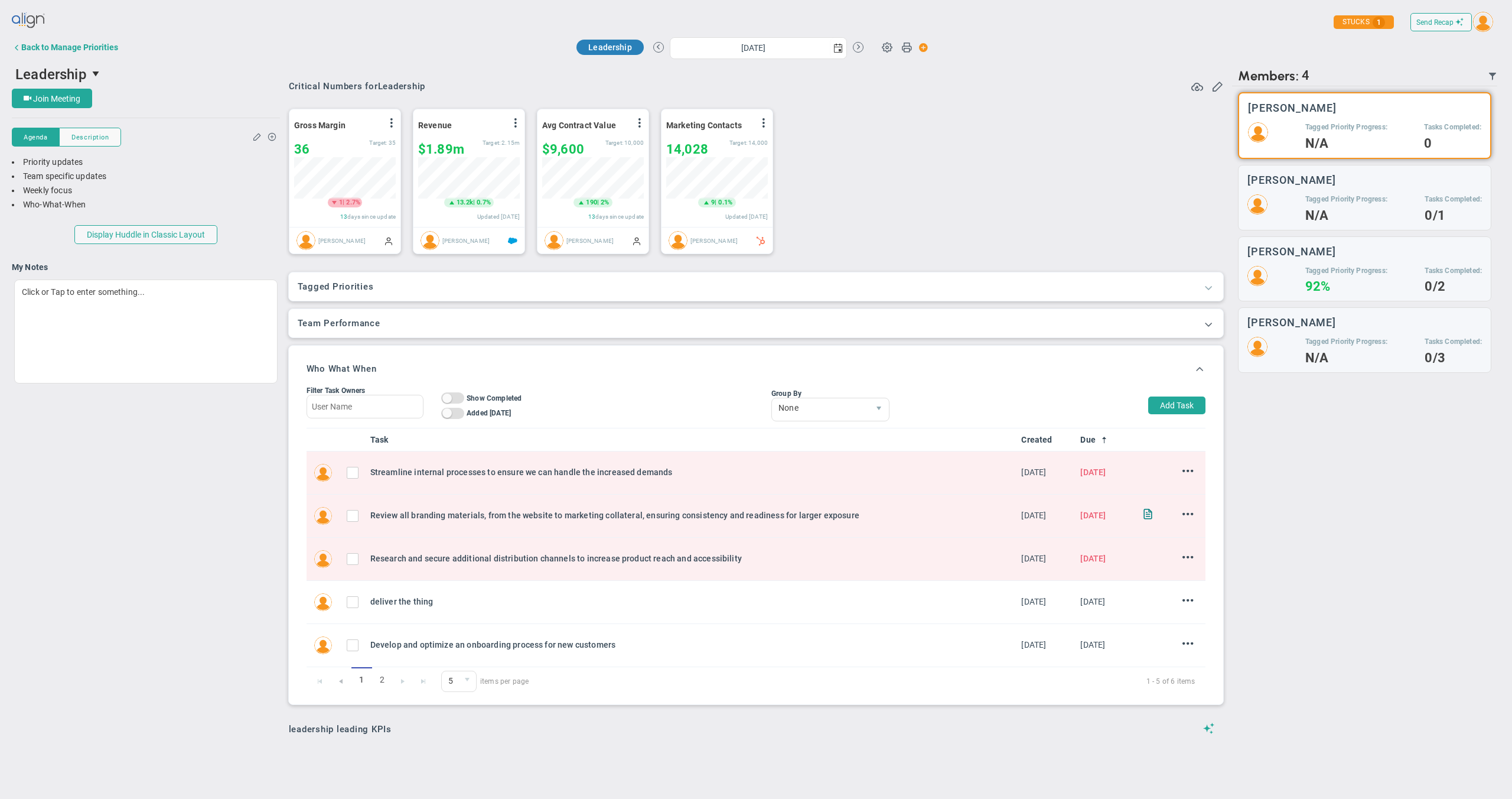 click at bounding box center [1208, 287] 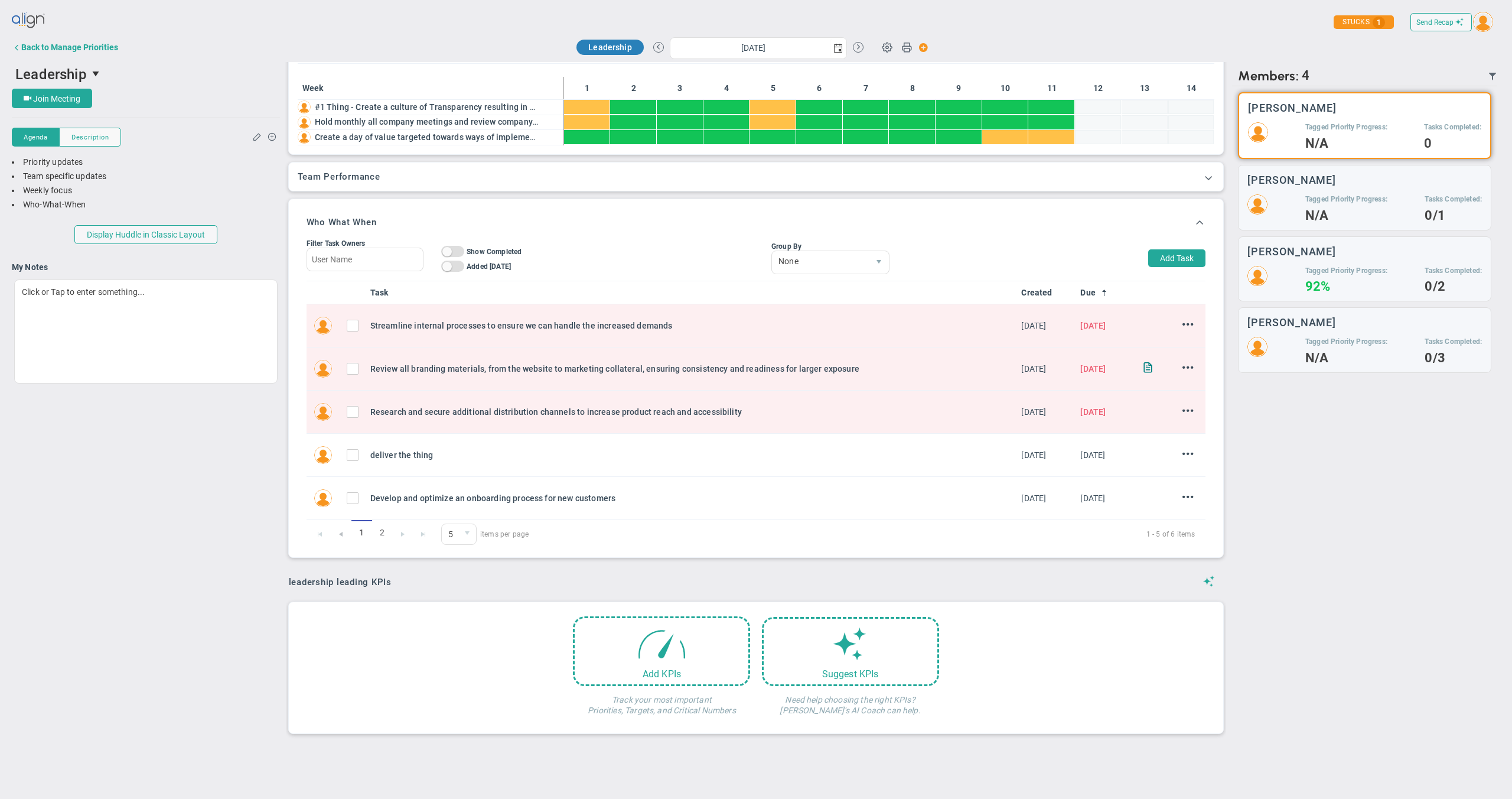 scroll, scrollTop: 361, scrollLeft: 0, axis: vertical 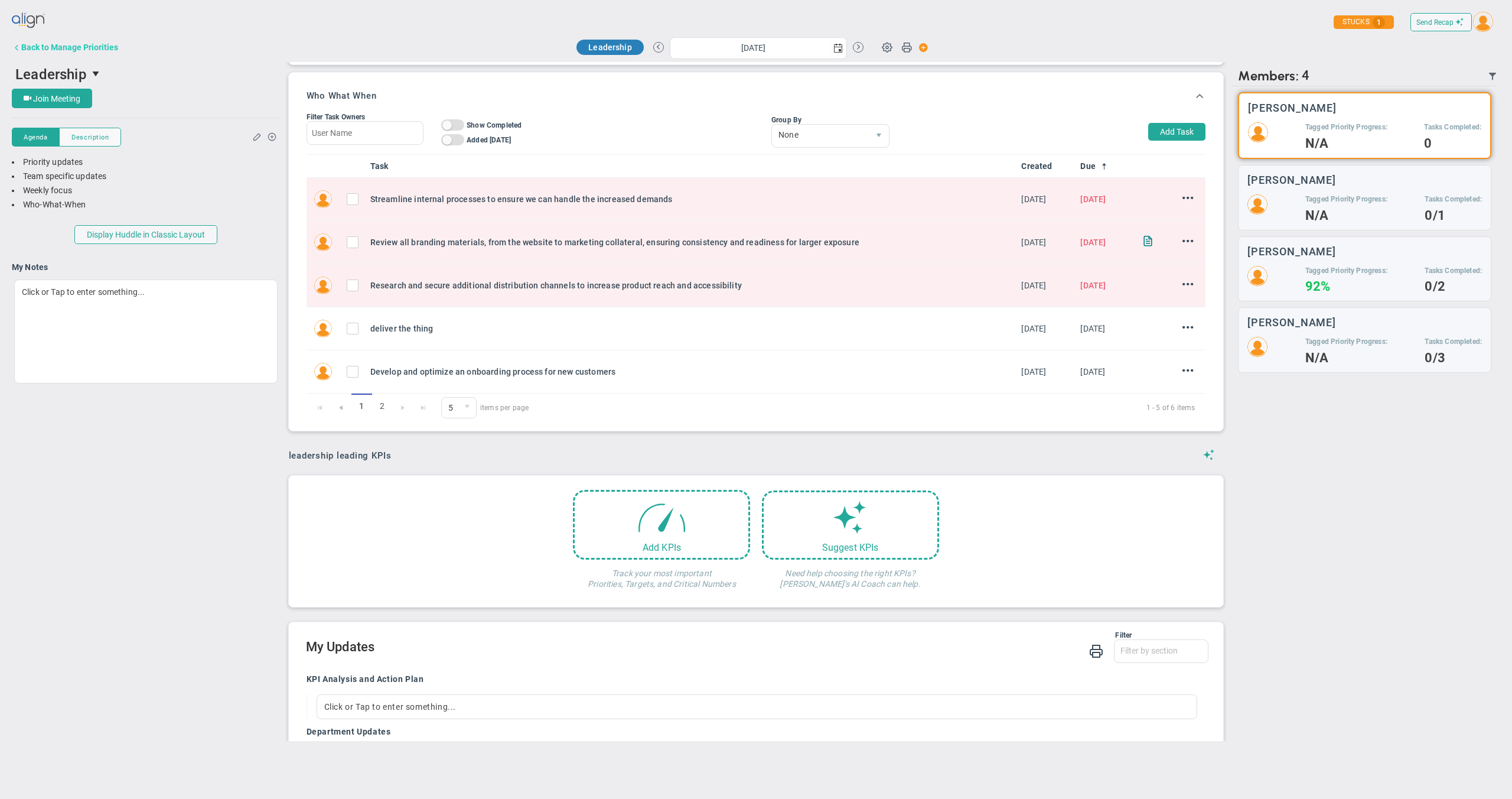 click on "Back to Manage Priorities" at bounding box center [70, 47] 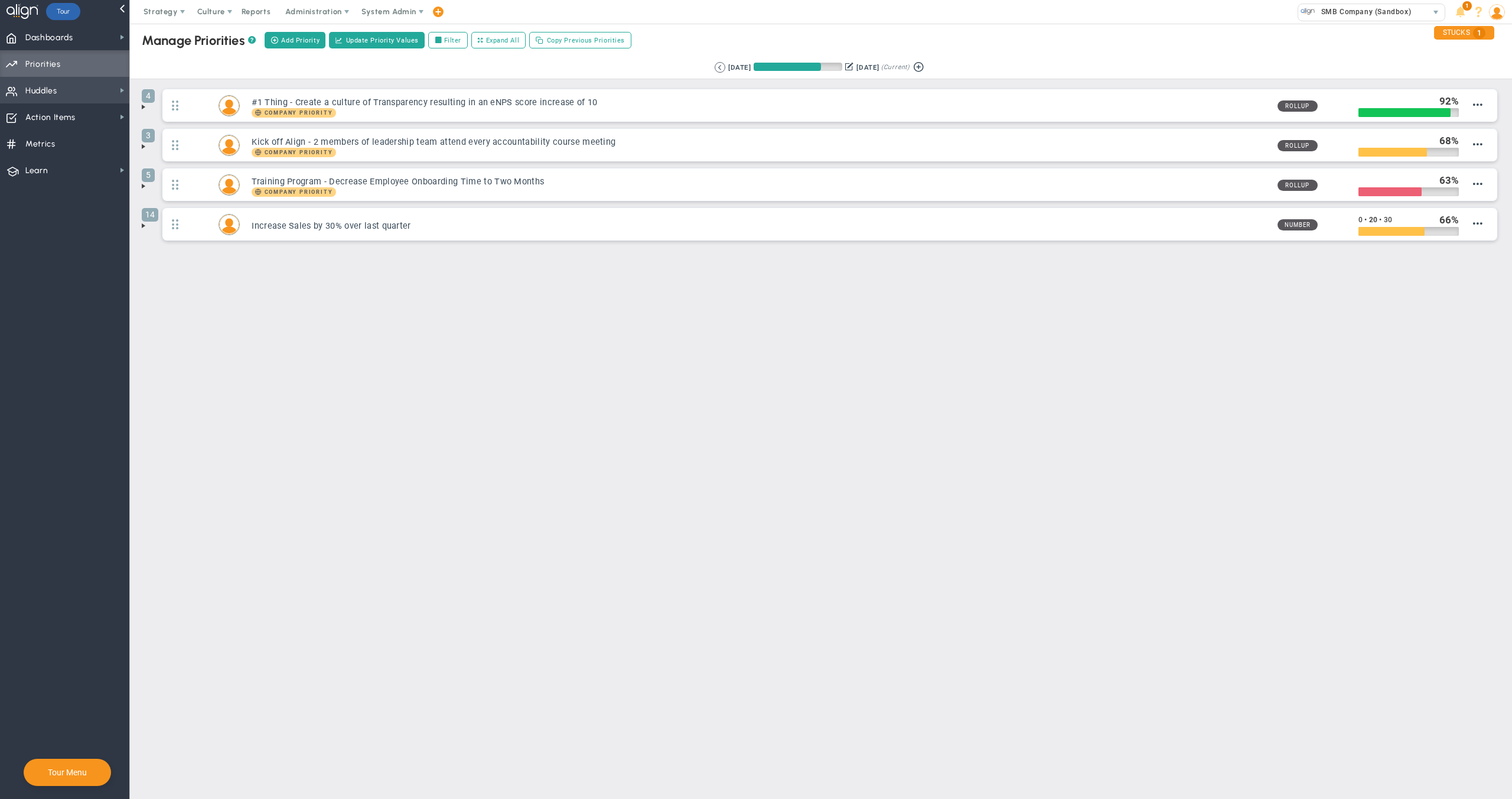 click on "Huddles" at bounding box center (41, 91) 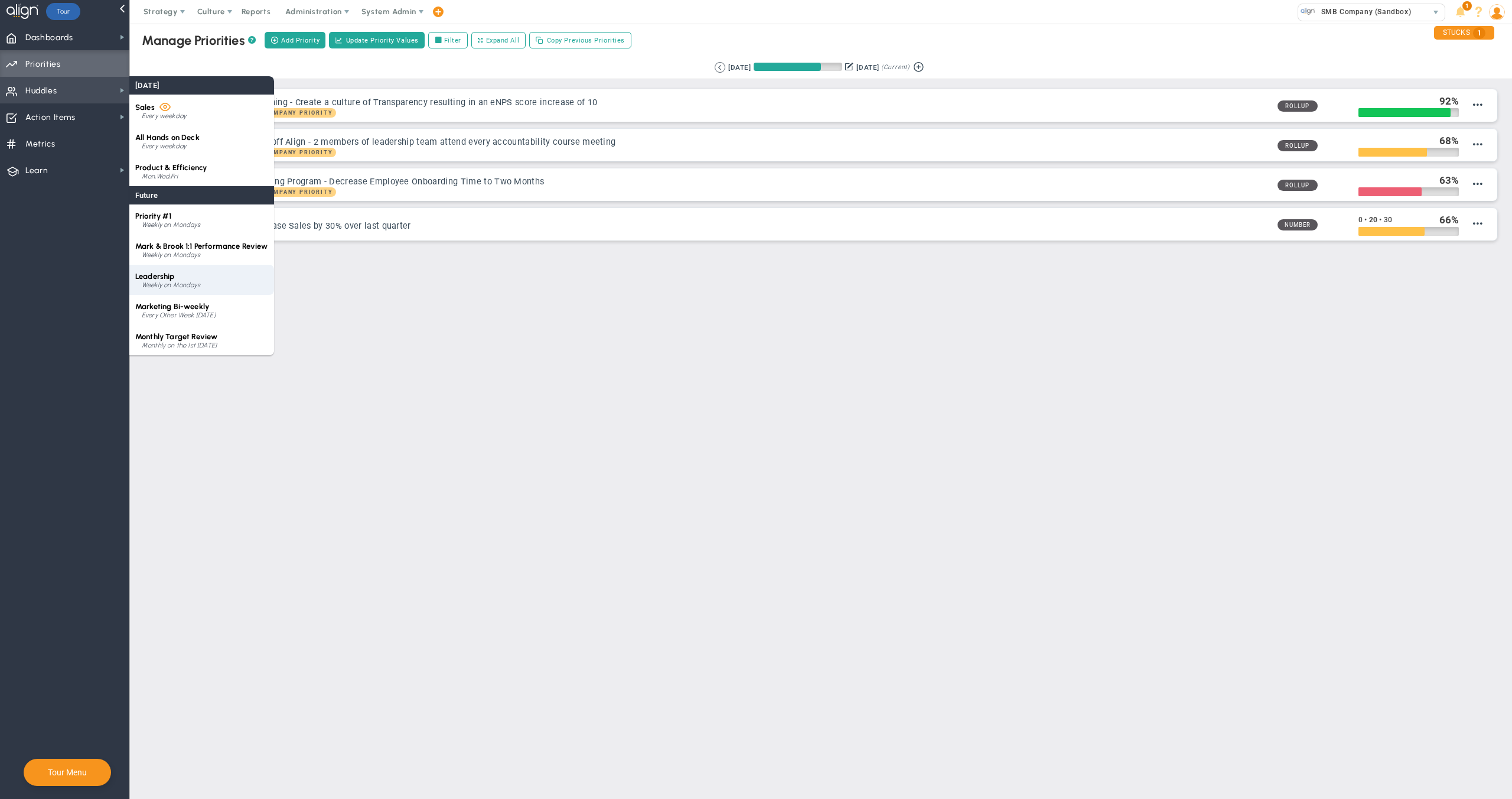 click on "Weekly on Mondays" at bounding box center (205, 285) 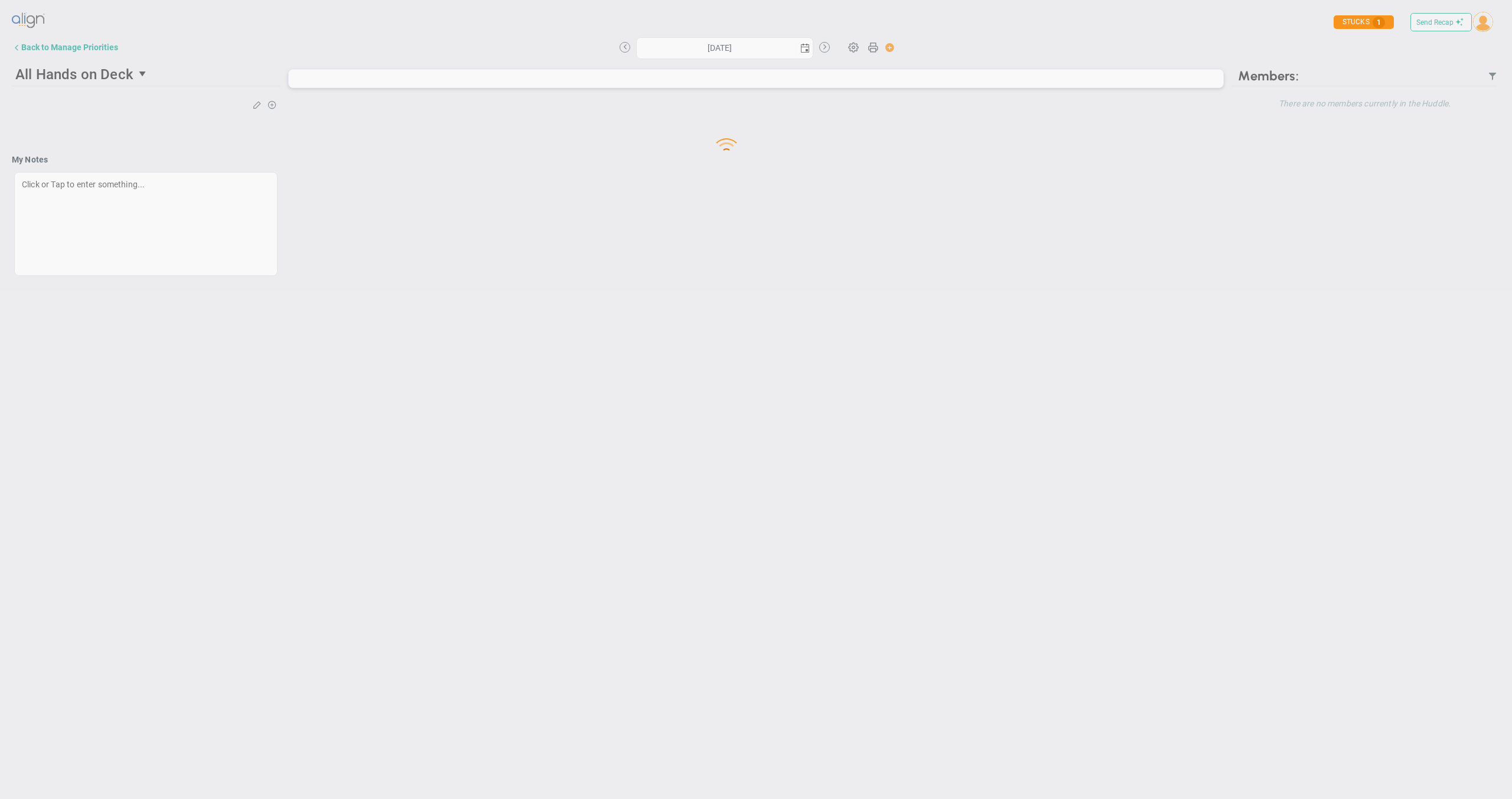 type on "[DATE]" 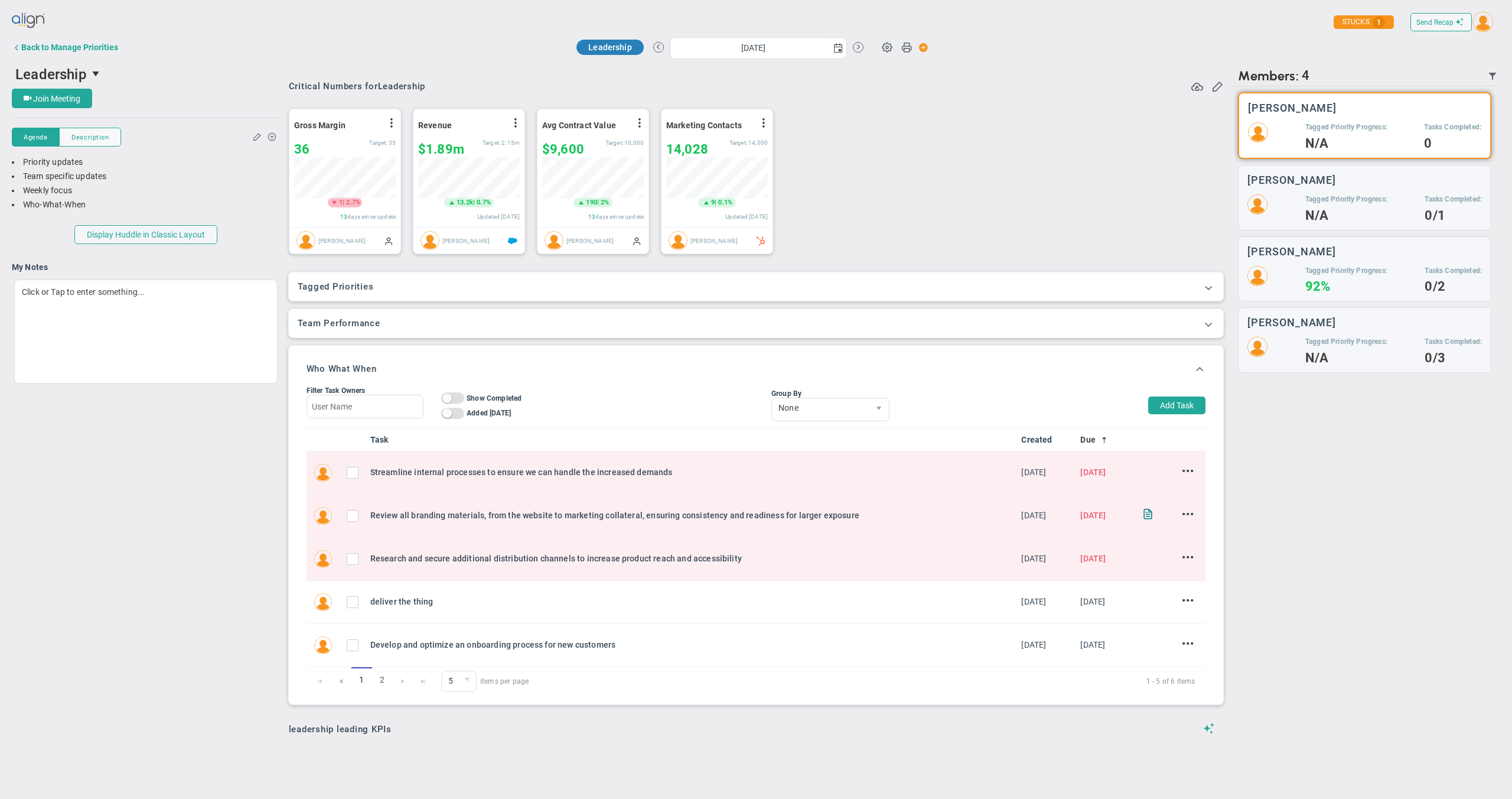 scroll, scrollTop: 590935, scrollLeft: 590523, axis: both 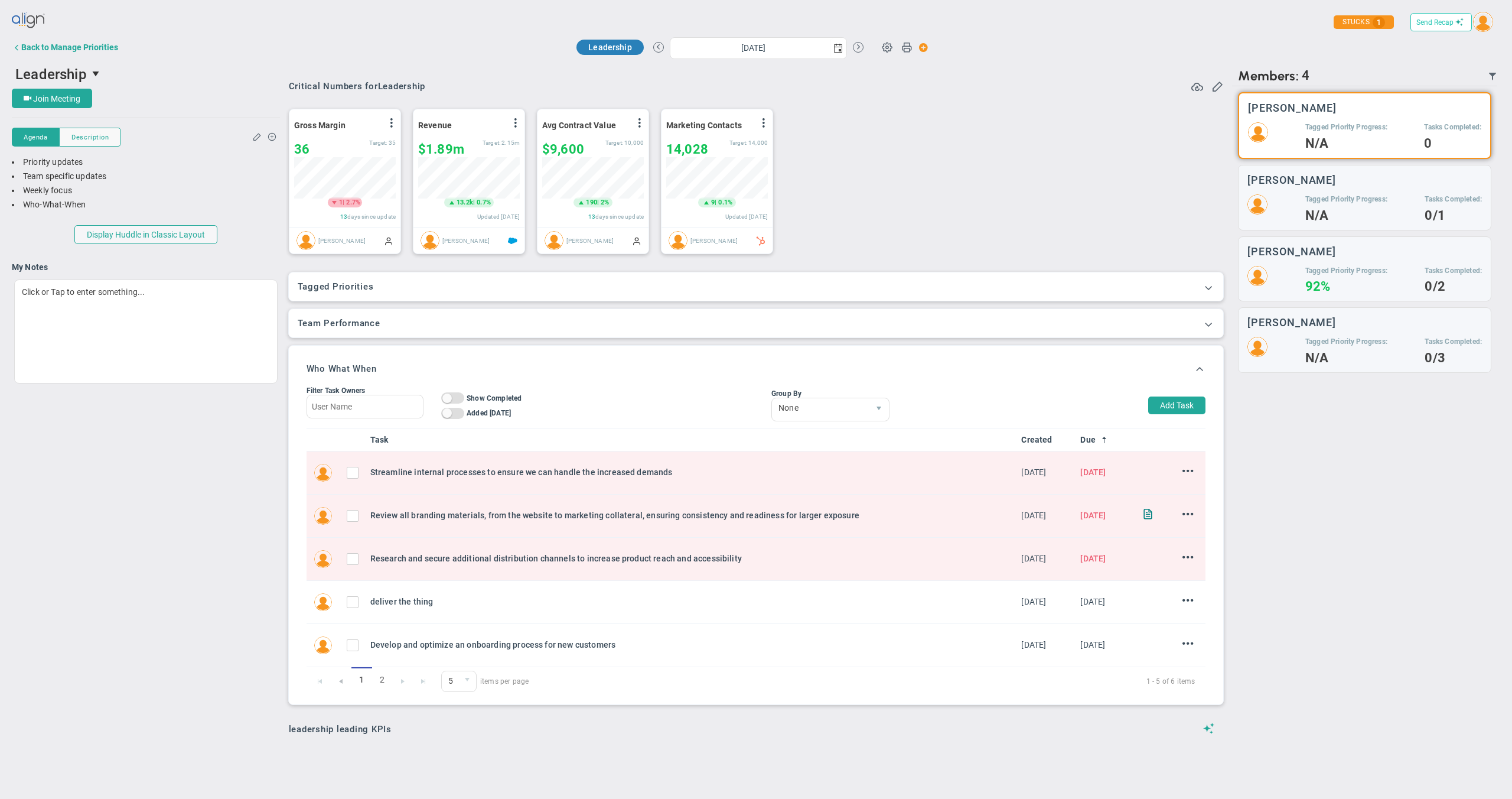 click on "Send Recap" at bounding box center [1435, 22] 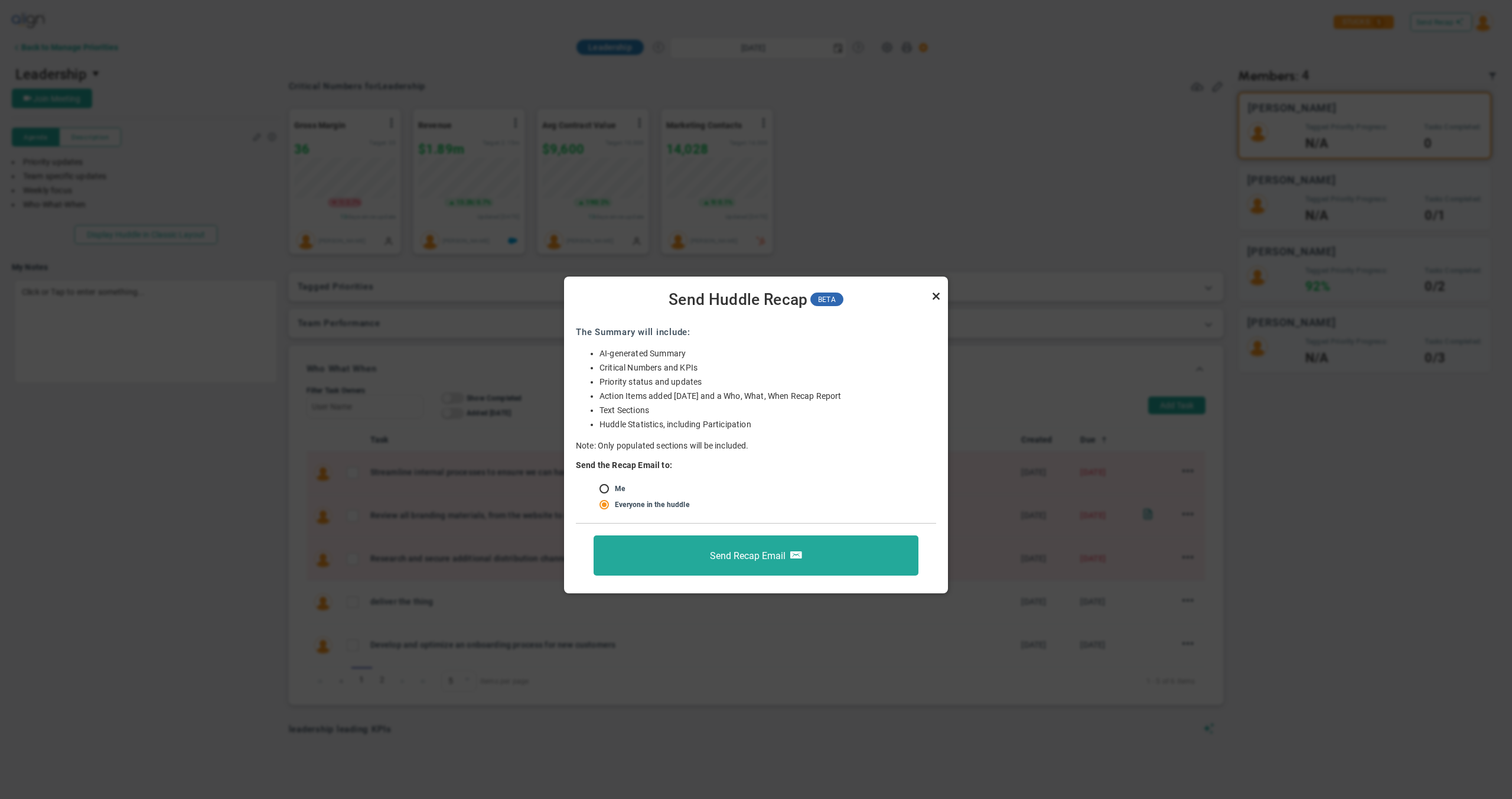 click at bounding box center (936, 296) 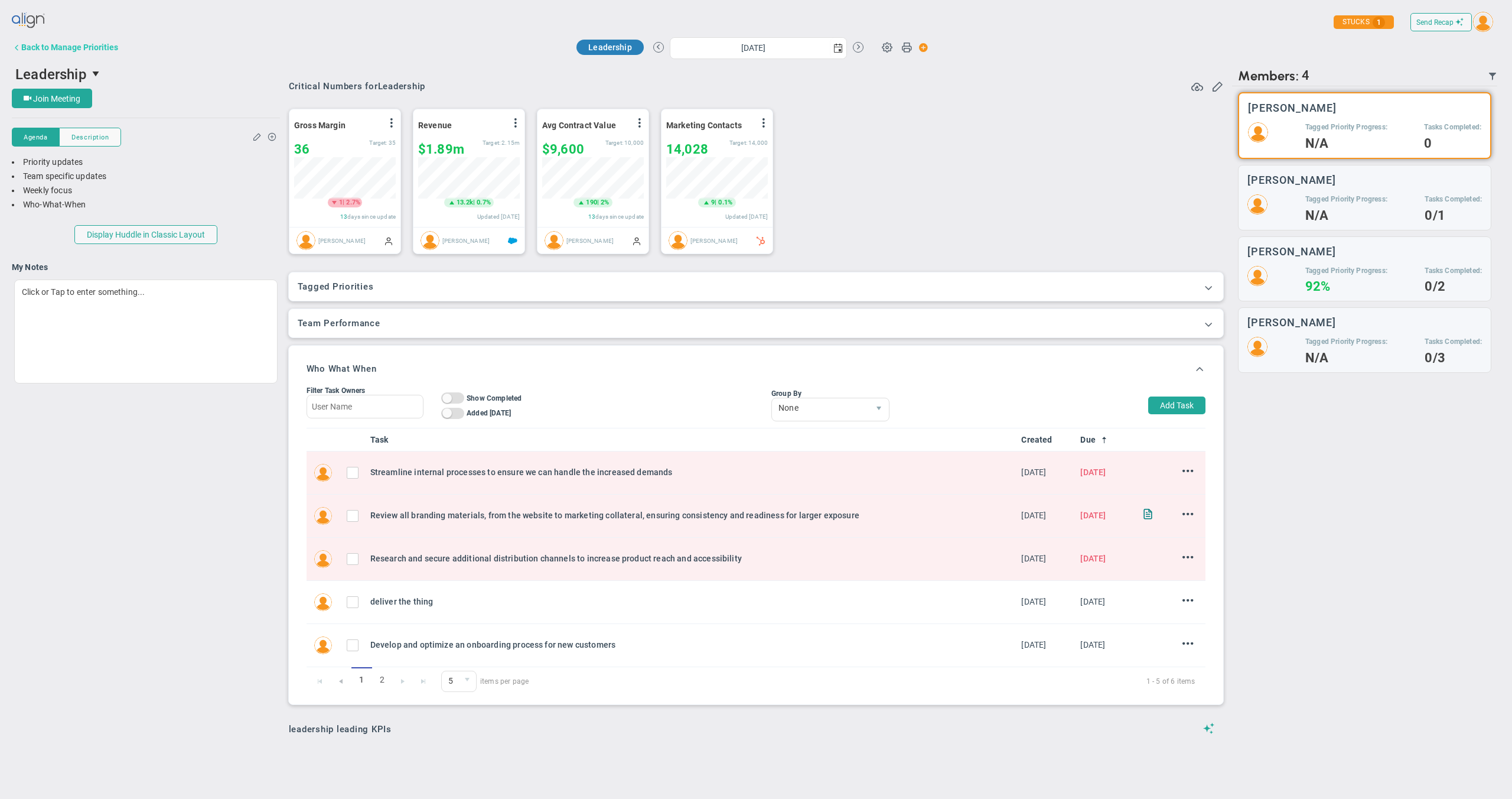 click on "Back to Manage Priorities" at bounding box center (70, 47) 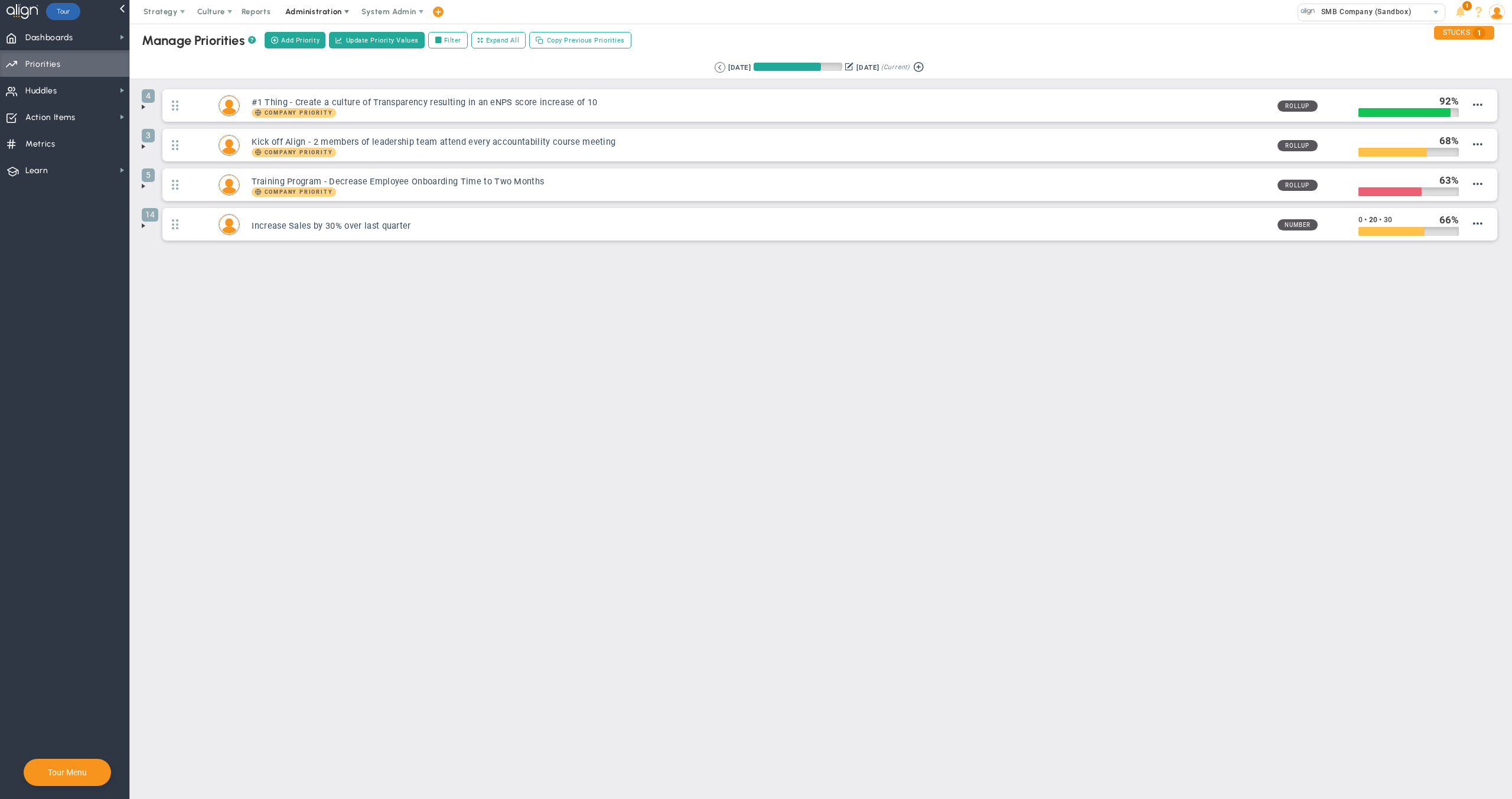 click on "Administration" at bounding box center [313, 11] 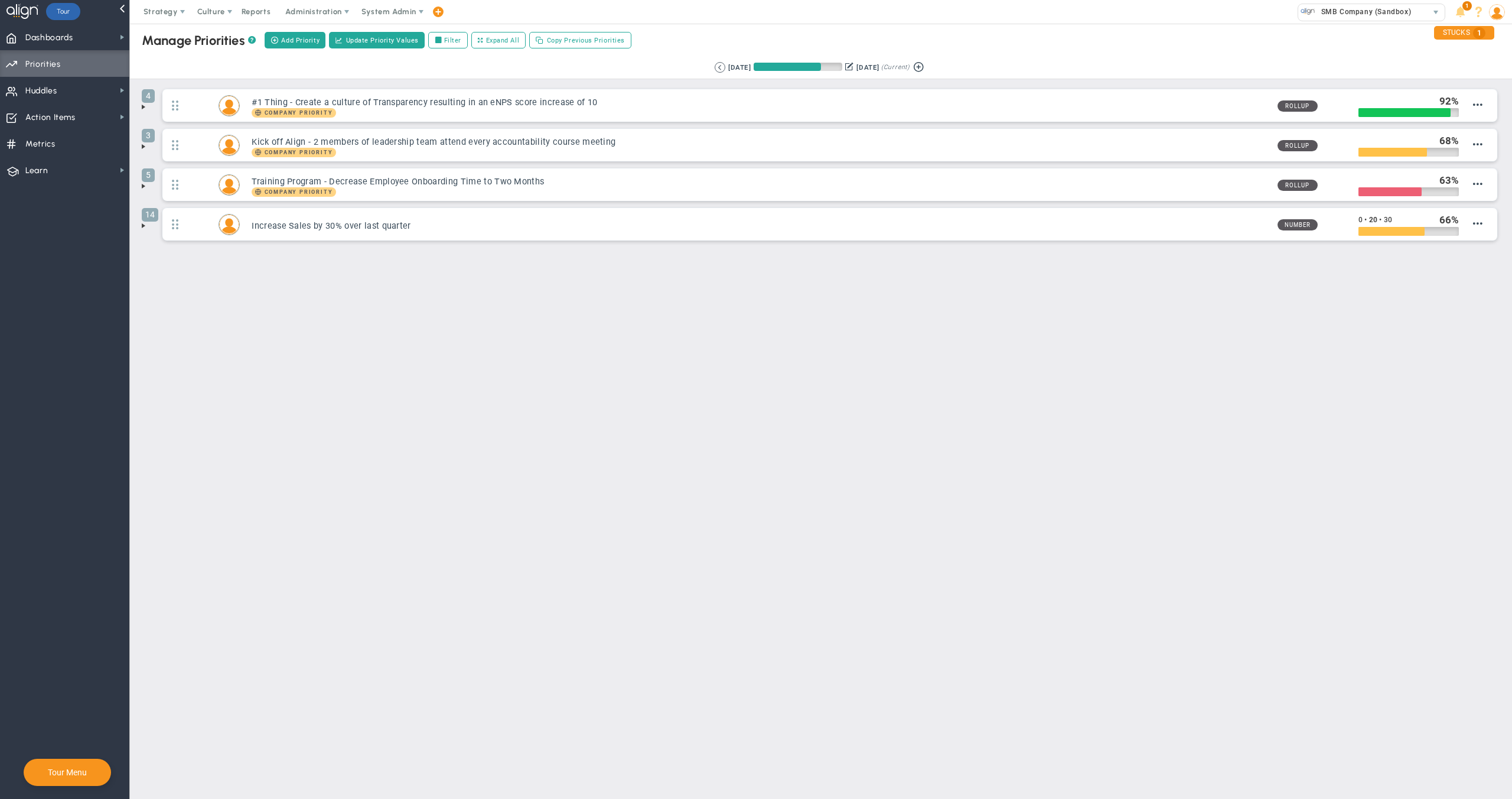 click at bounding box center [1497, 12] 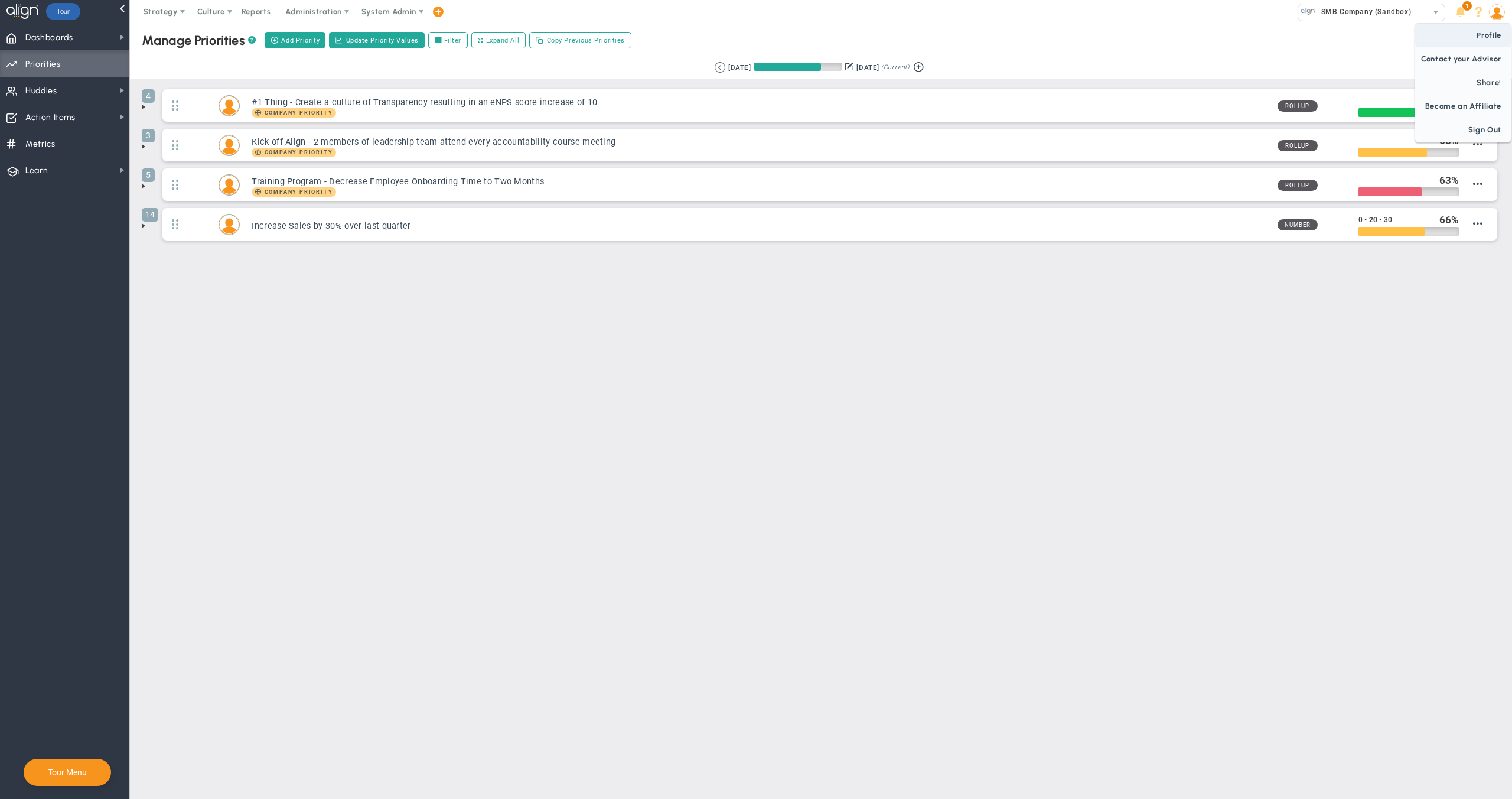 click on "Profile" at bounding box center (1463, 35) 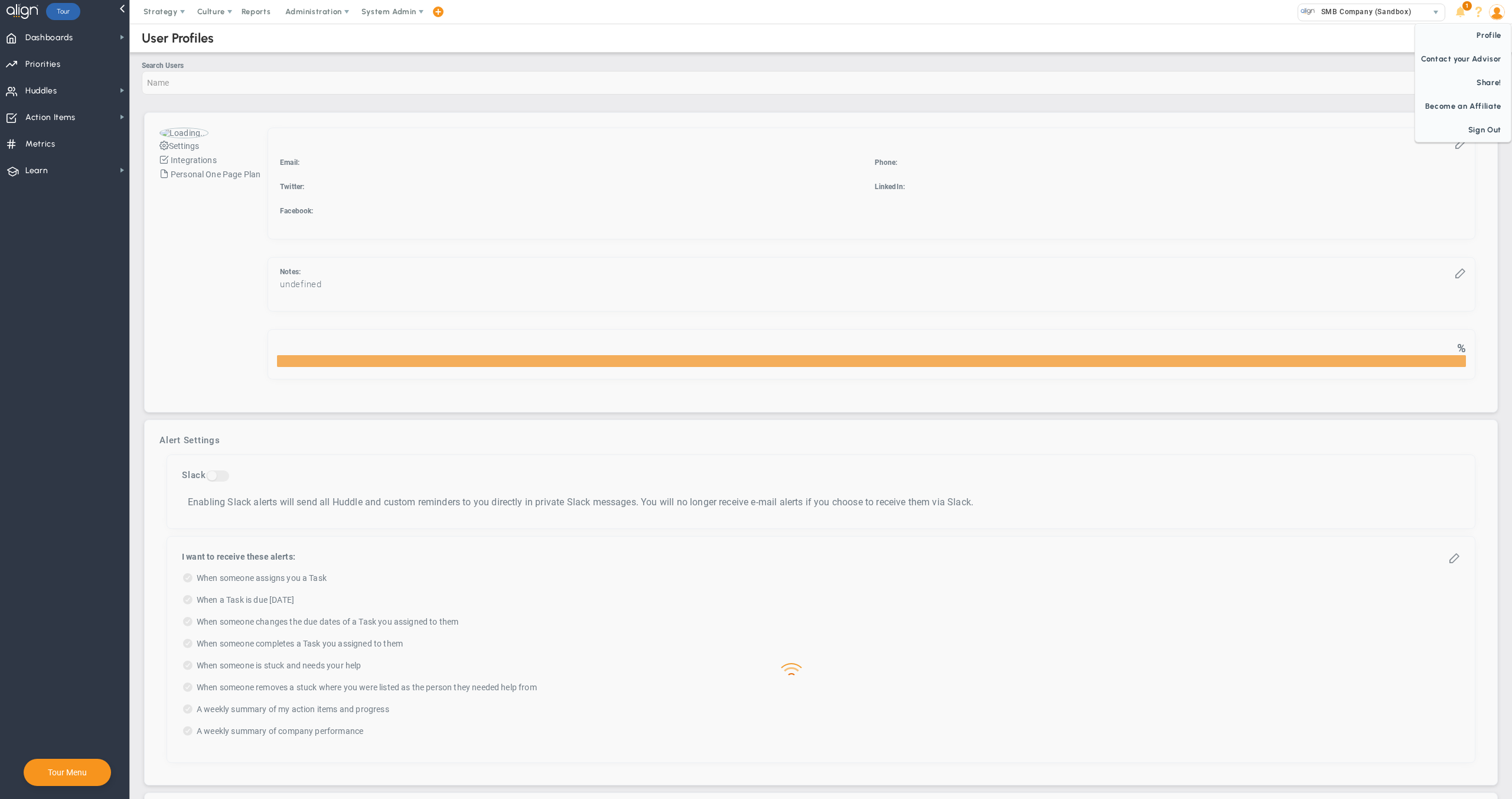 checkbox on "true" 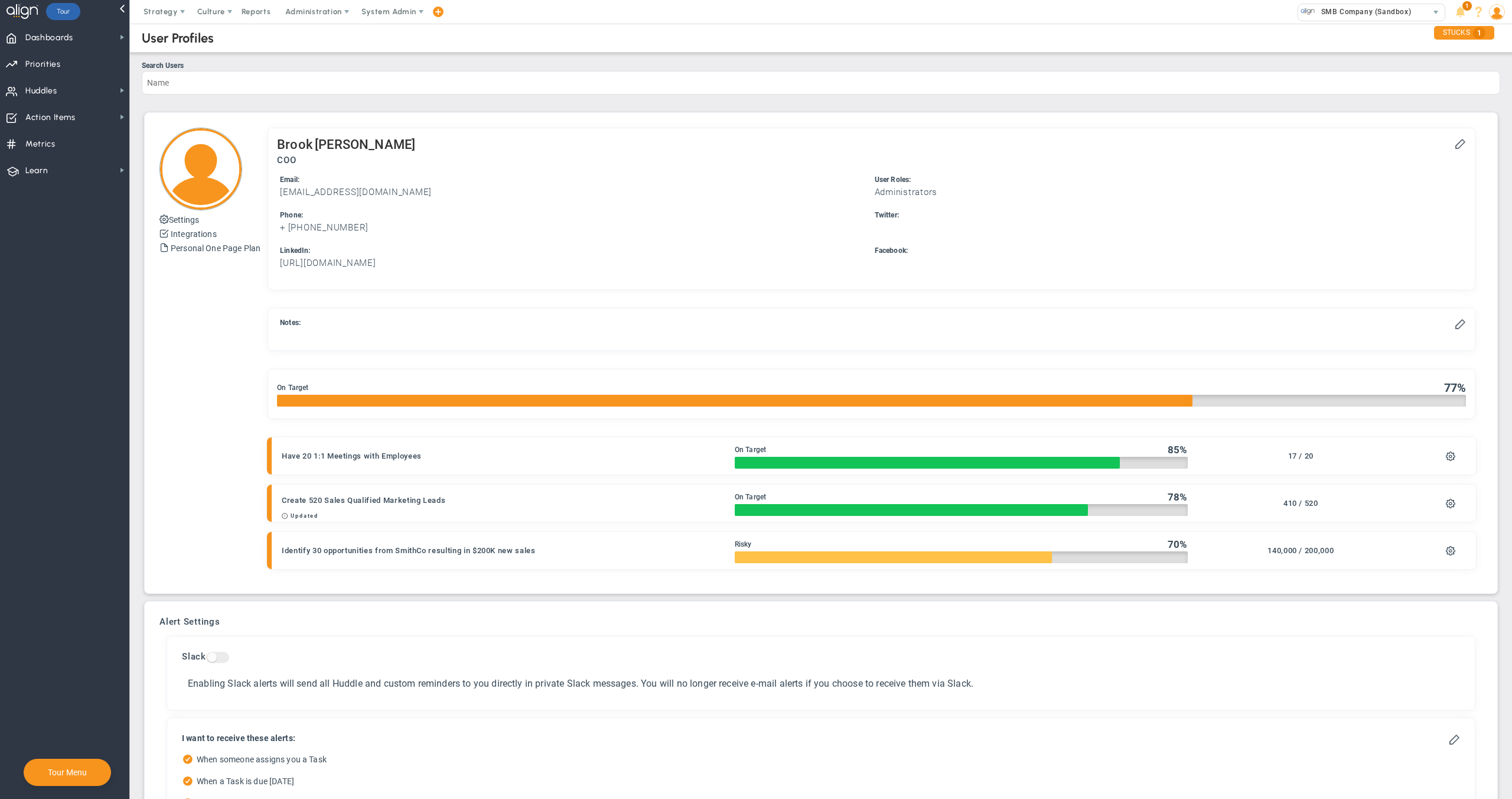 scroll, scrollTop: 388, scrollLeft: 0, axis: vertical 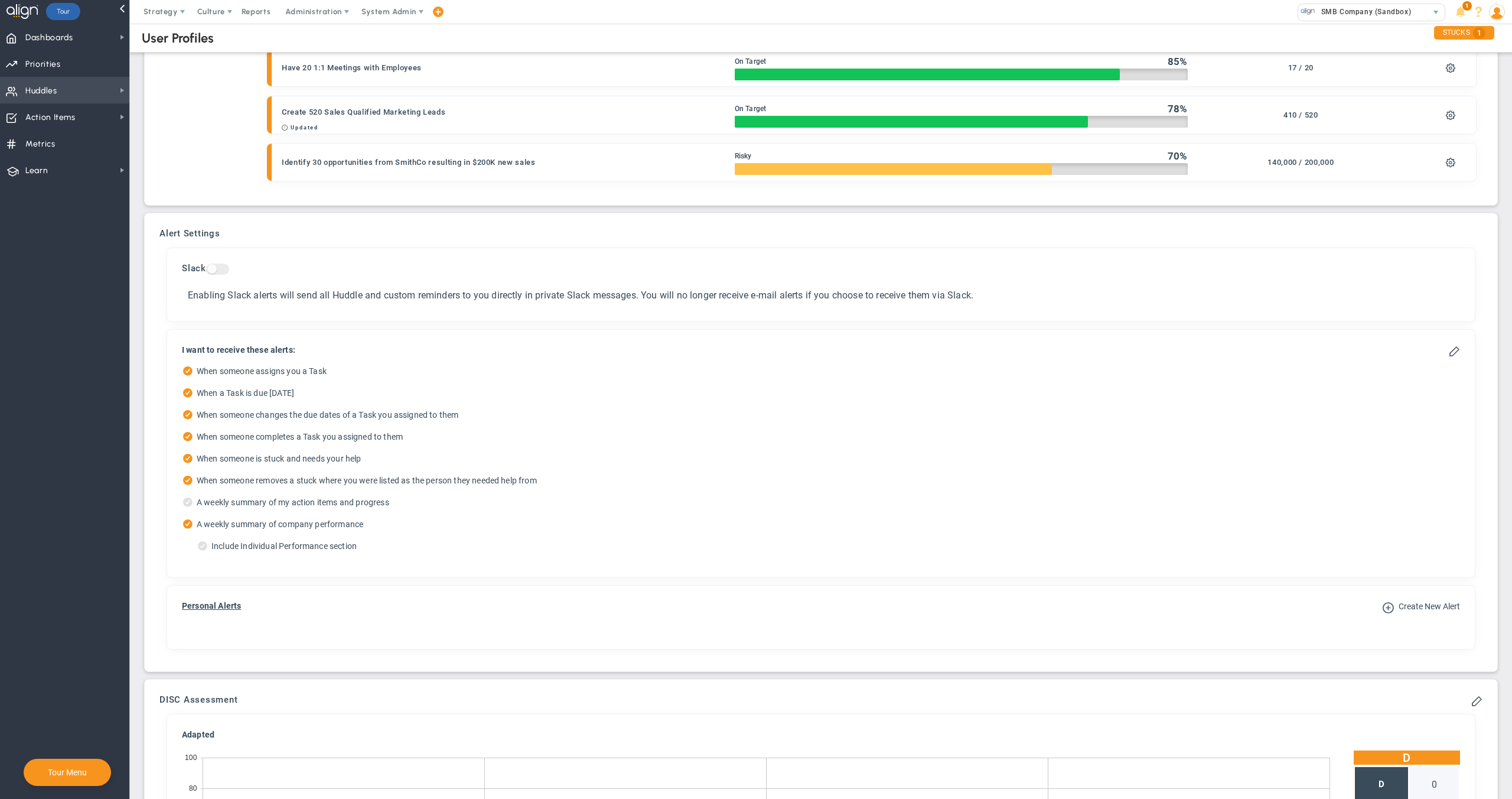 click on "Huddles Huddles" at bounding box center [64, 90] 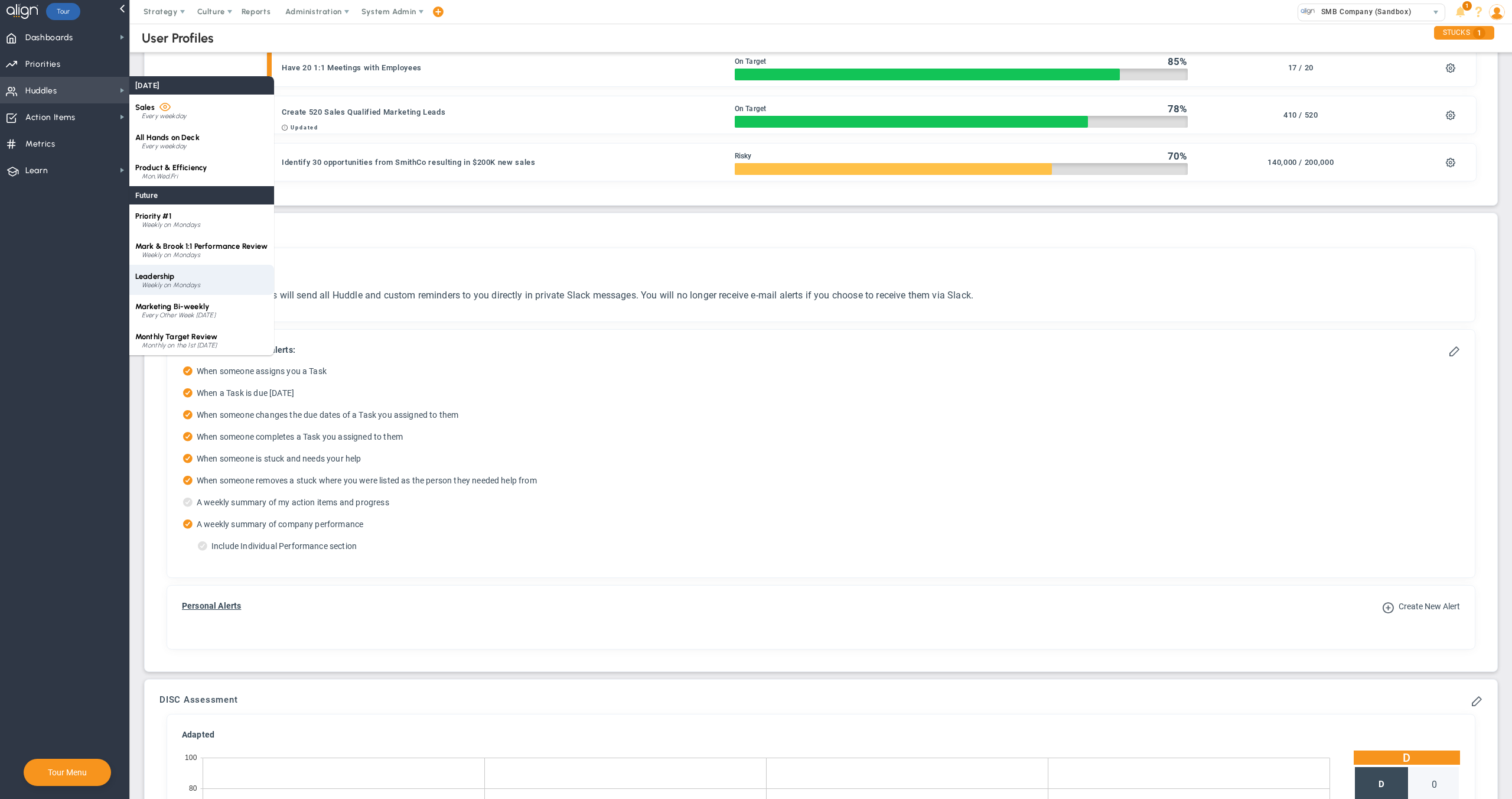 click on "Leadership
Weekly on Mondays" at bounding box center [201, 280] 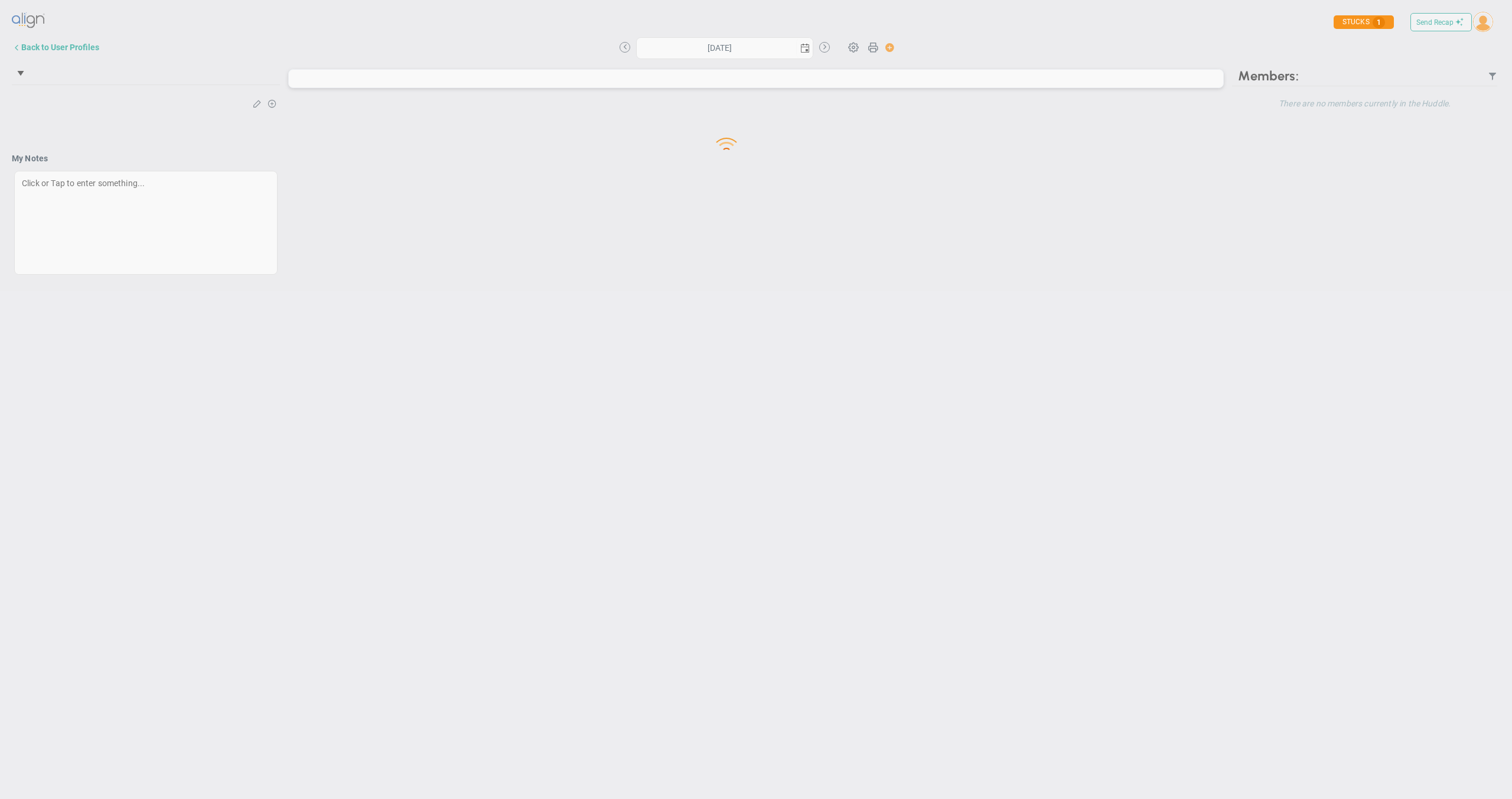scroll, scrollTop: 0, scrollLeft: 0, axis: both 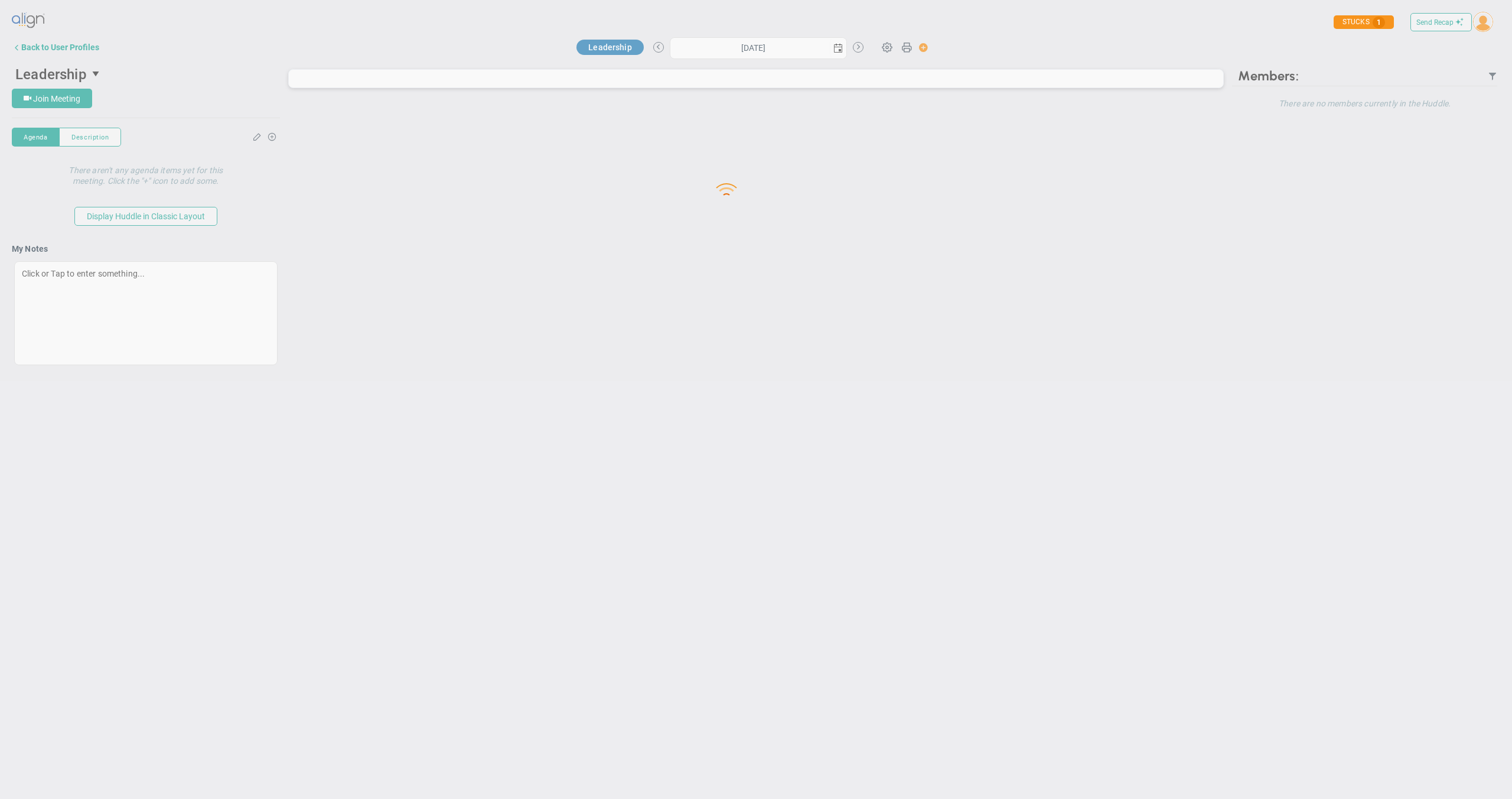 type on "[DATE]" 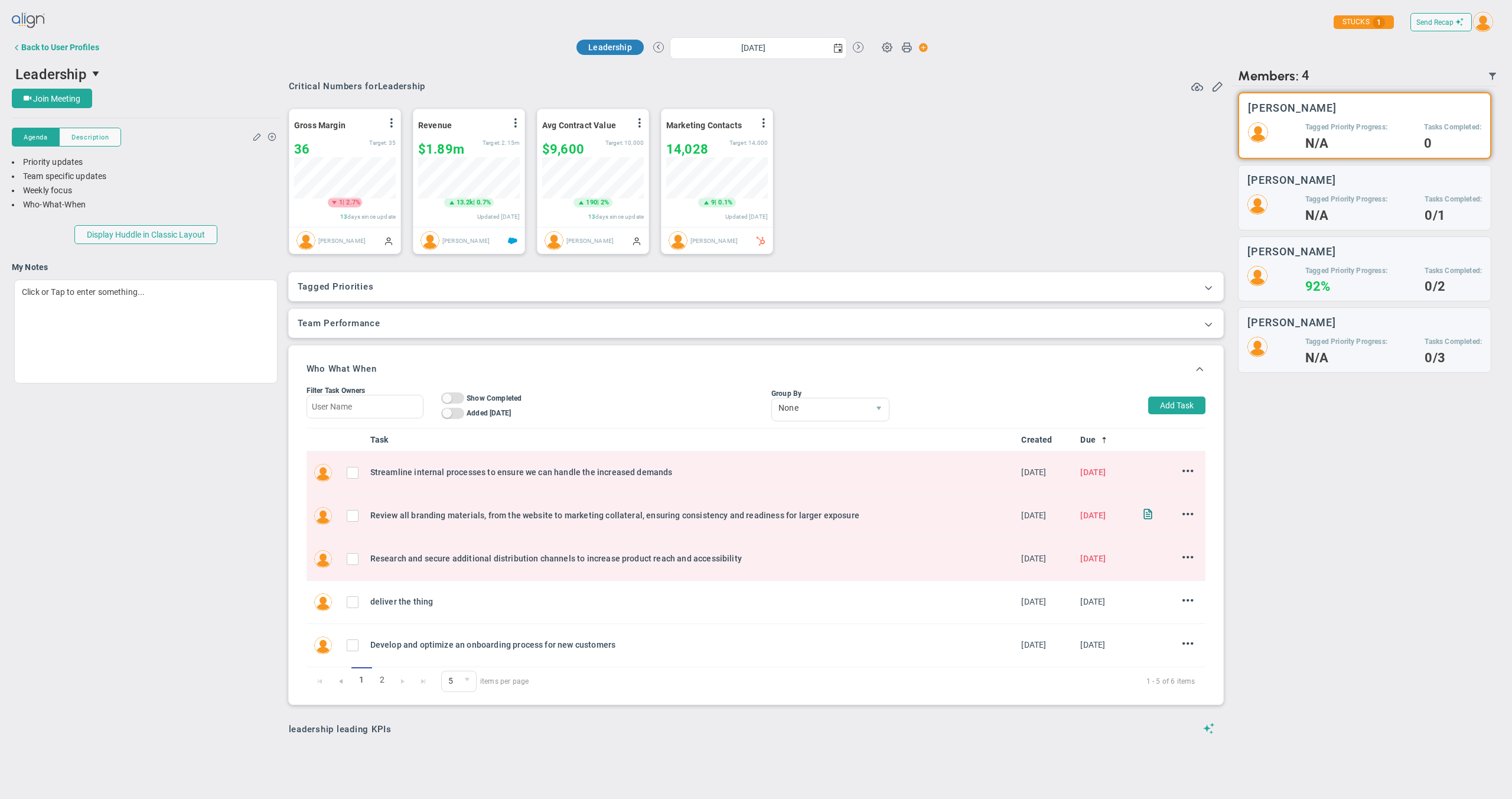 scroll, scrollTop: 590935, scrollLeft: 590523, axis: both 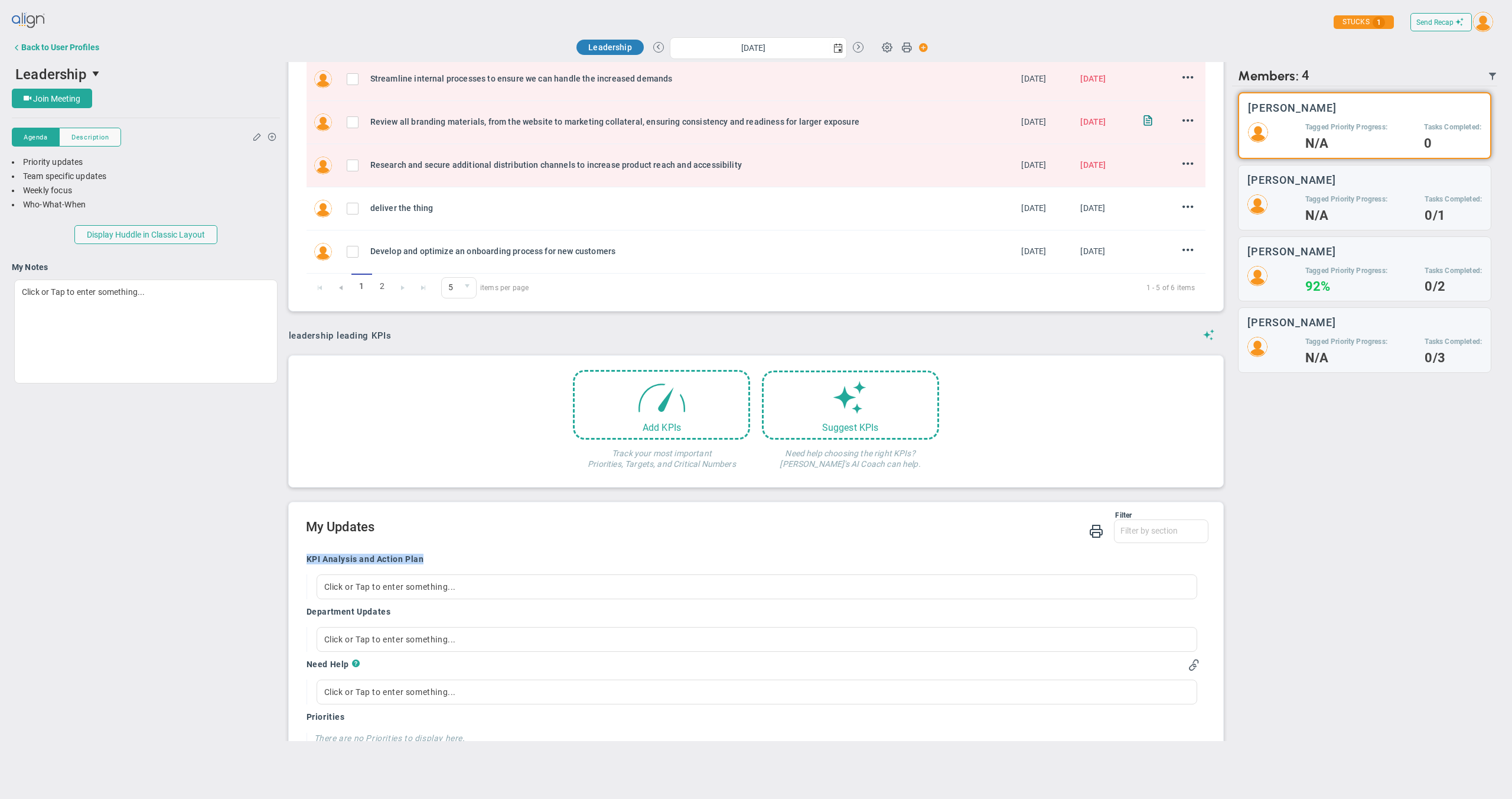 drag, startPoint x: 306, startPoint y: 557, endPoint x: 369, endPoint y: 621, distance: 89.80535 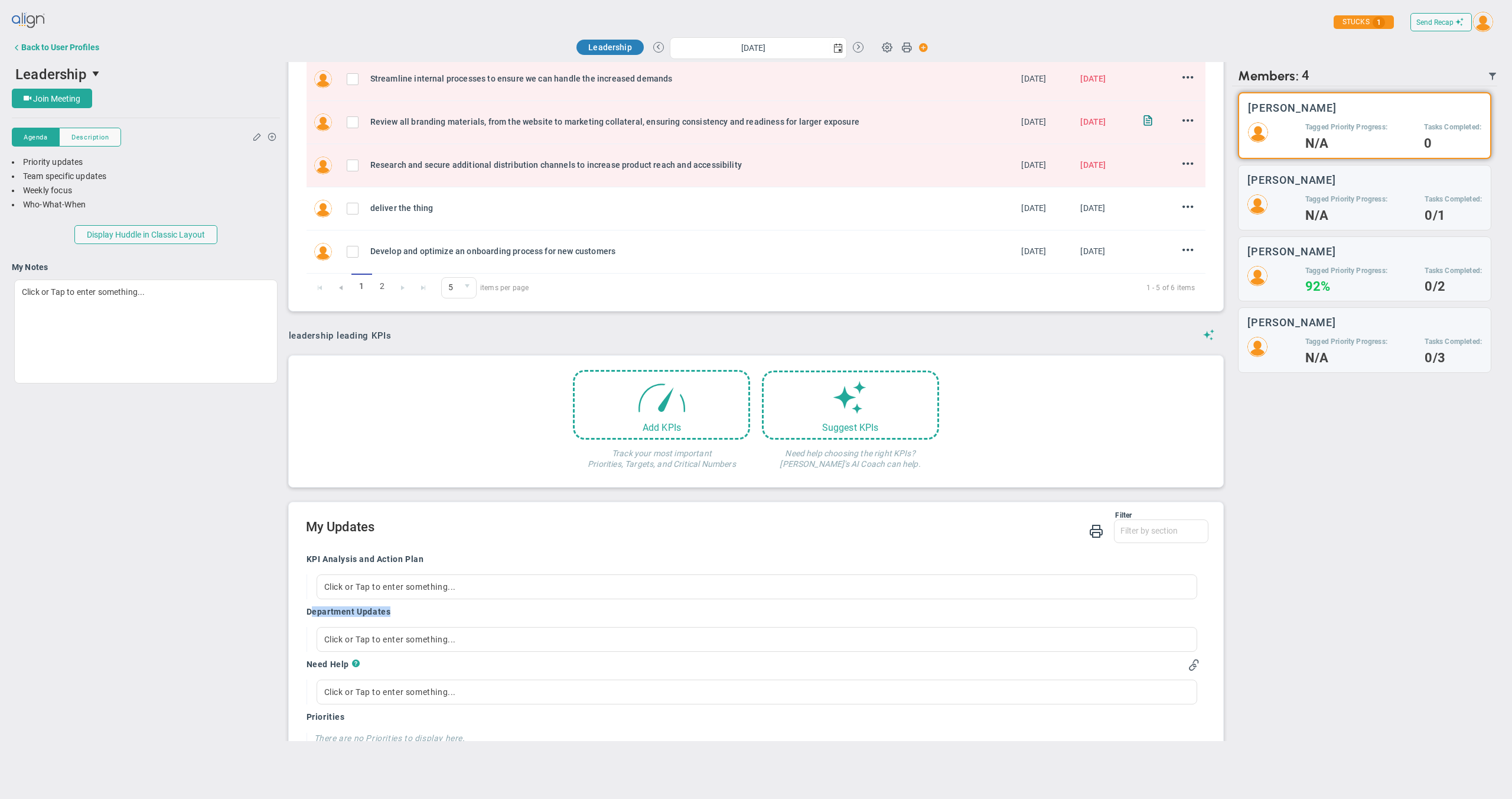 drag, startPoint x: 310, startPoint y: 612, endPoint x: 437, endPoint y: 620, distance: 127.25172 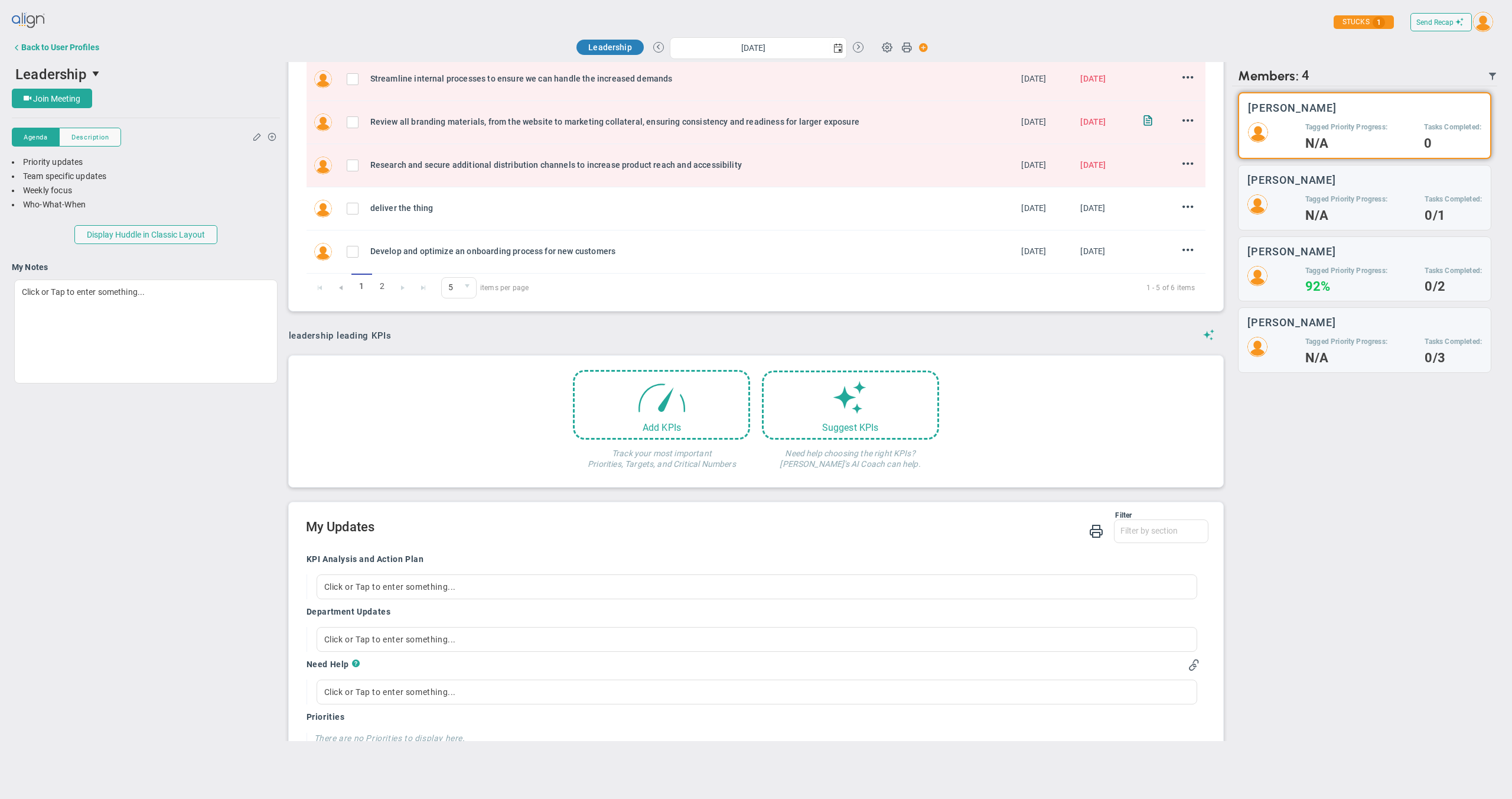 click on "KPI Analysis and Action Plan" at bounding box center (365, 559) 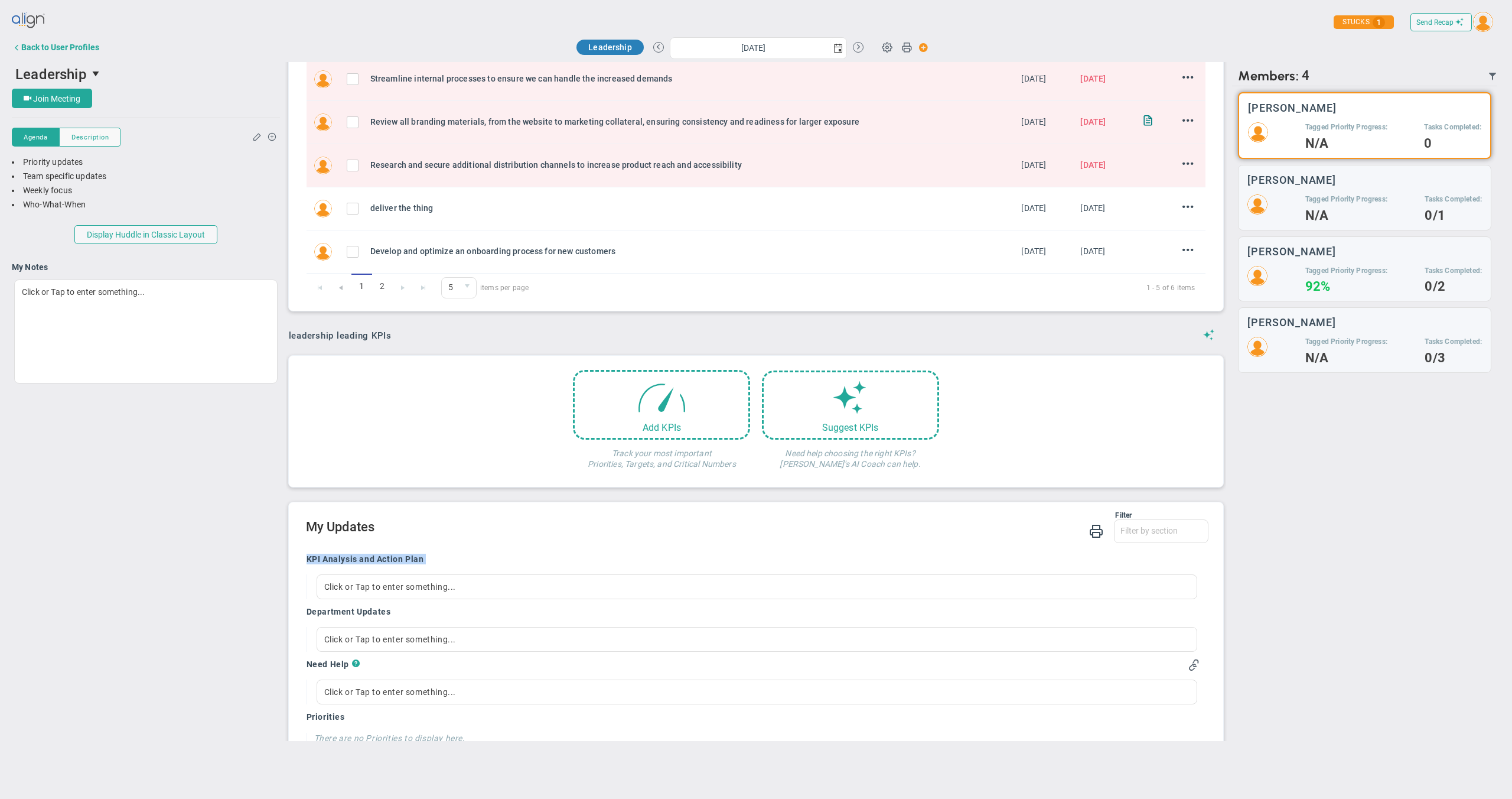 click on "KPI Analysis and Action Plan" at bounding box center [365, 559] 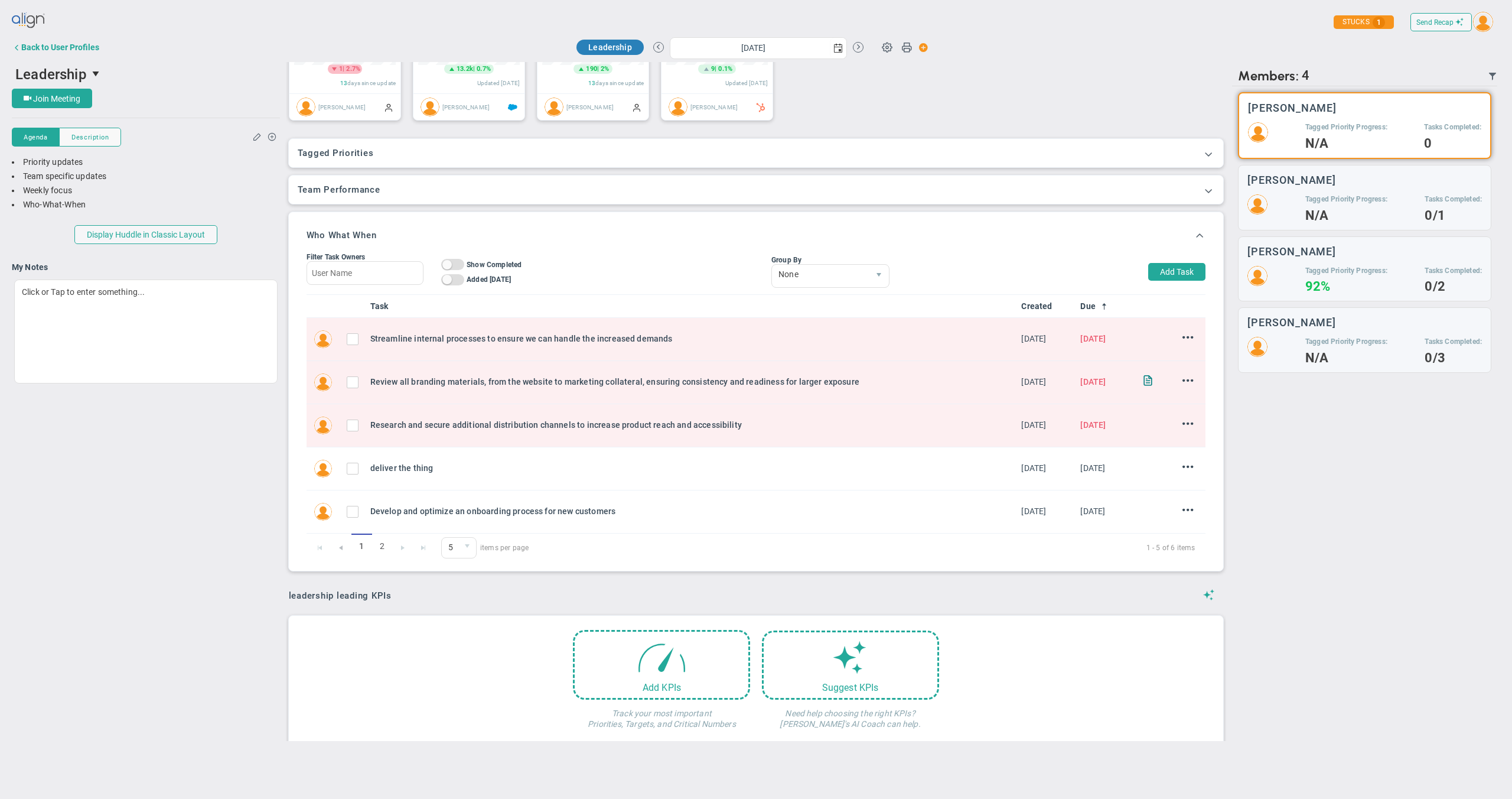 scroll, scrollTop: 0, scrollLeft: 0, axis: both 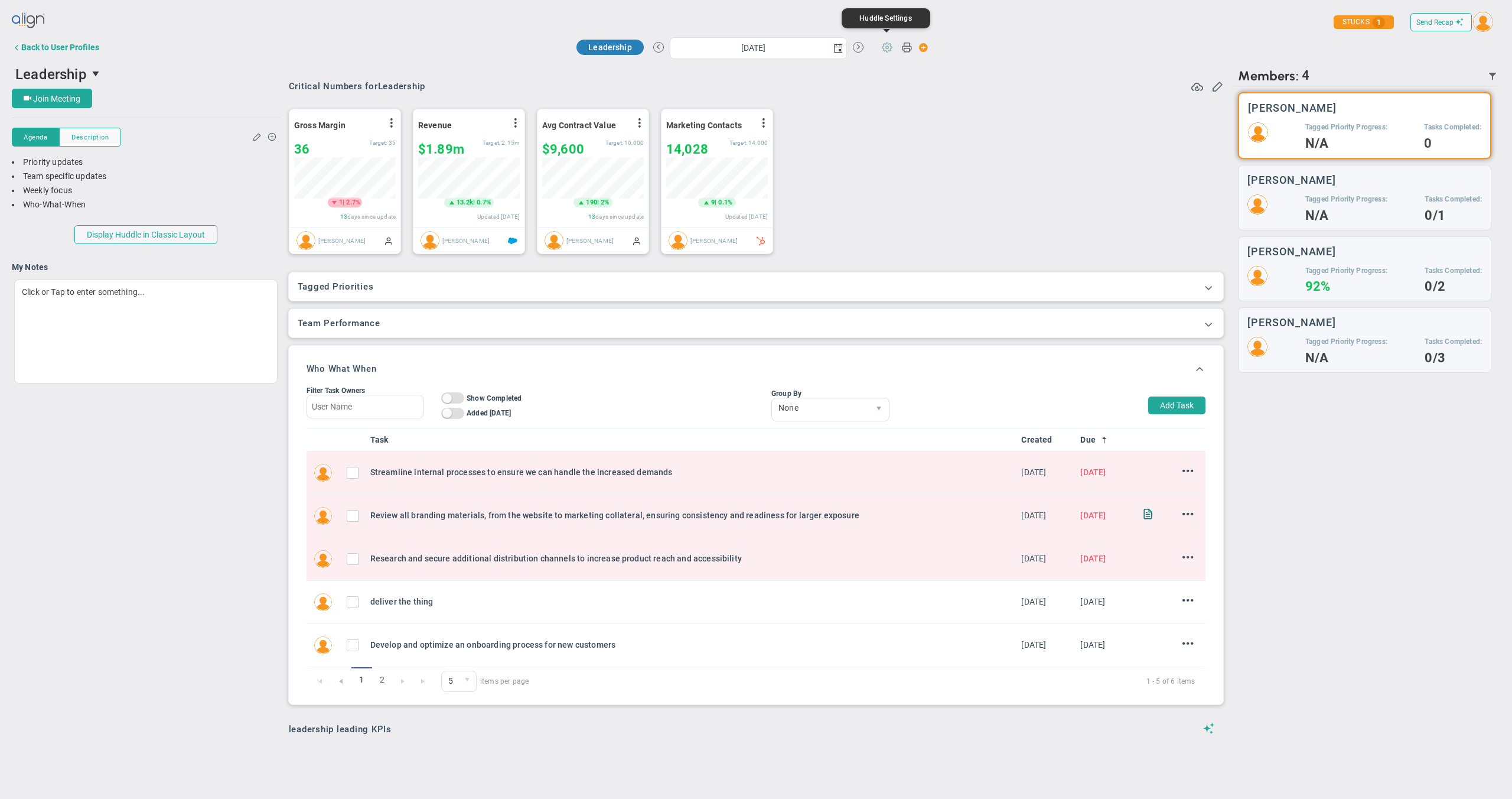 click at bounding box center [887, 47] 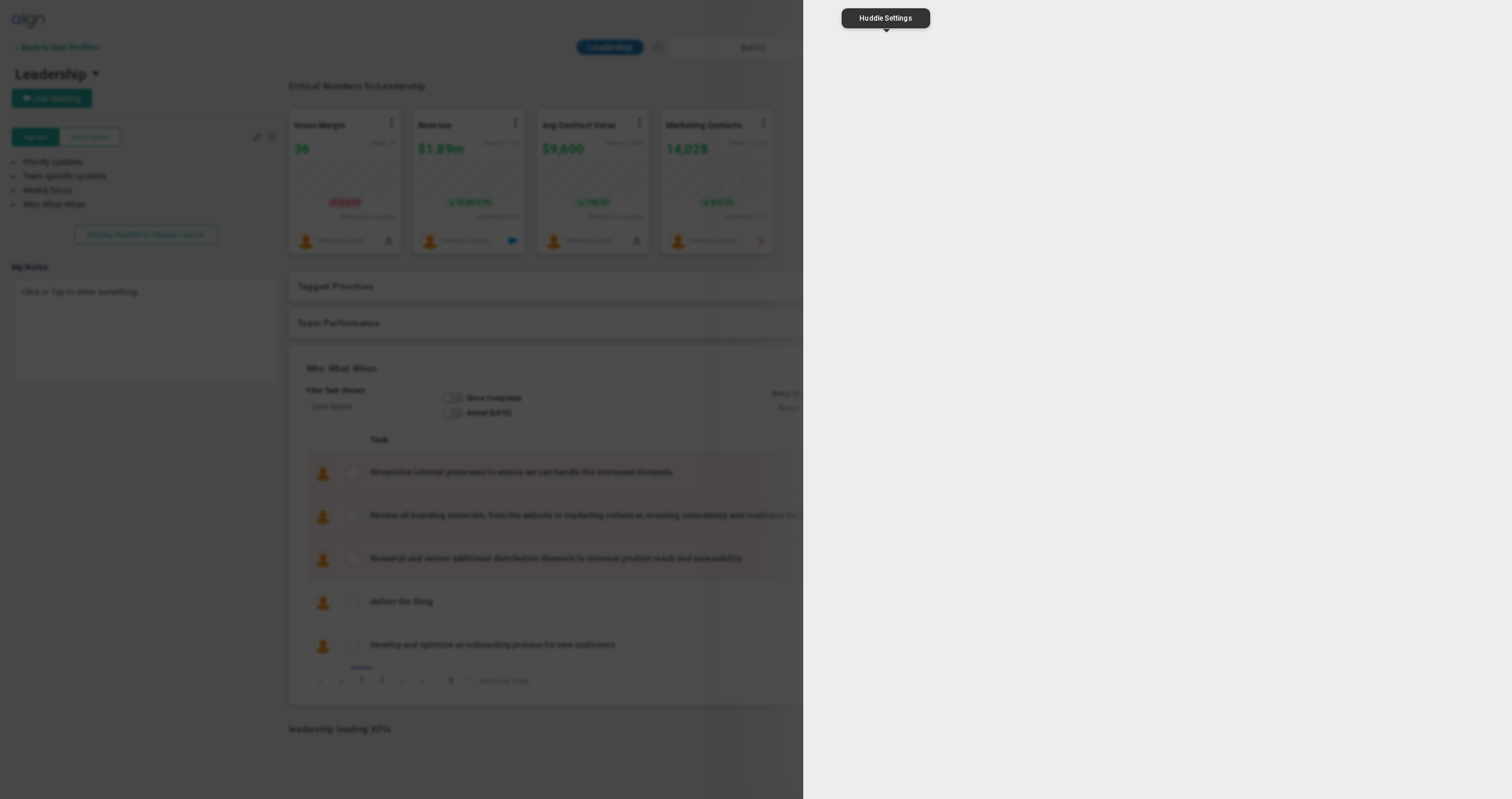 type on "Leadership" 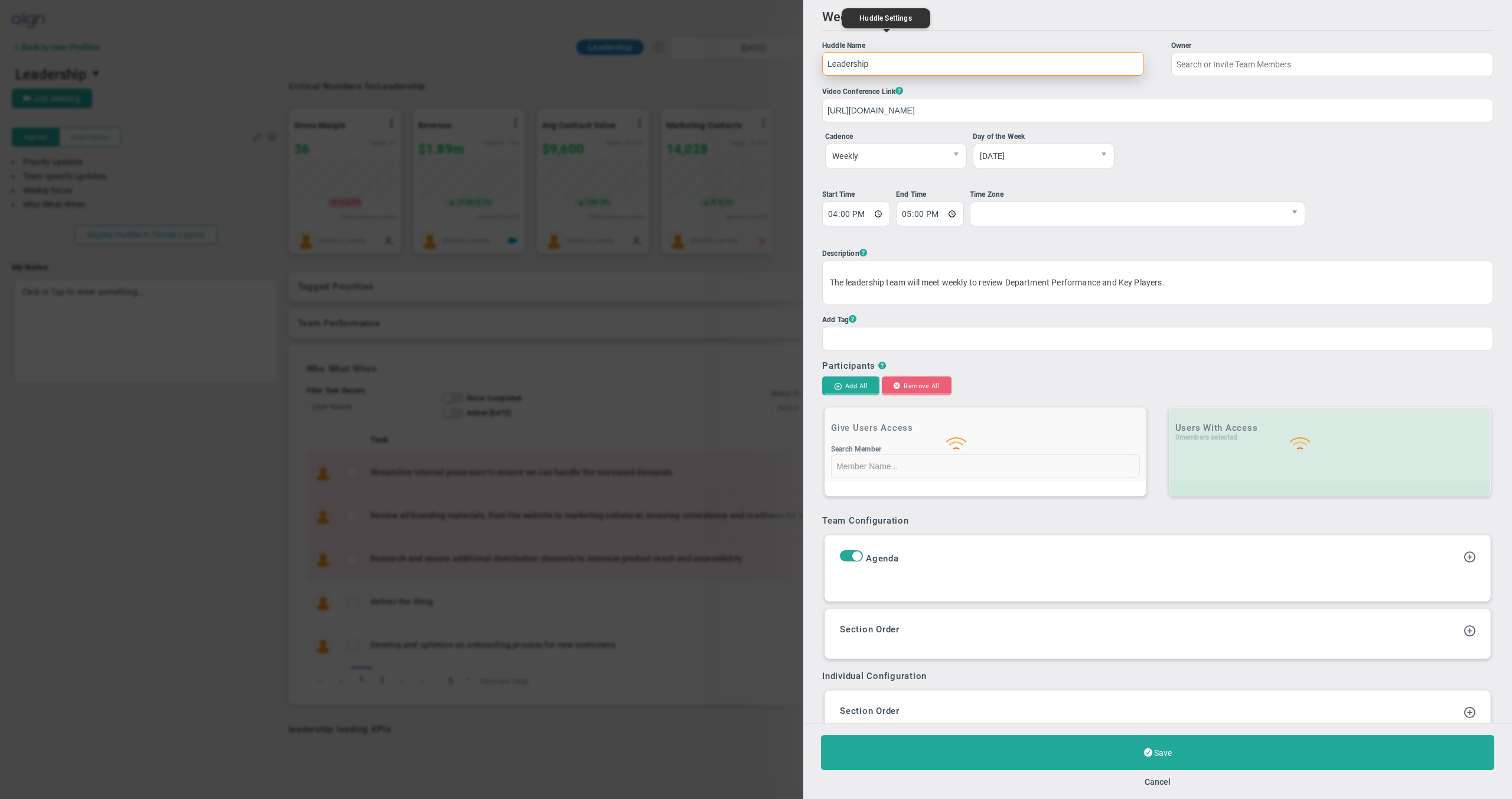type on "[PERSON_NAME]" 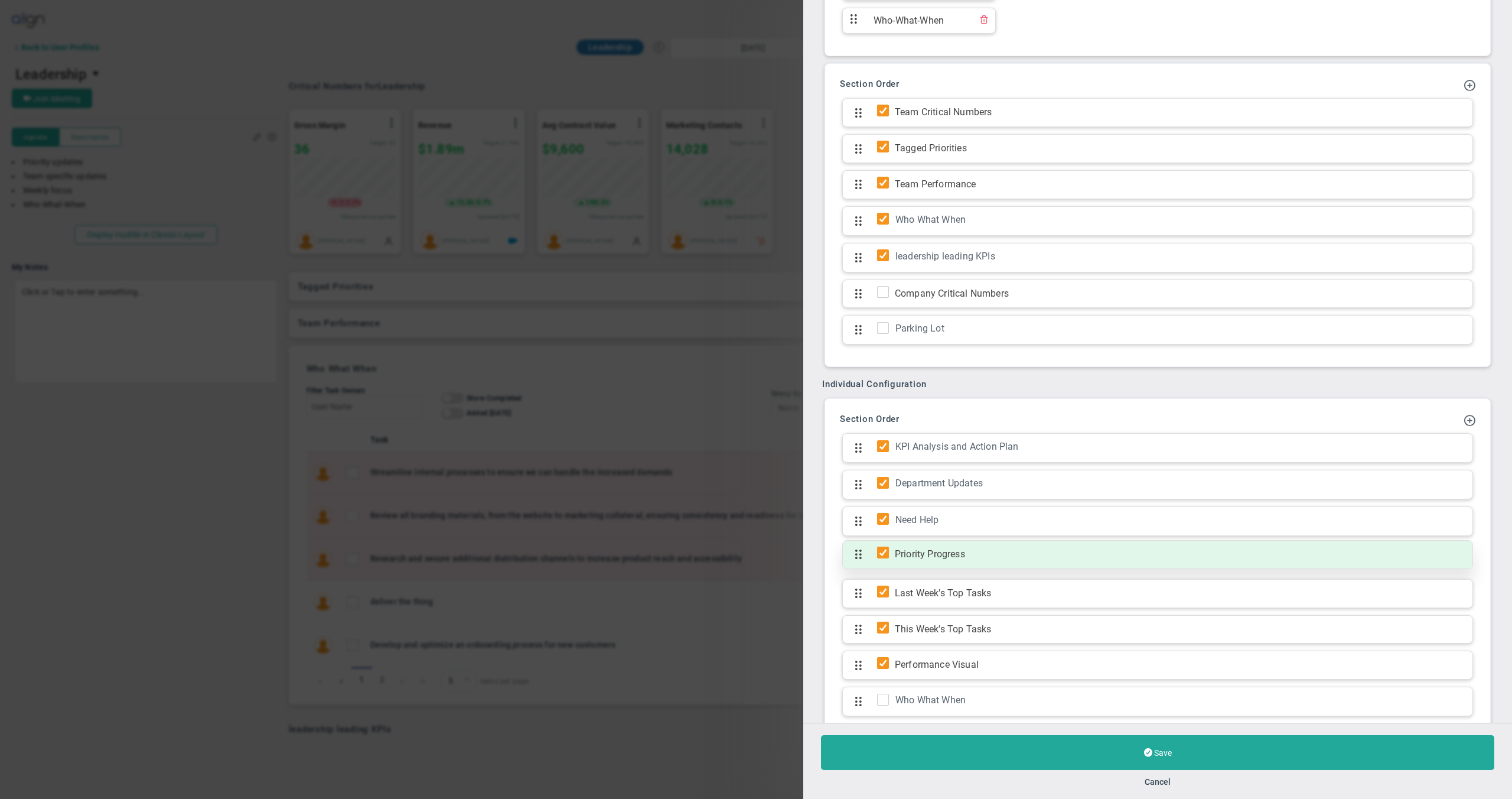 scroll, scrollTop: 873, scrollLeft: 0, axis: vertical 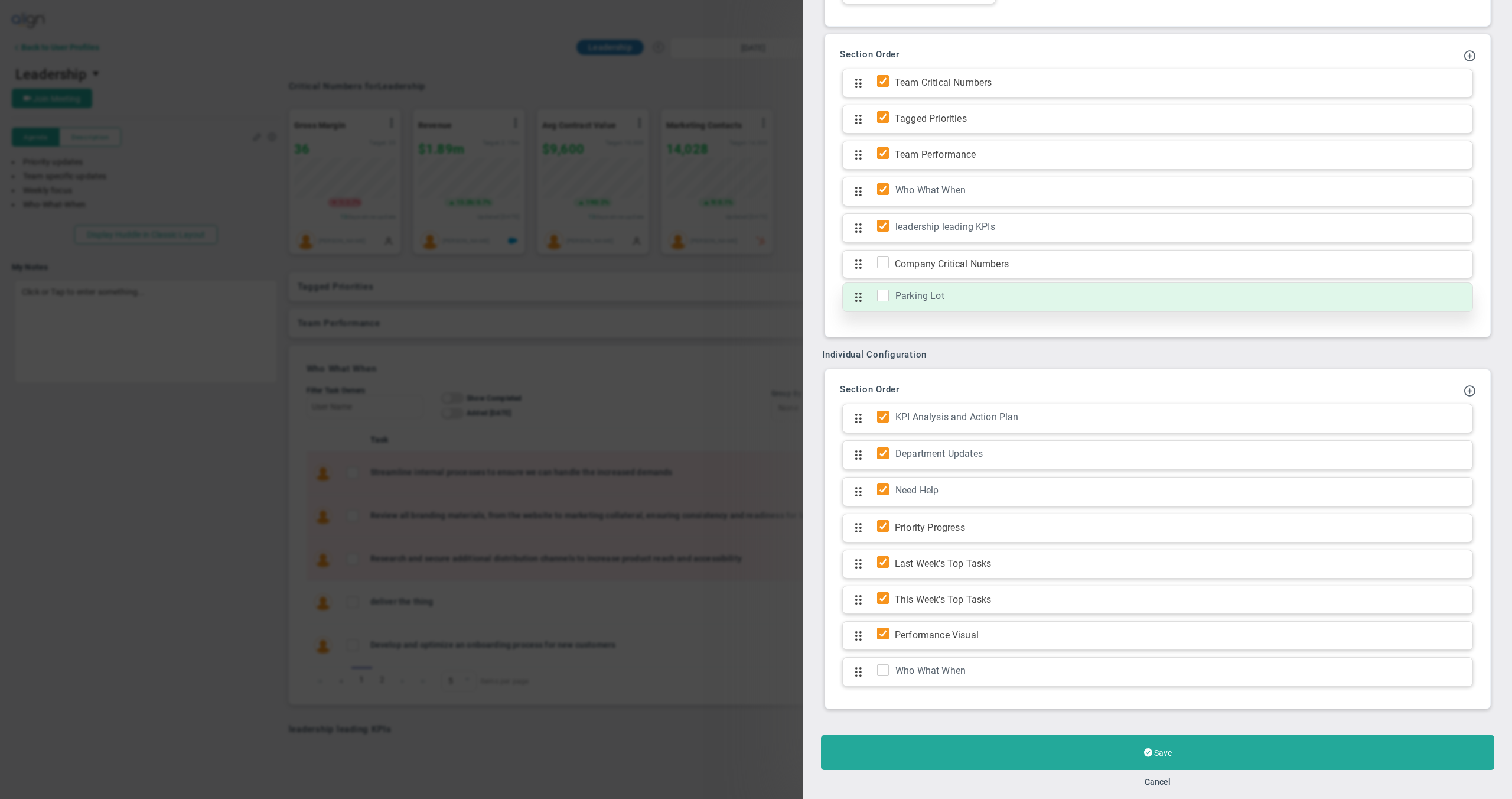 click at bounding box center [886, 298] 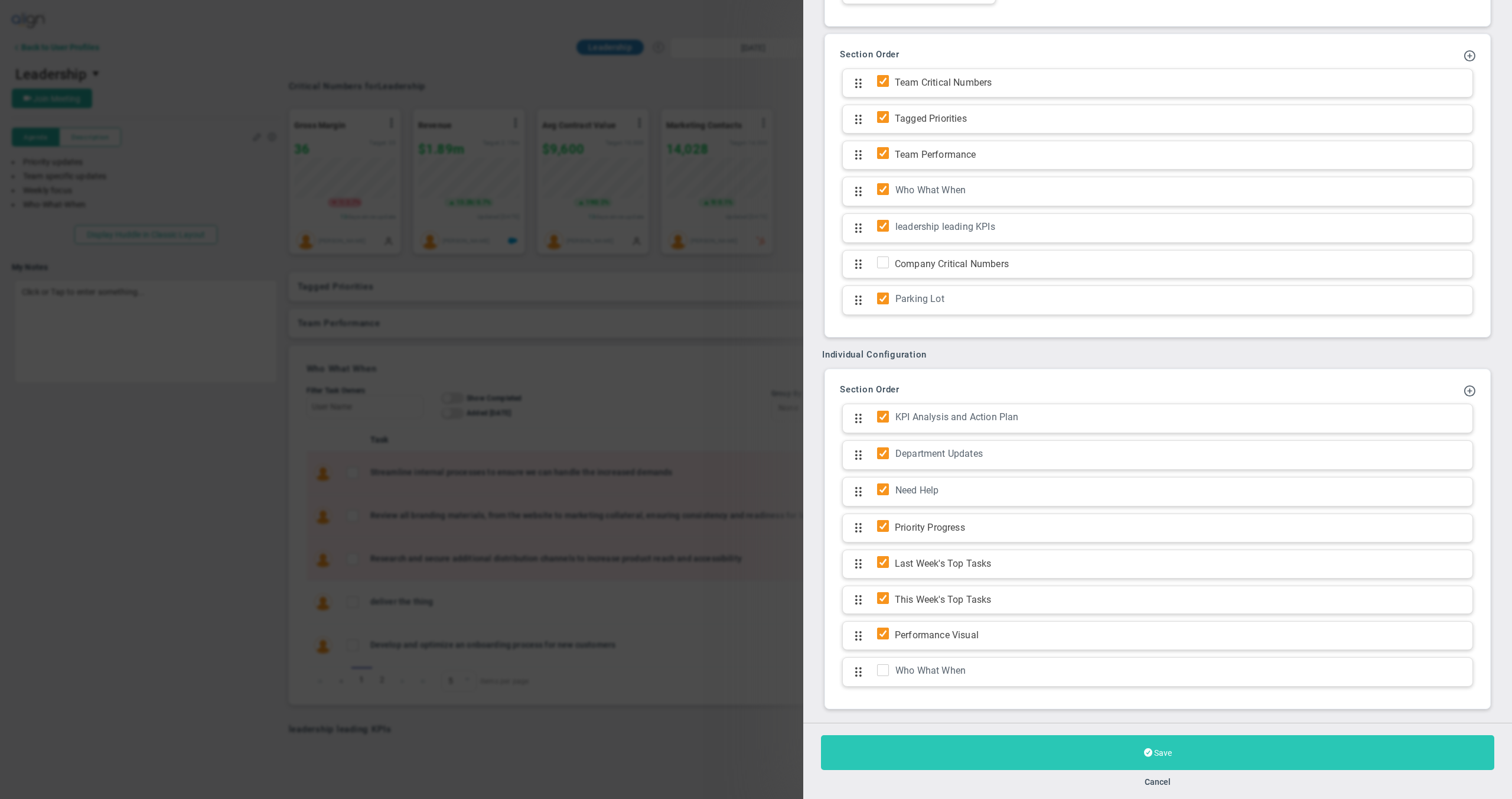 click on "Save" at bounding box center (1158, 752) 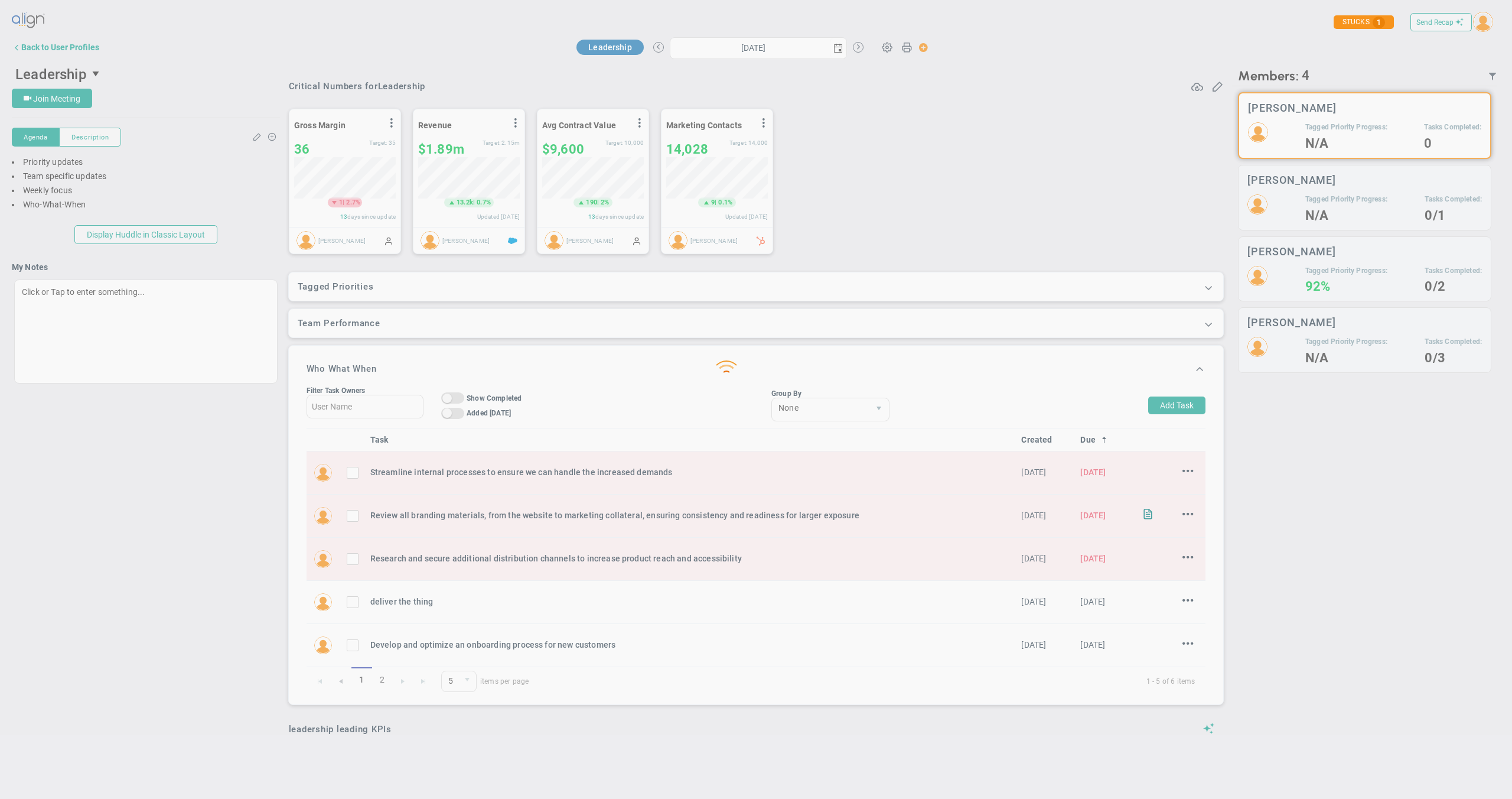 type on "[DATE]" 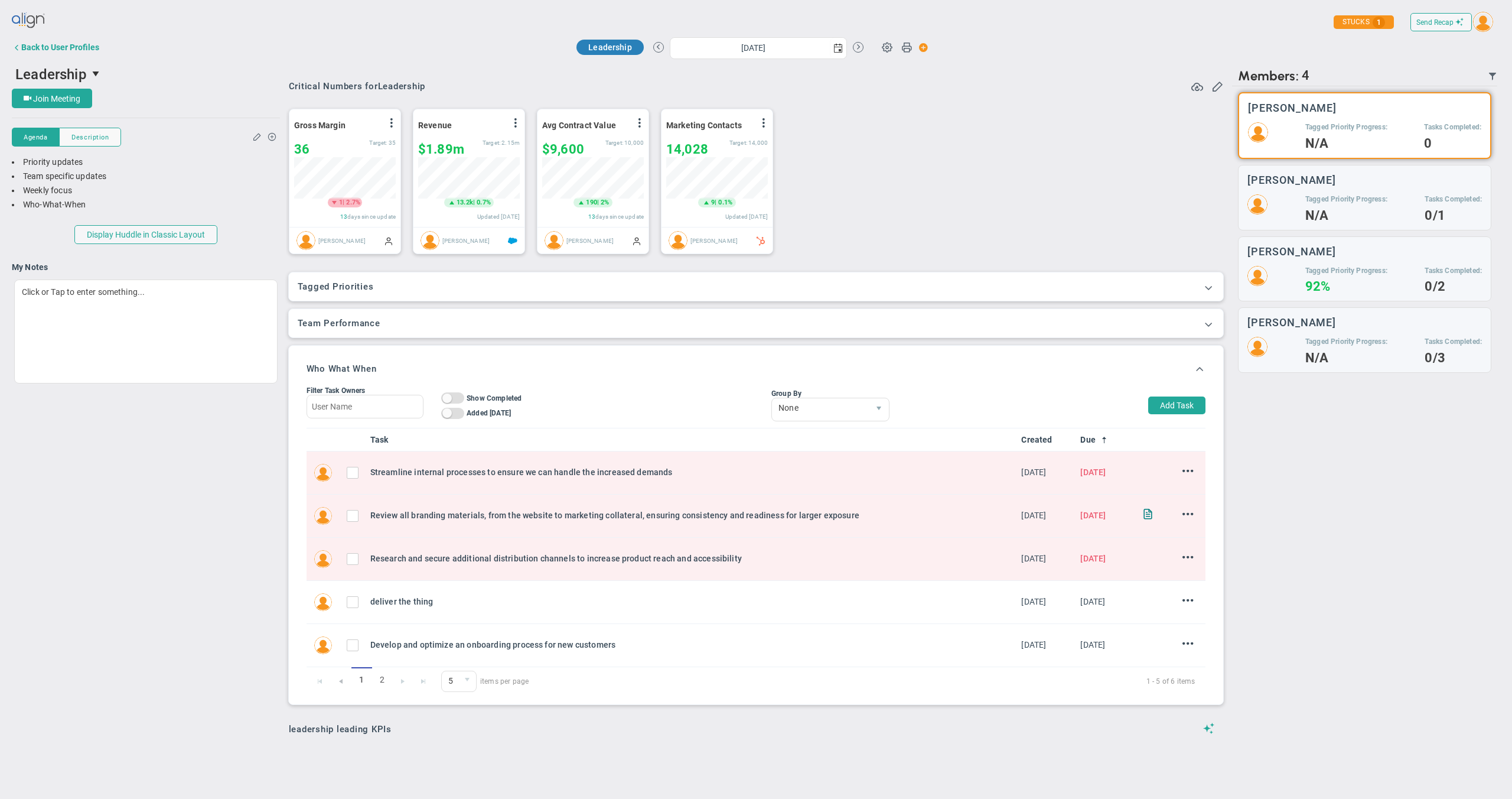 scroll, scrollTop: 590935, scrollLeft: 590523, axis: both 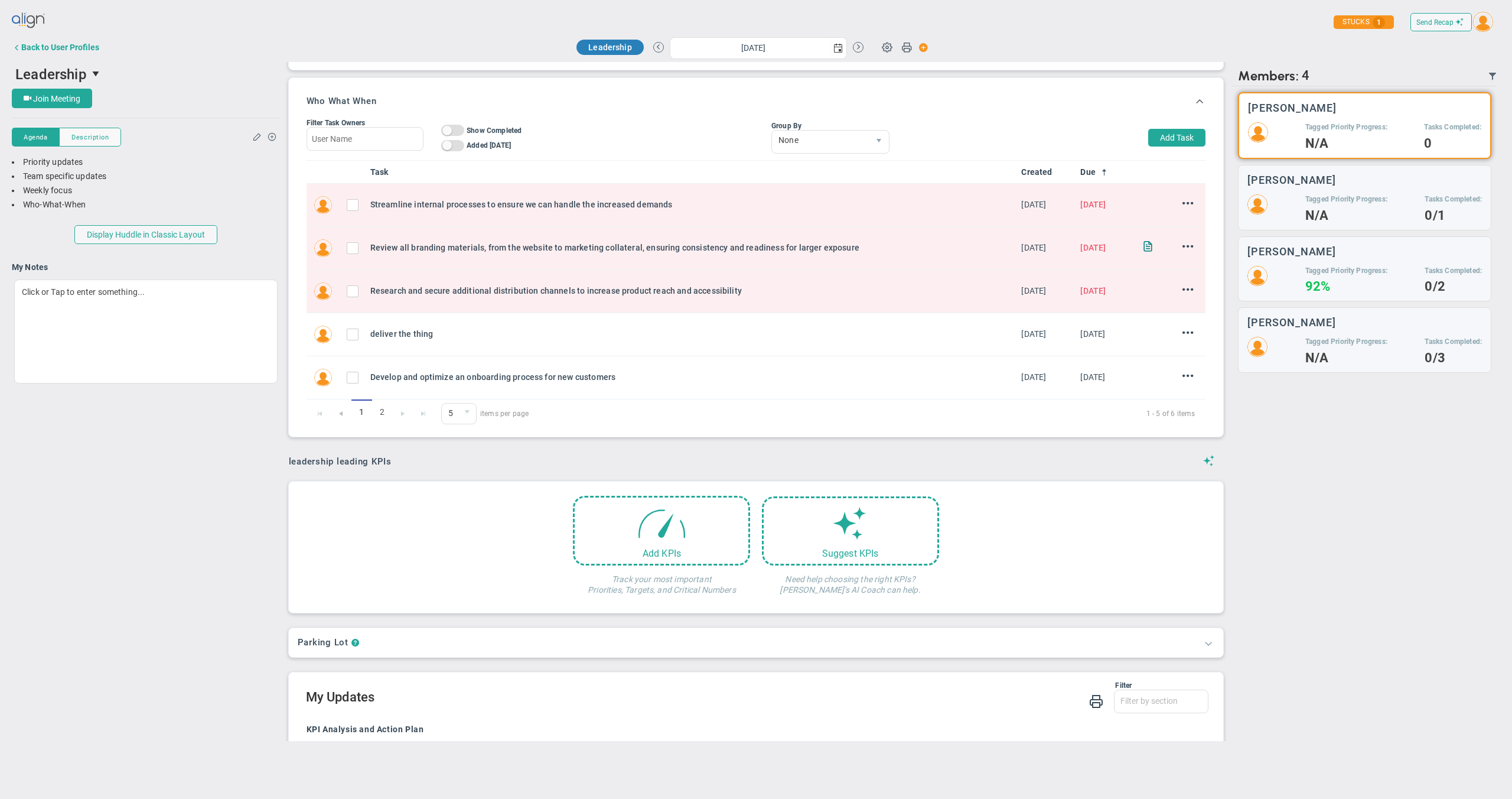 click at bounding box center [1208, 643] 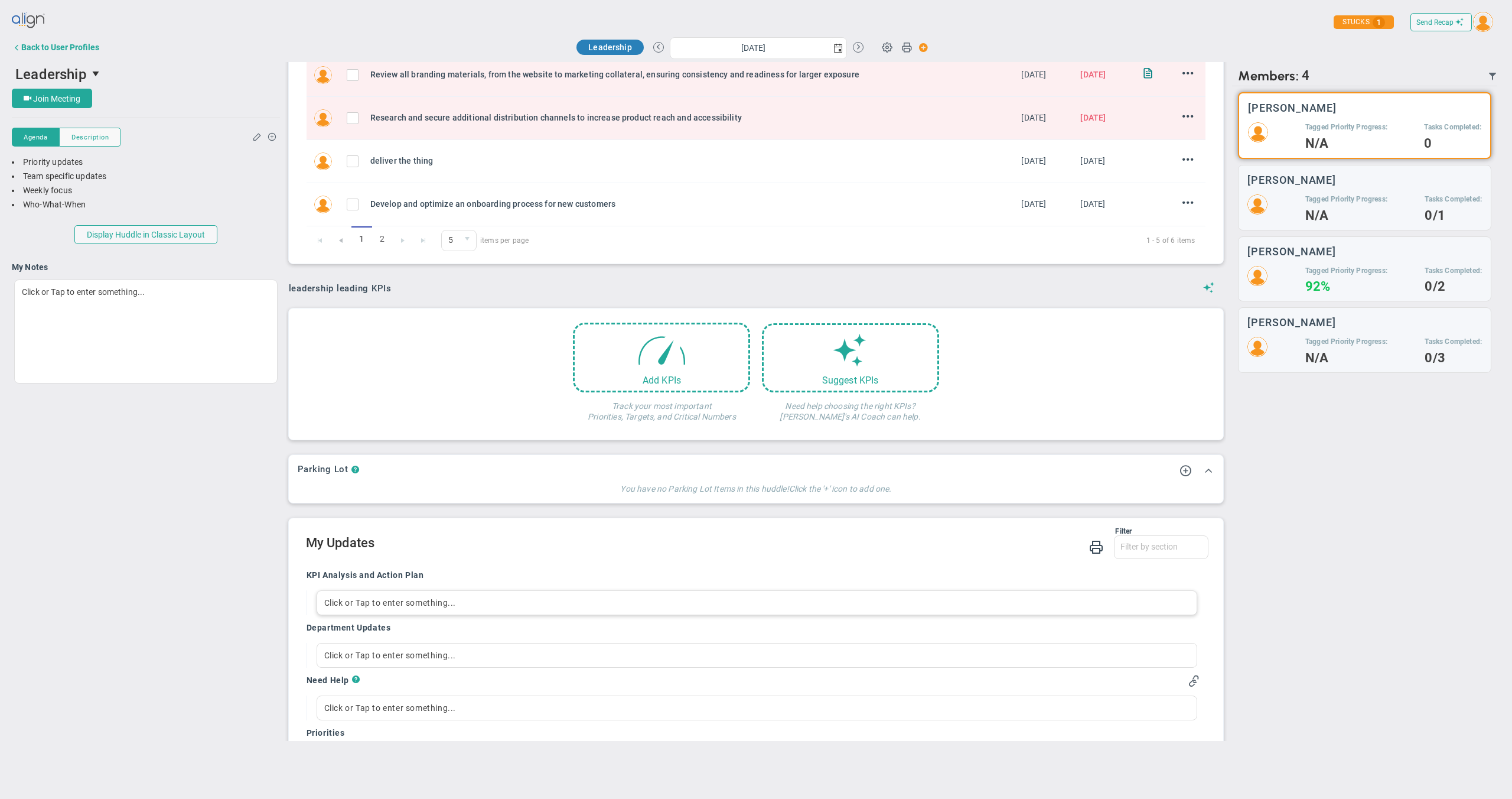scroll, scrollTop: 483, scrollLeft: 0, axis: vertical 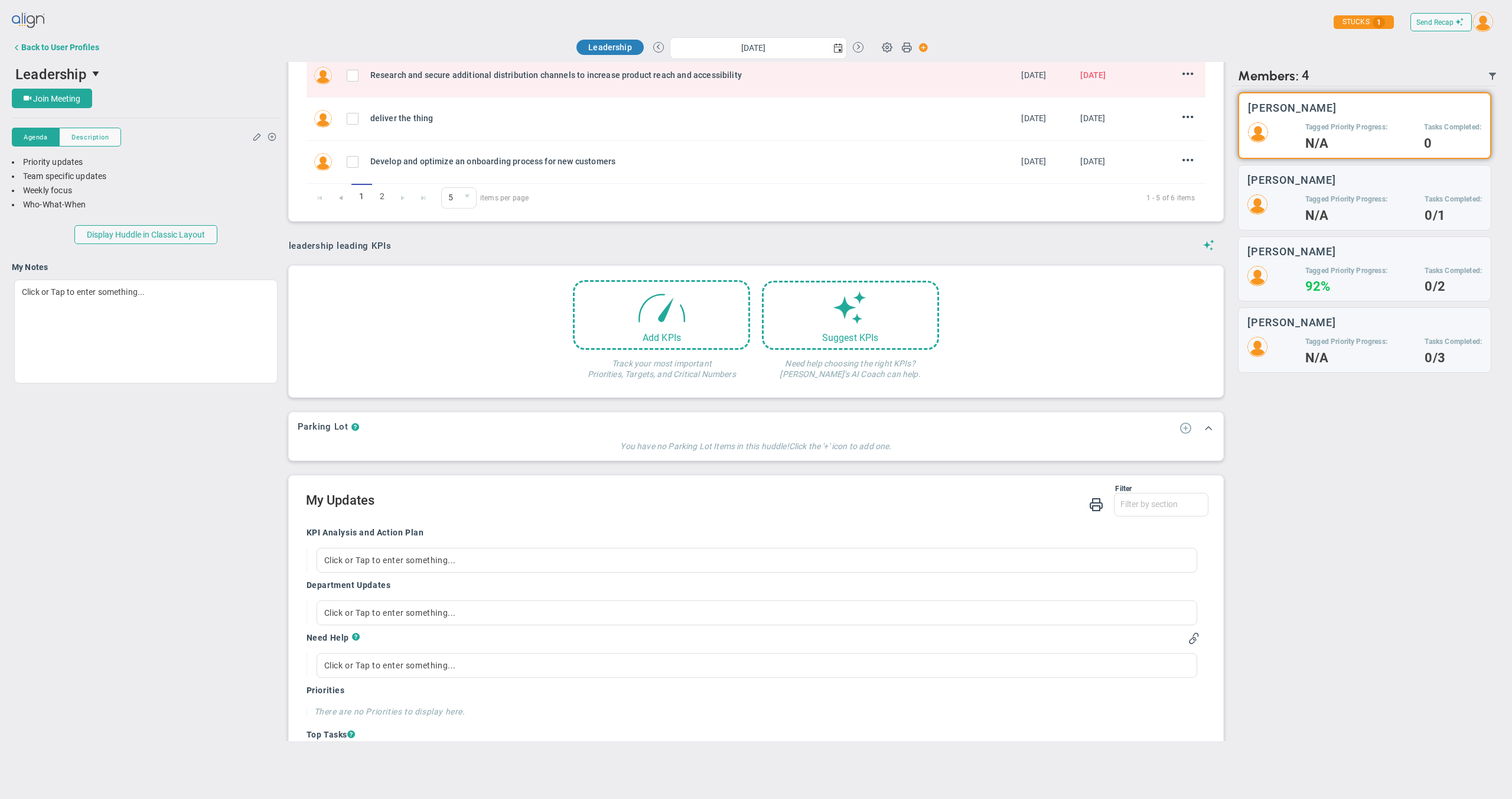 click at bounding box center [1185, 427] 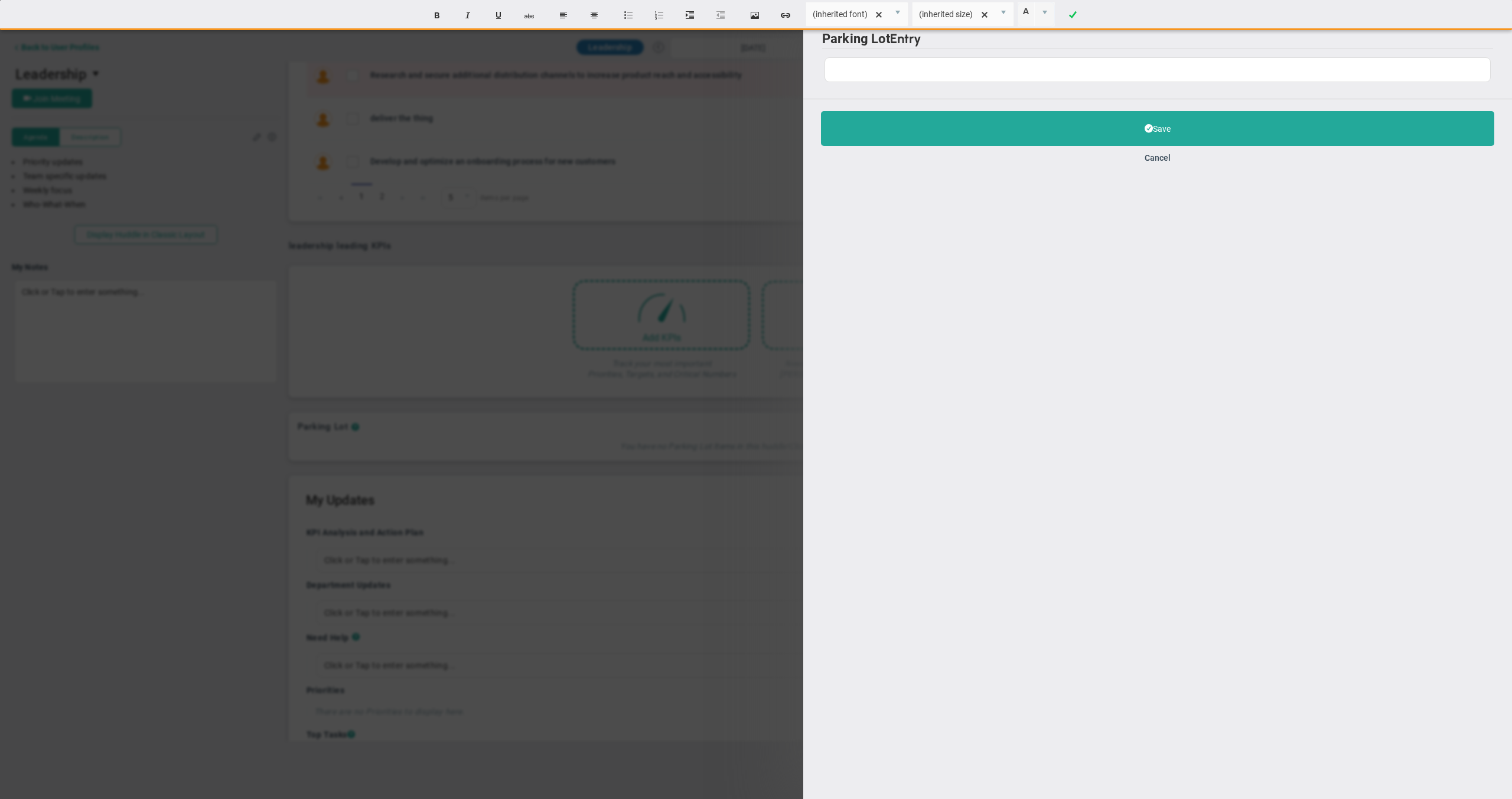 type 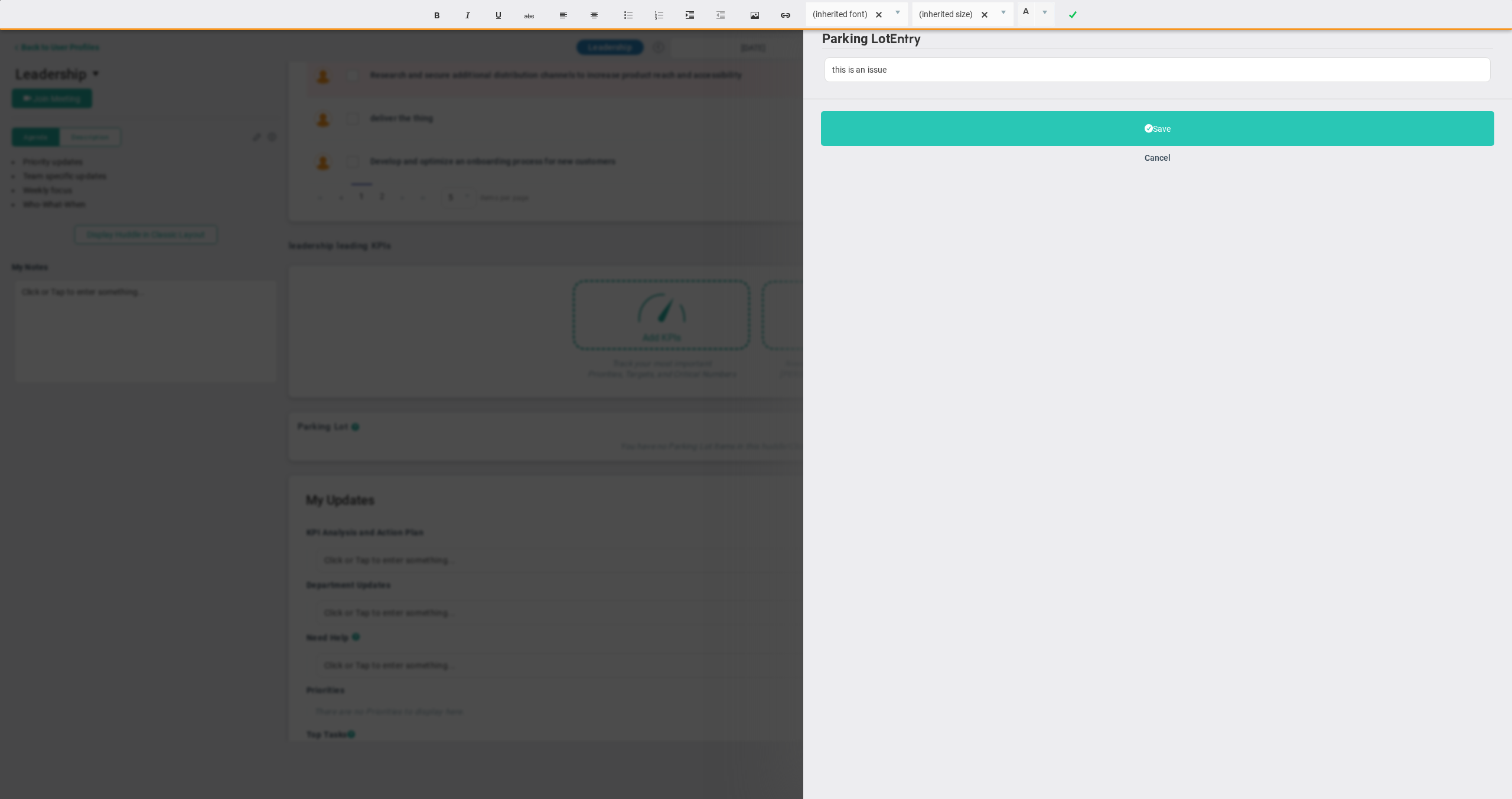 click on "Save" at bounding box center [1158, 128] 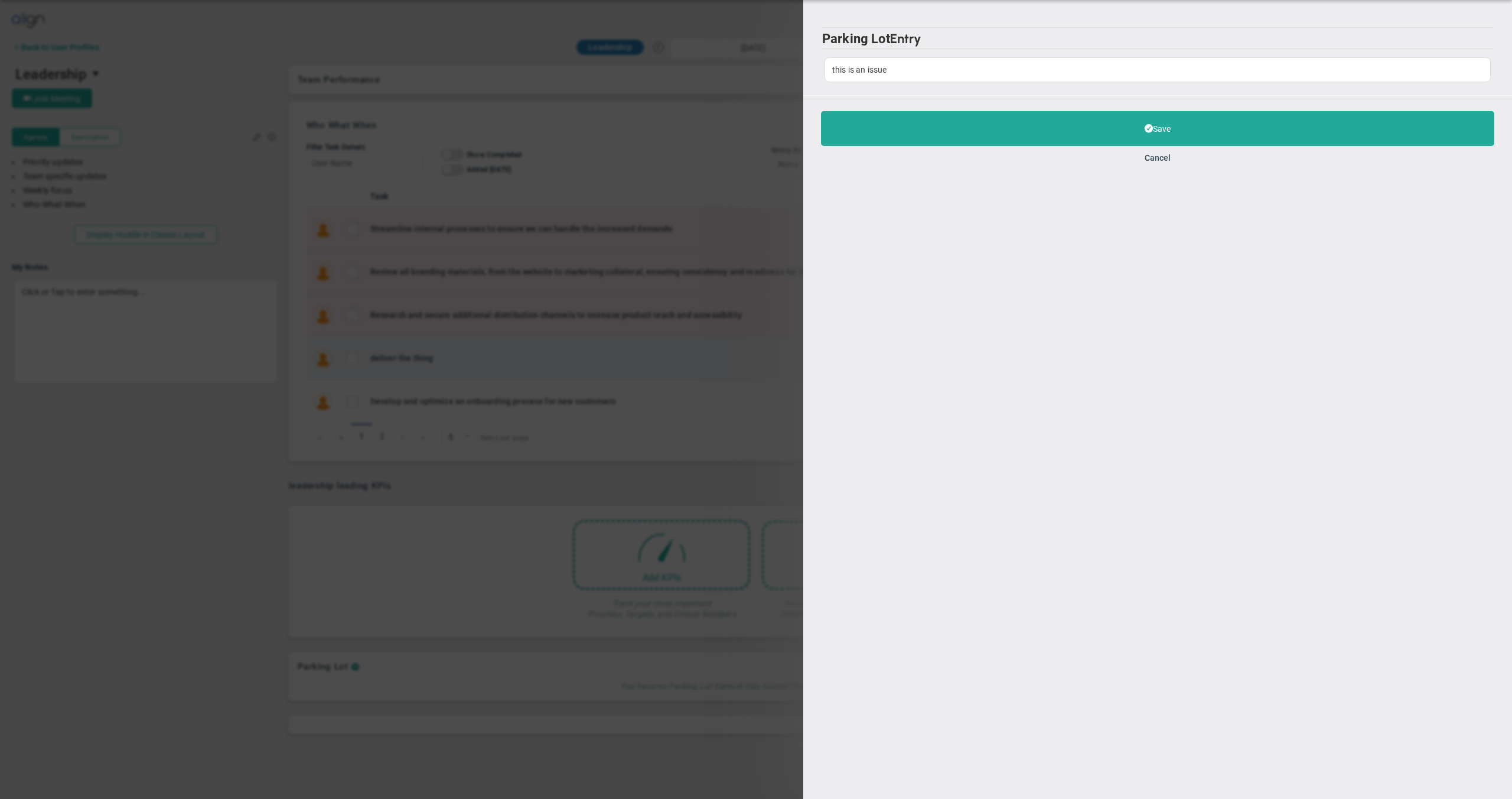 scroll, scrollTop: 483, scrollLeft: 0, axis: vertical 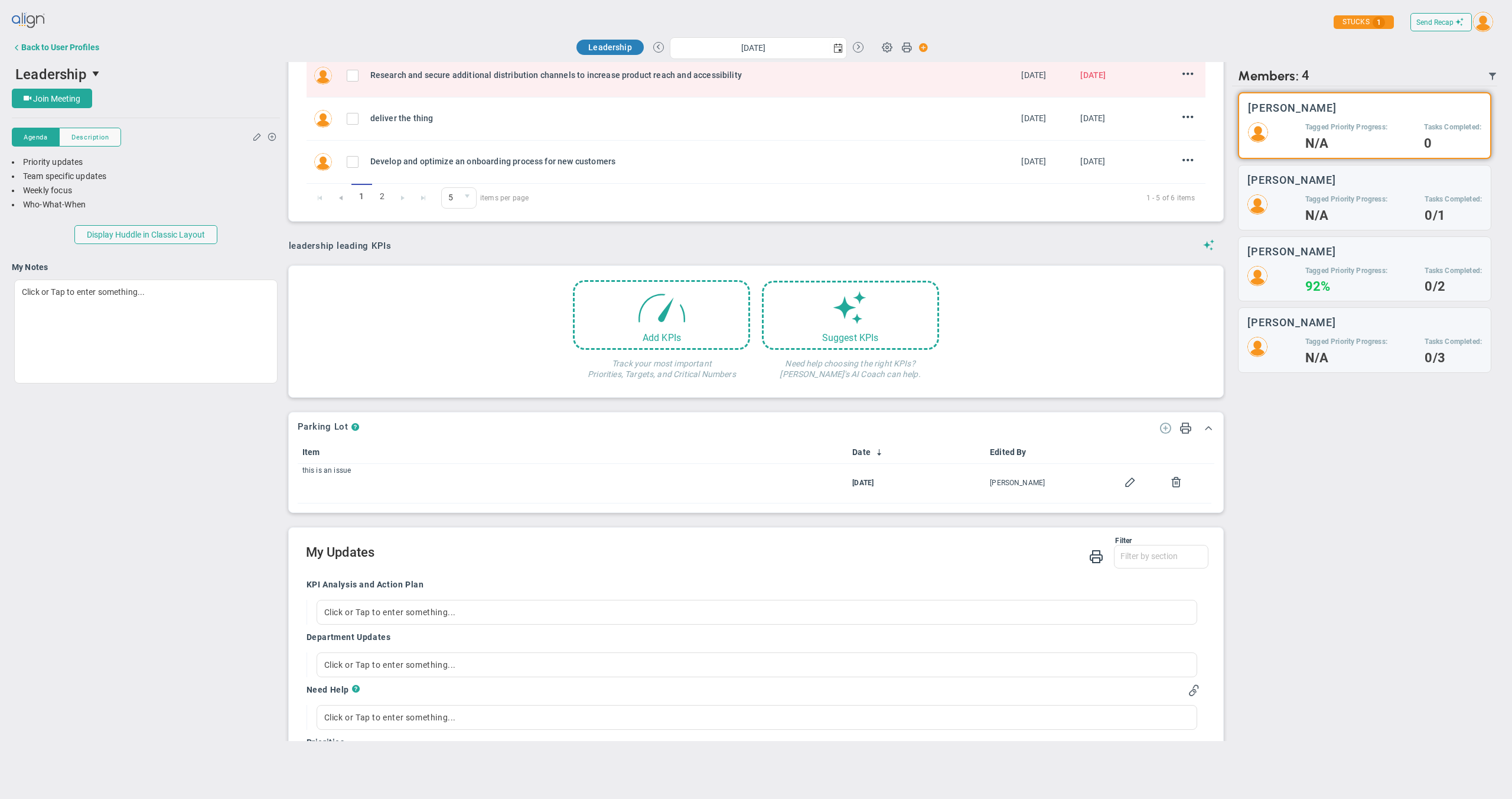 click at bounding box center (1165, 427) 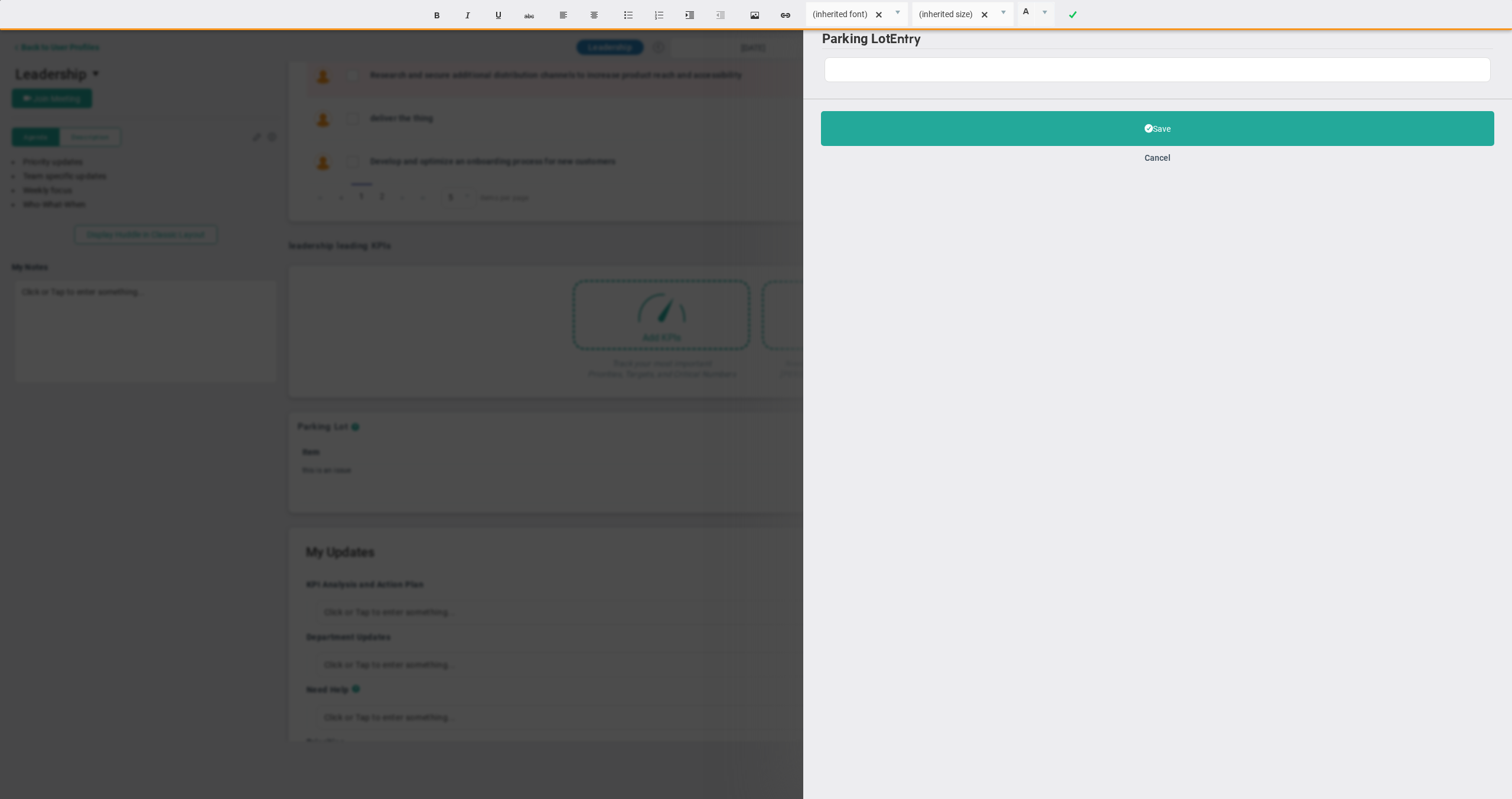 type 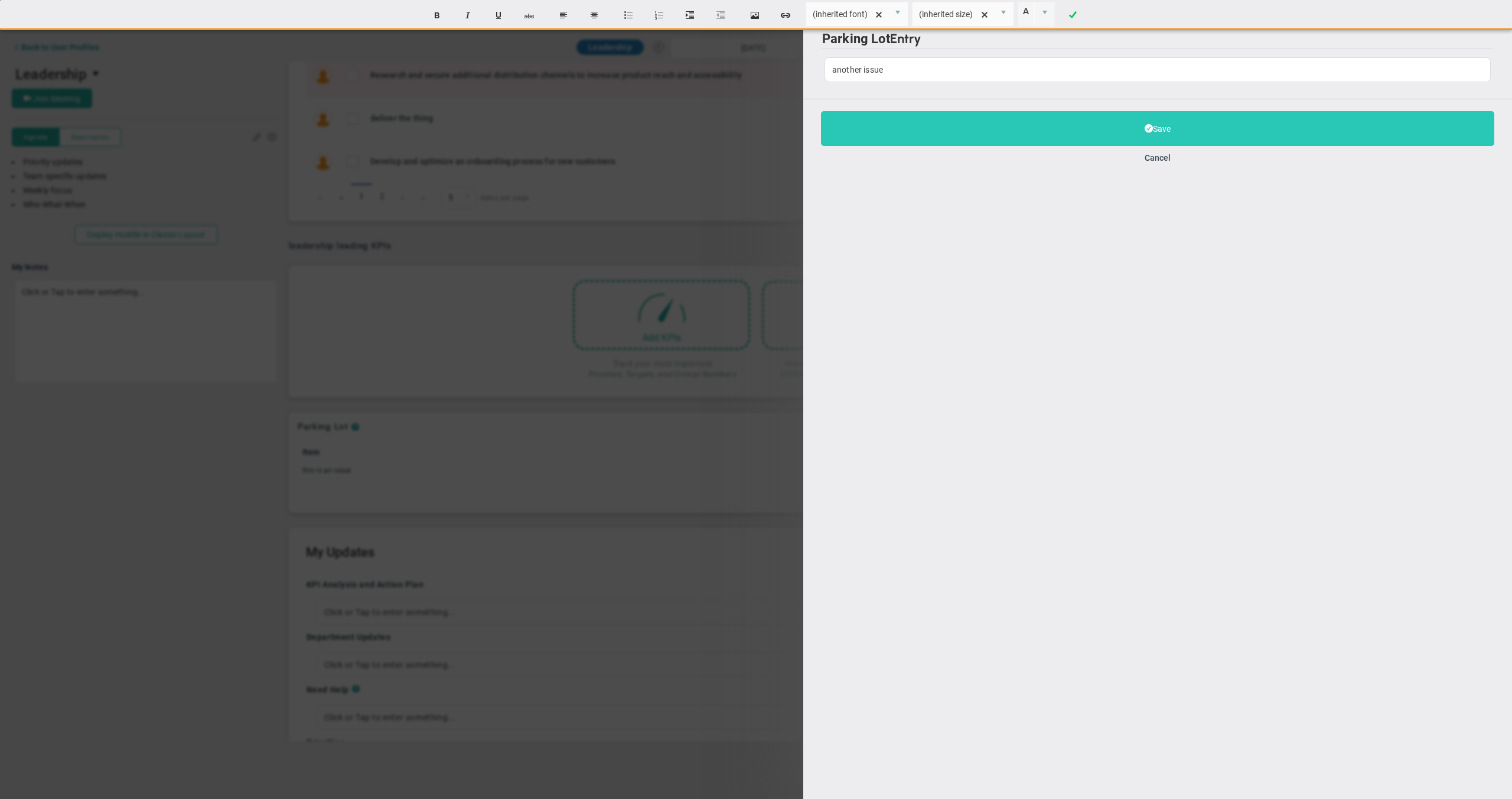 click on "Save" at bounding box center (1158, 128) 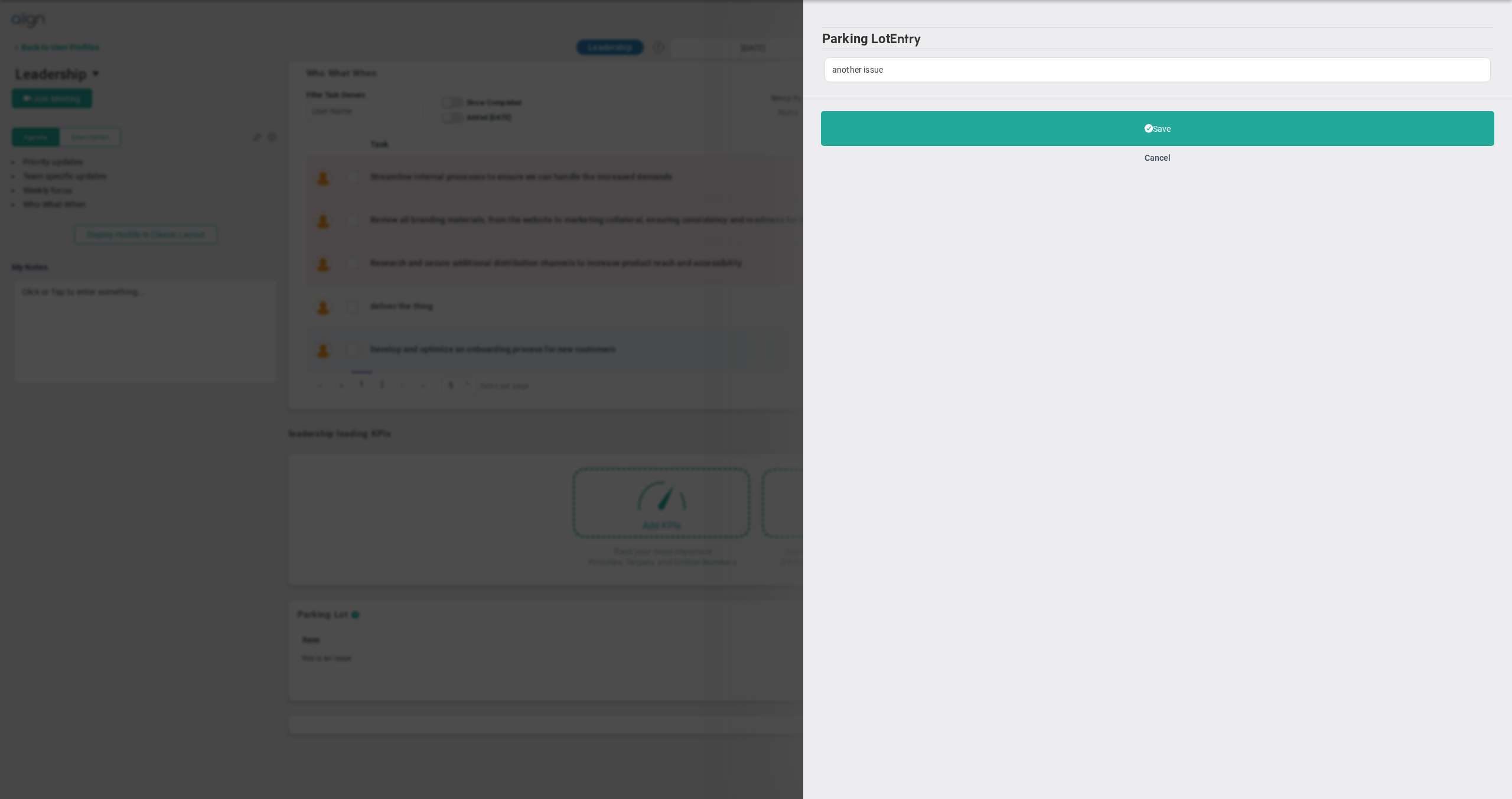 scroll, scrollTop: 483, scrollLeft: 0, axis: vertical 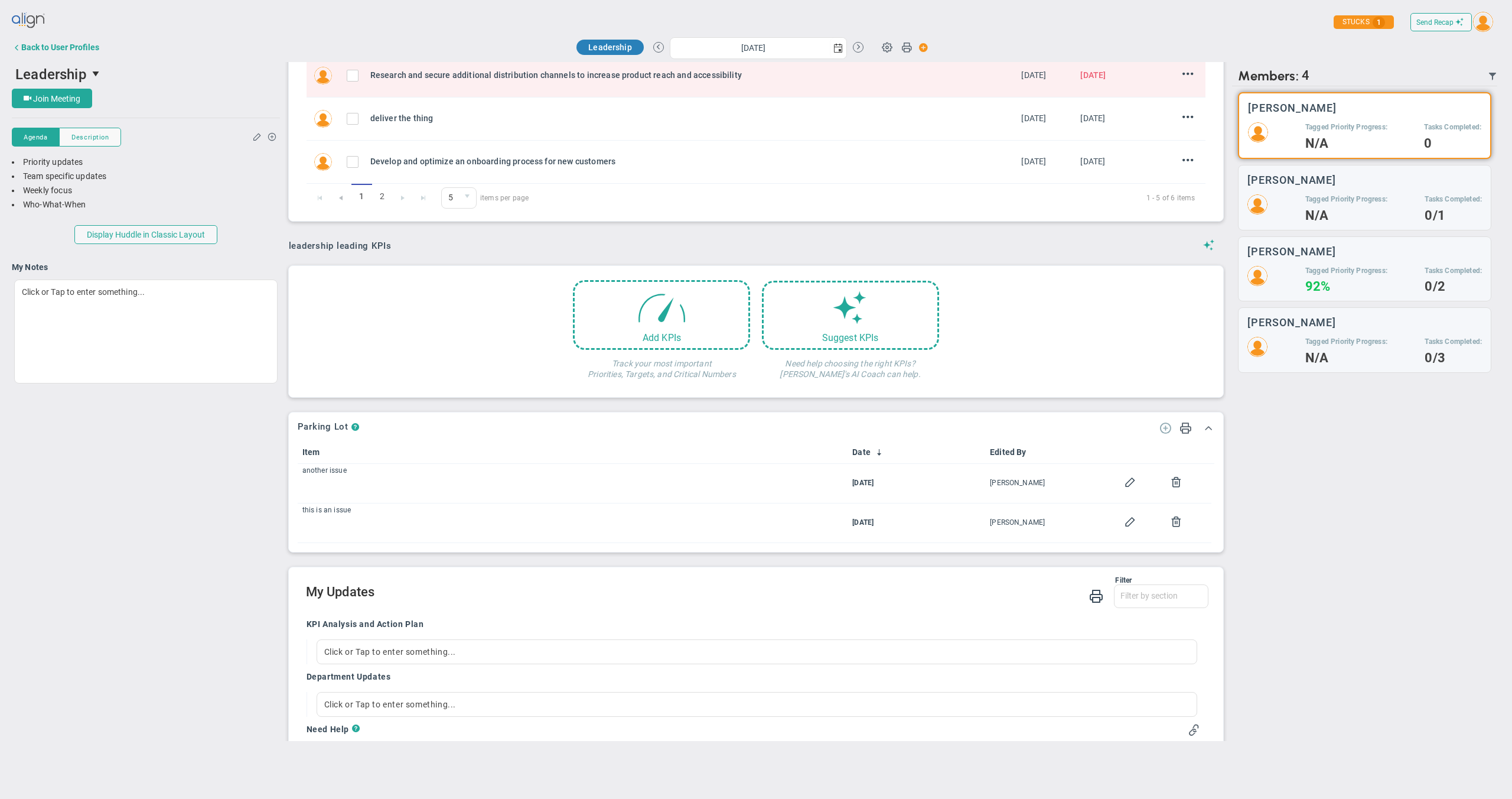 click at bounding box center [1165, 427] 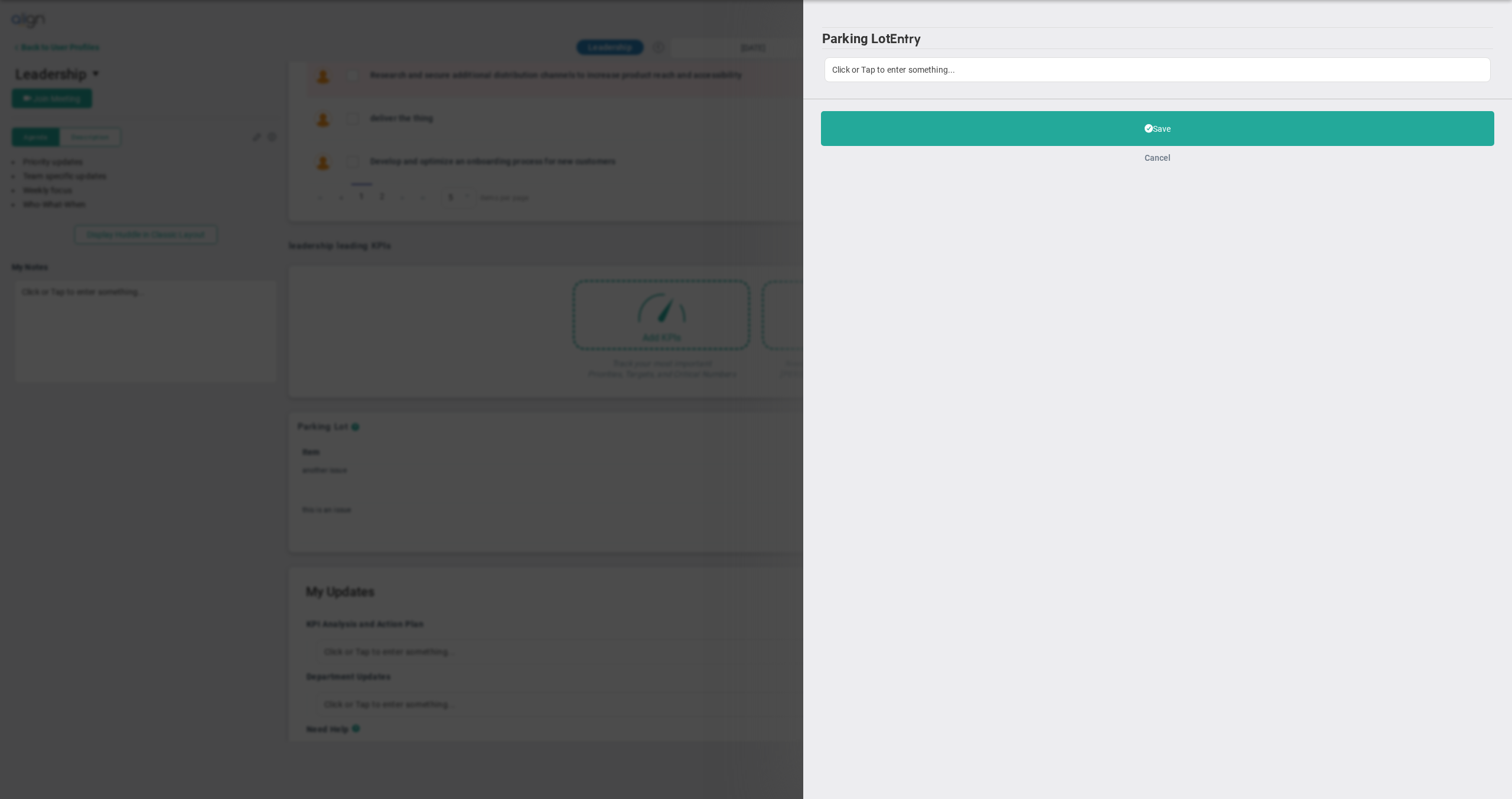 click on "Cancel" at bounding box center [1158, 158] 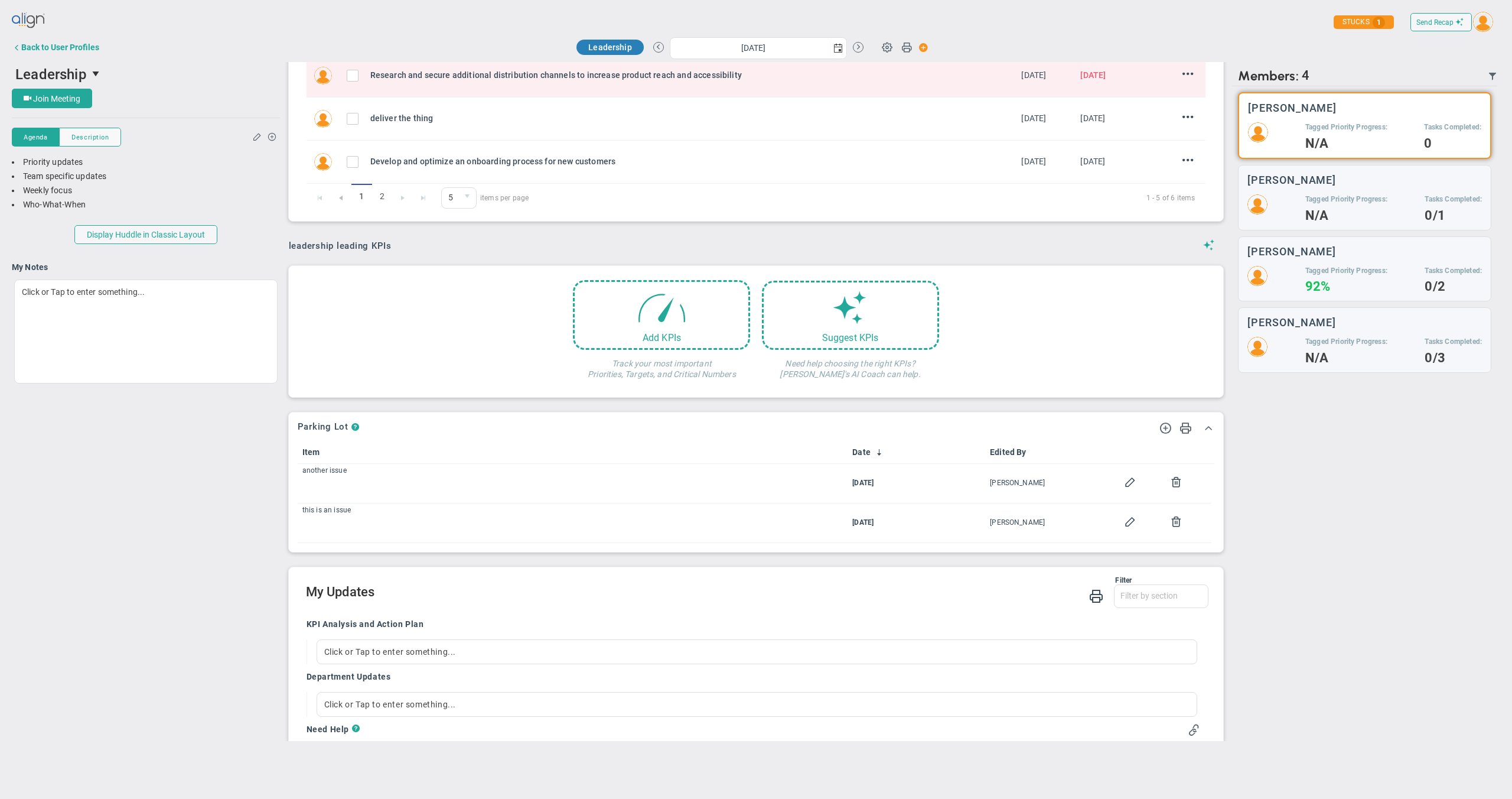 click on "Parking Lot
?" at bounding box center [729, 431] 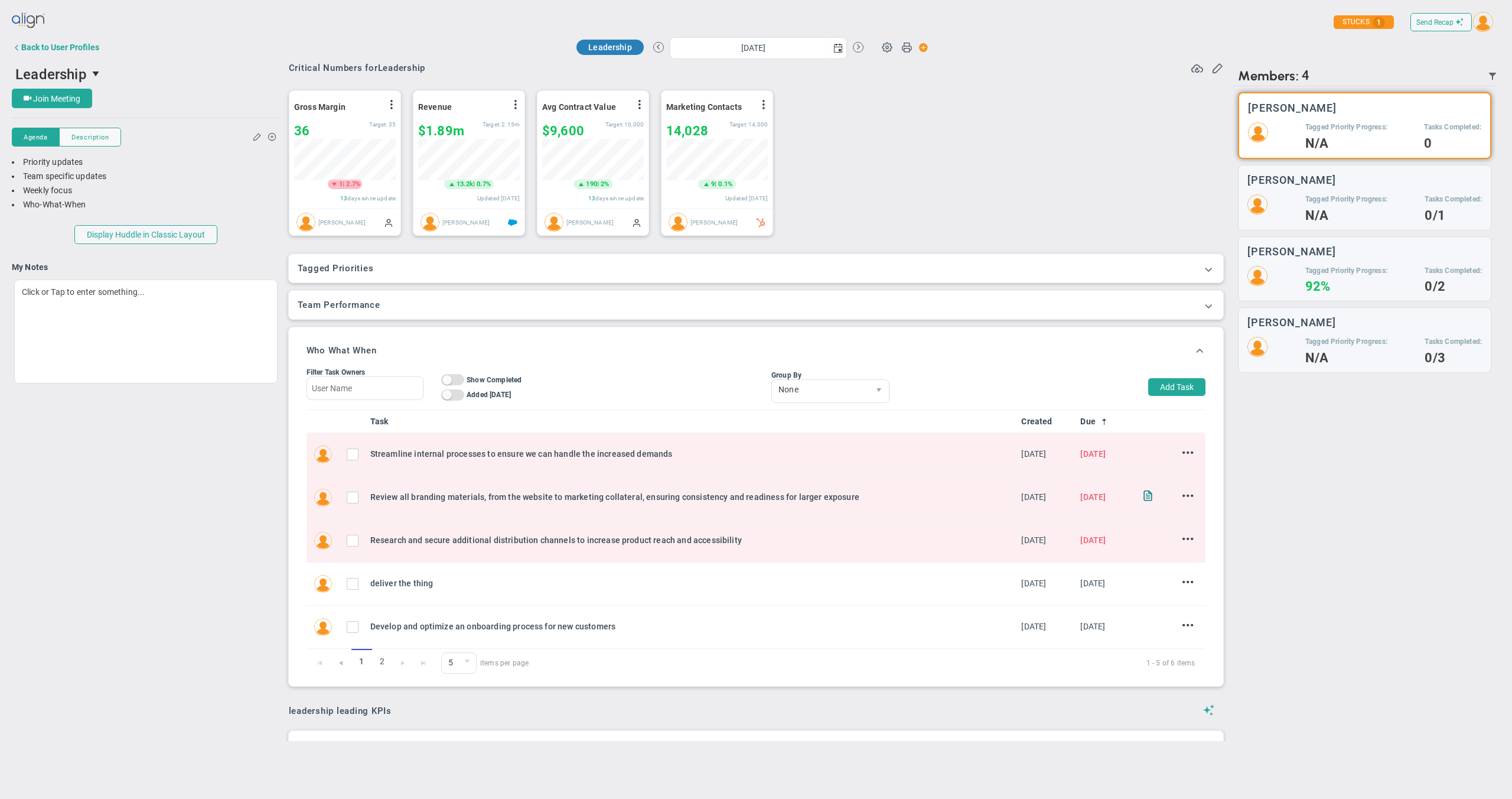 scroll, scrollTop: 0, scrollLeft: 0, axis: both 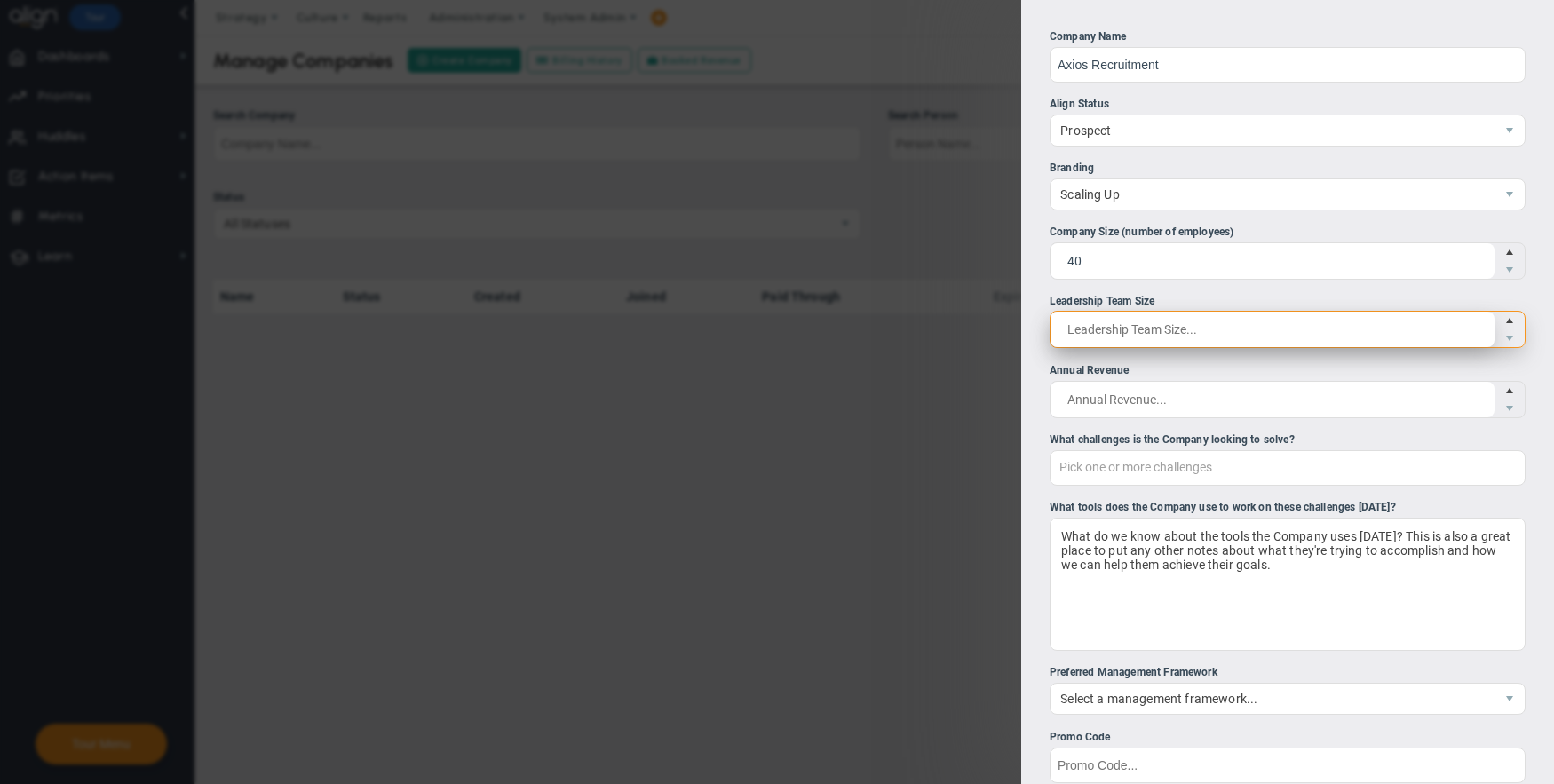 click at bounding box center (1288, 329) 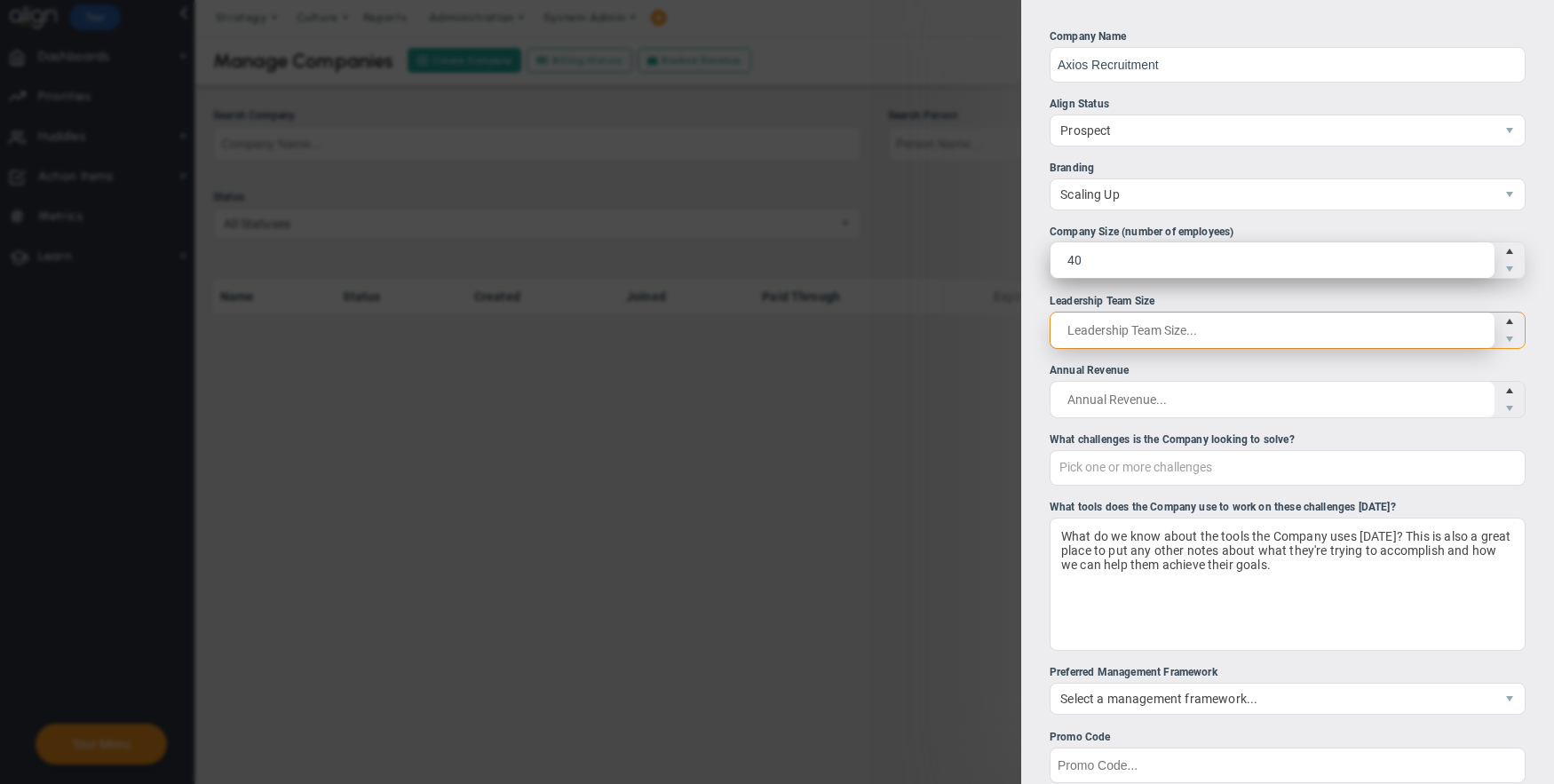 type on "8" 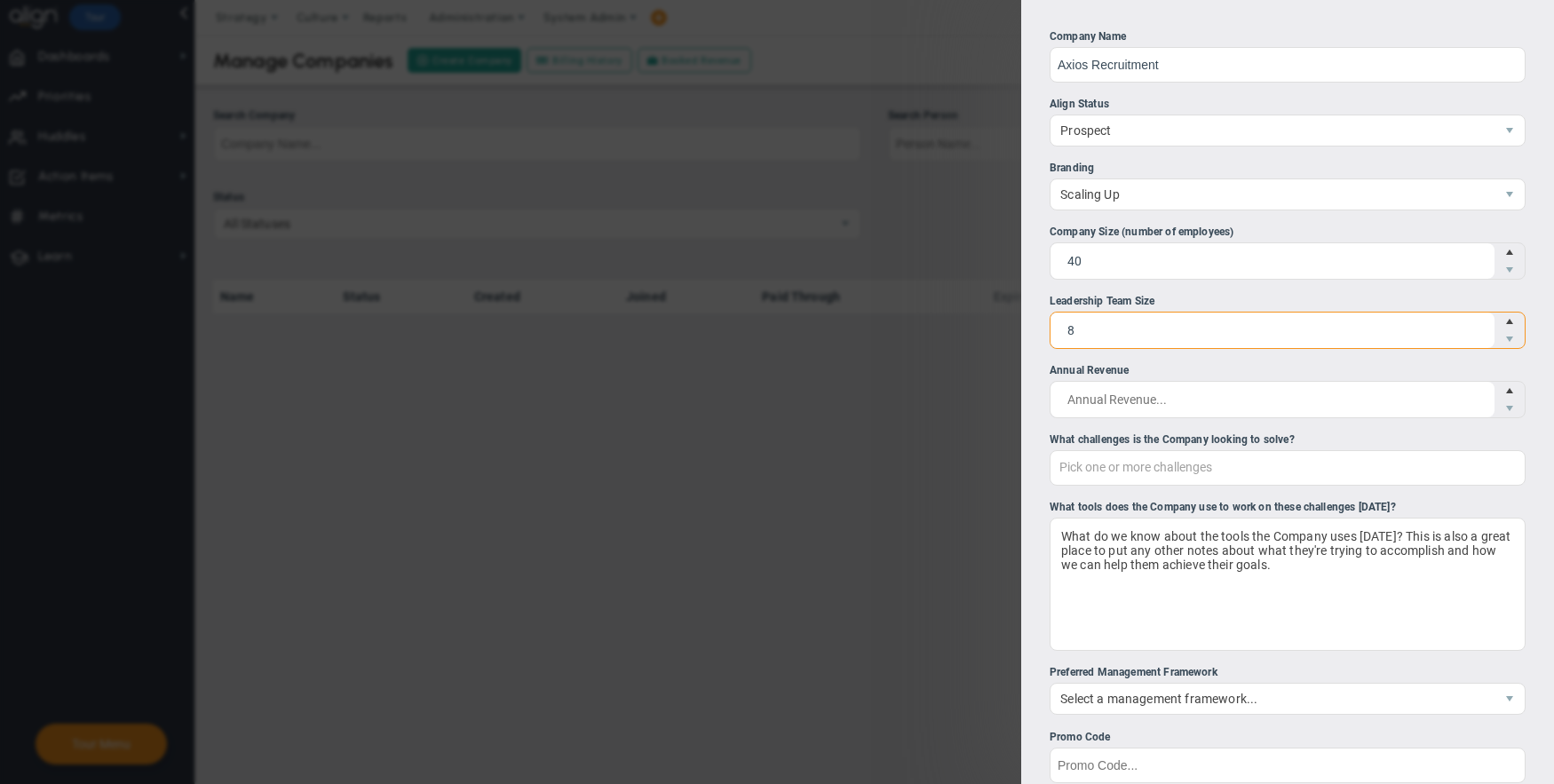 type on "8" 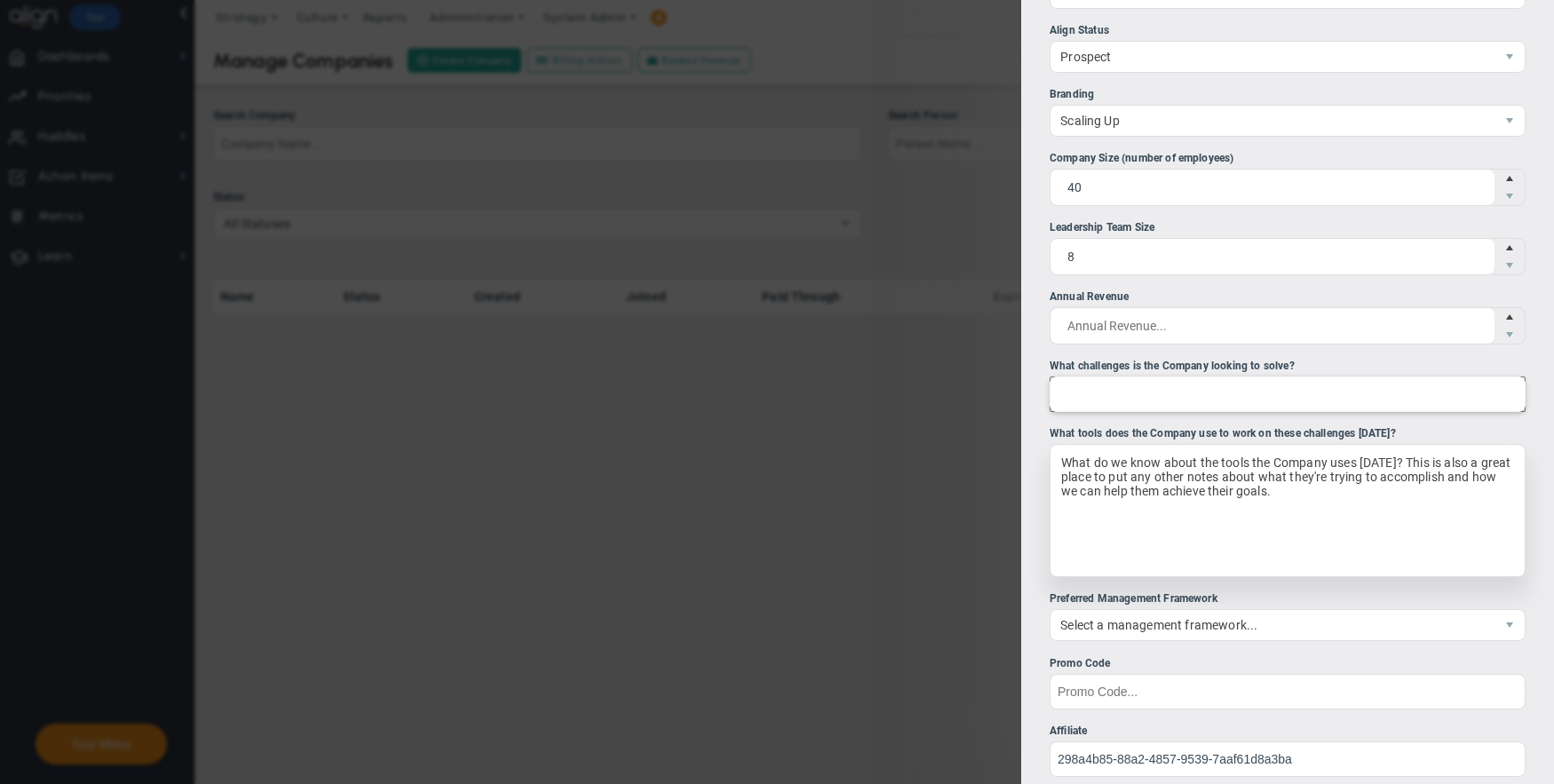 scroll, scrollTop: 95, scrollLeft: 0, axis: vertical 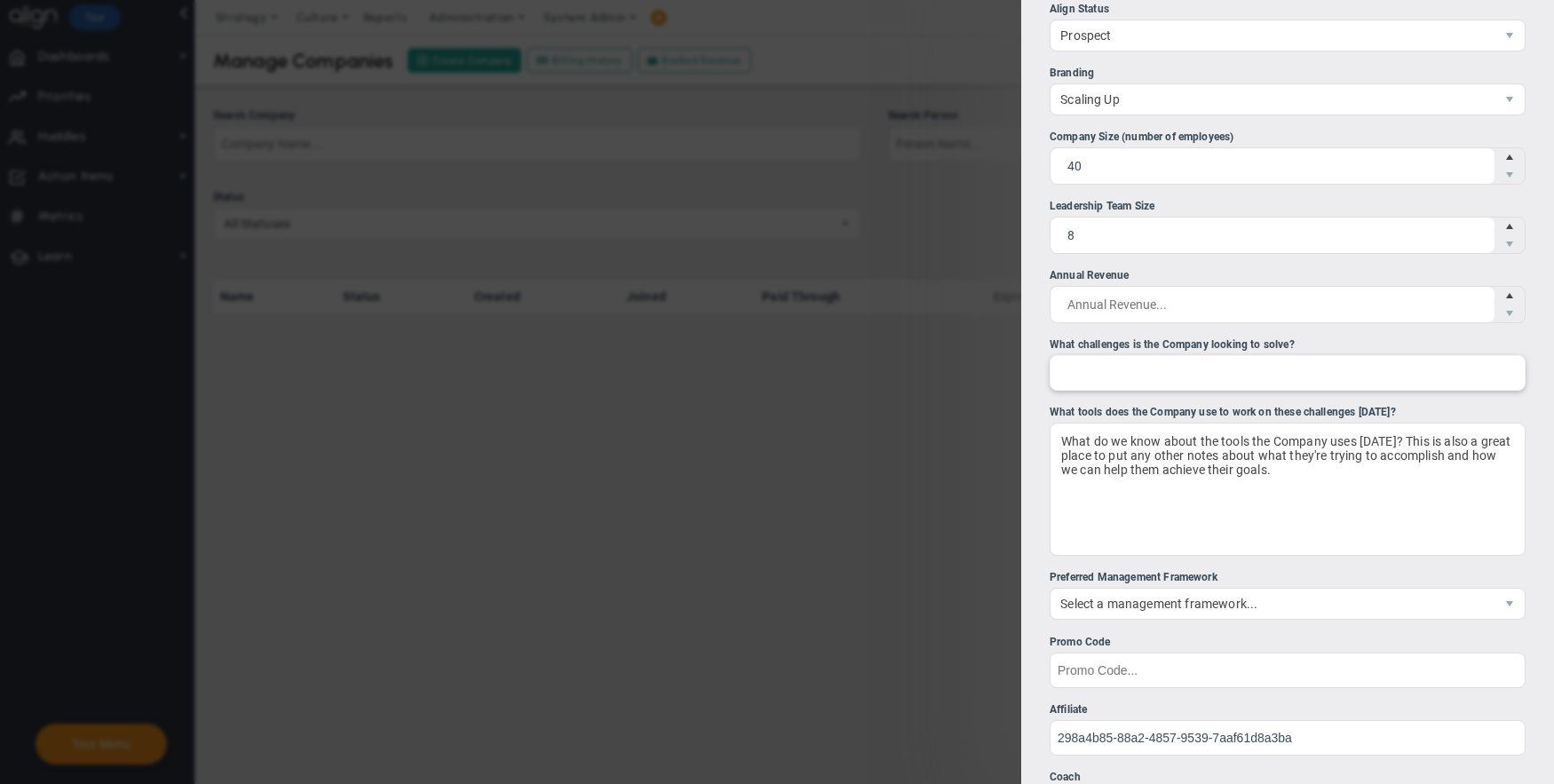 click at bounding box center [1288, 373] 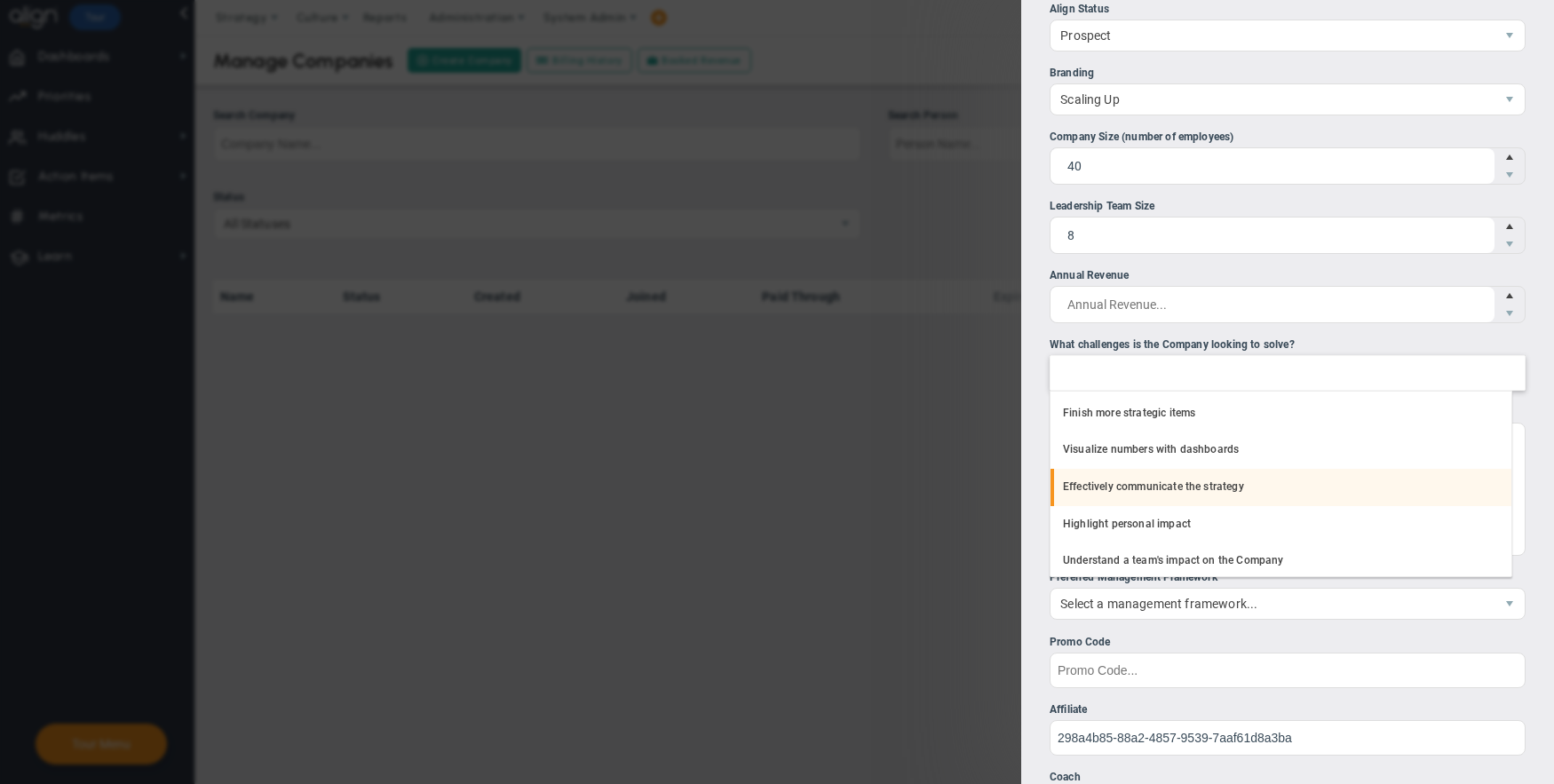 click on "Effectively communicate the strategy" at bounding box center (1280, 487) 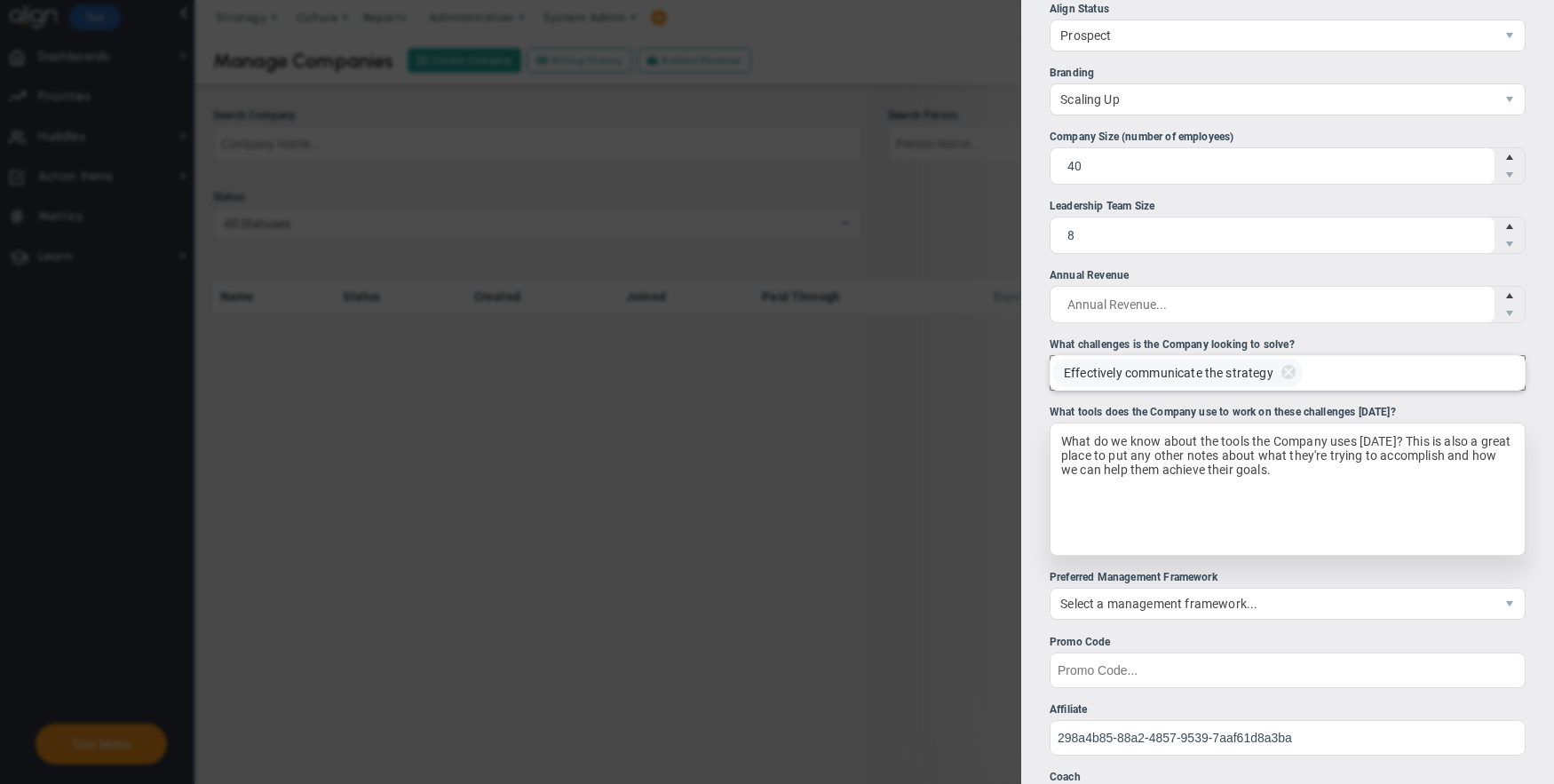 click on "What do we know about the tools the Company uses today? This is also a great place to put any other notes about what they're trying to accomplish and how we can help them achieve their goals." at bounding box center [1288, 489] 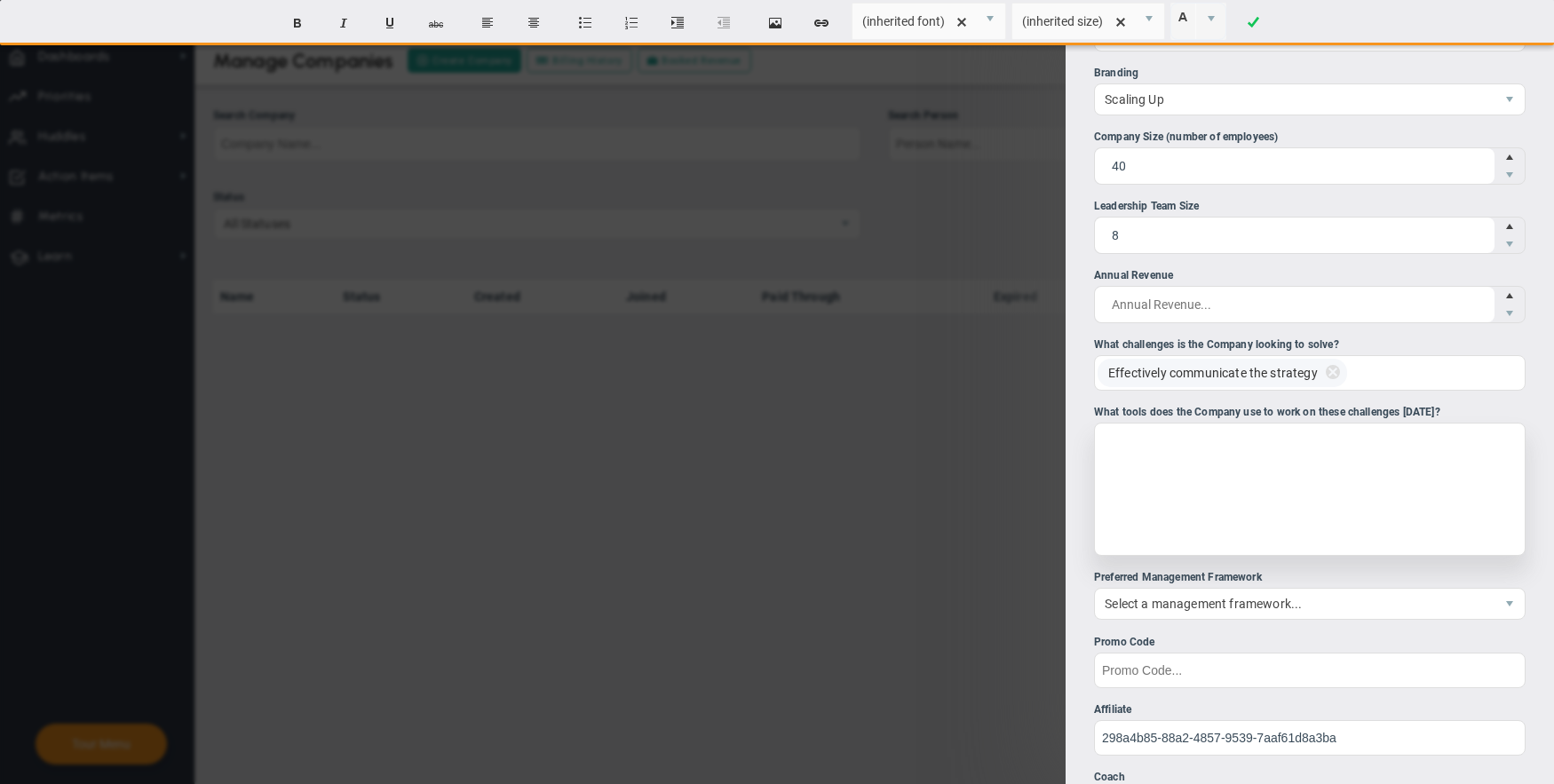 type 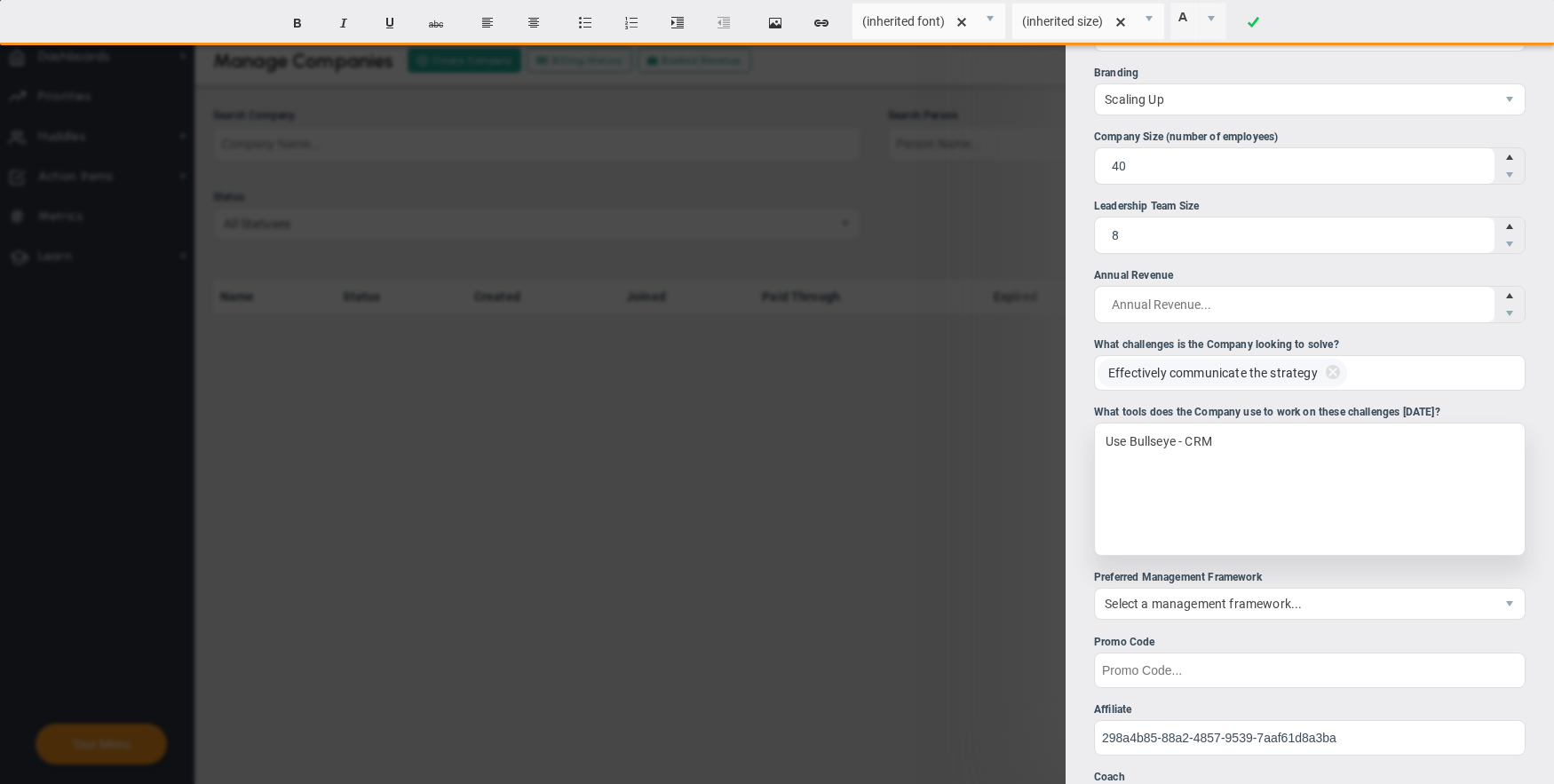 click on "Use Bullseye - CRM" at bounding box center (1310, 489) 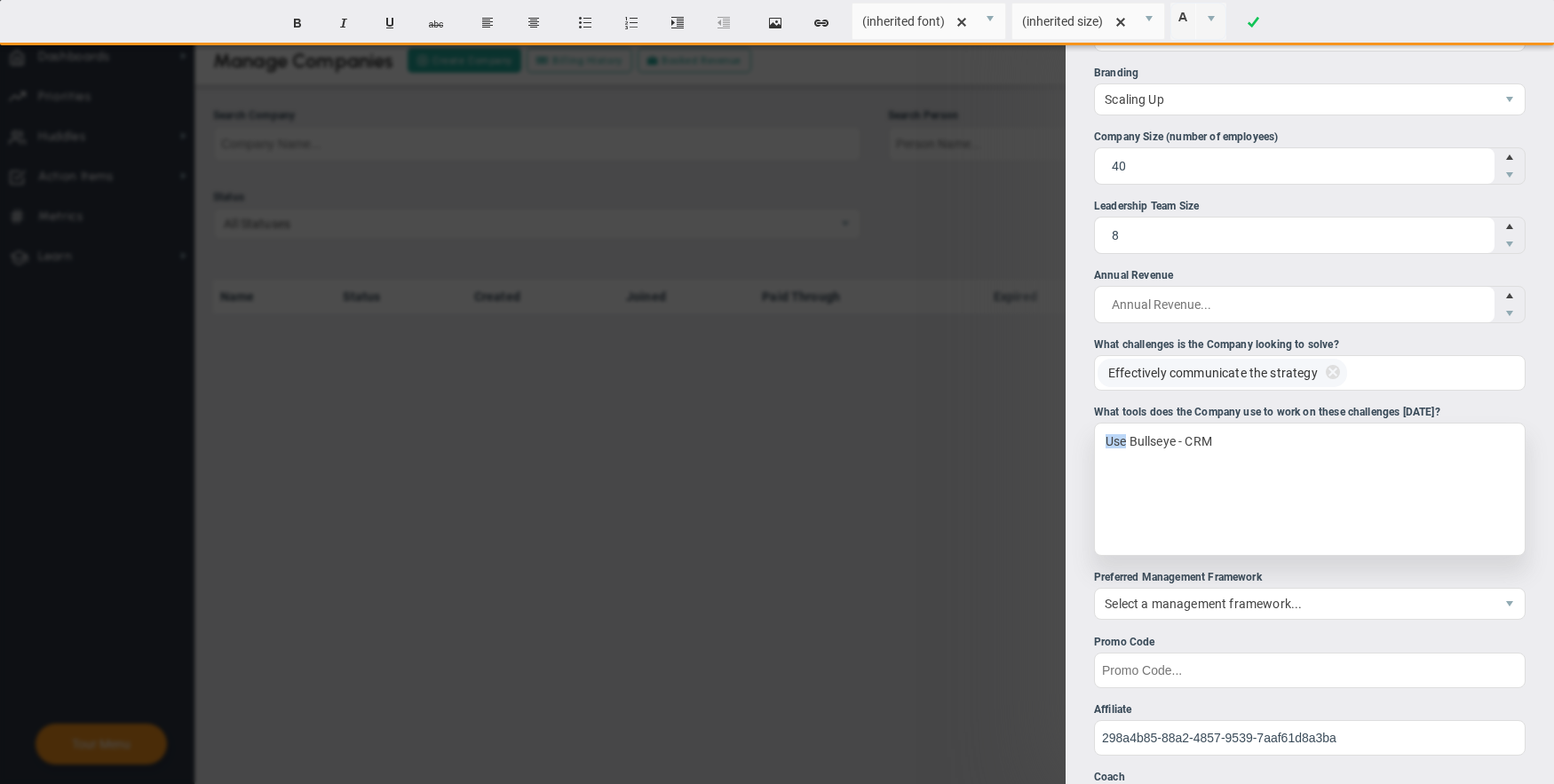 click on "Use Bullseye - CRM" at bounding box center (1310, 489) 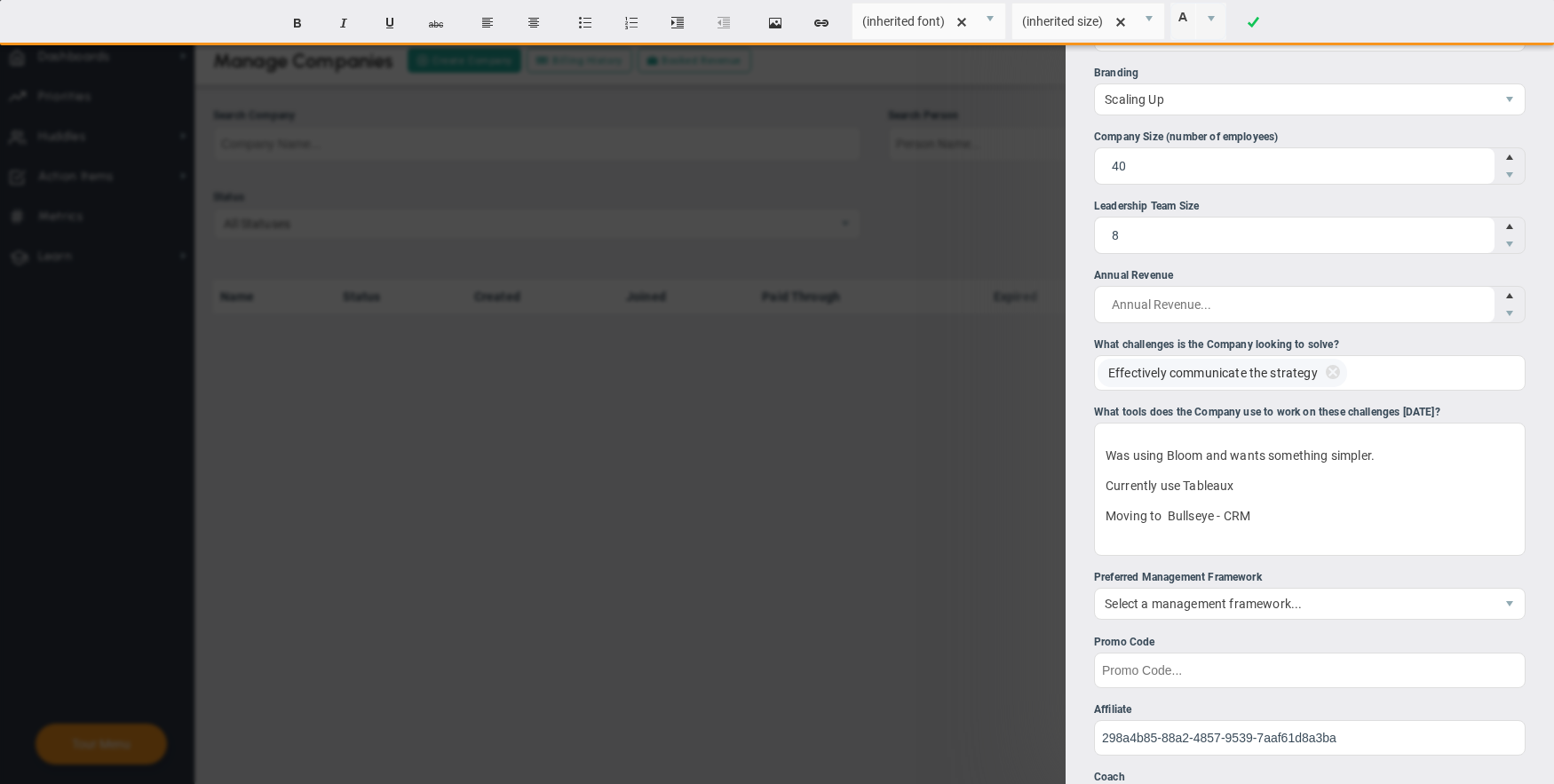 click on "Company Name
Axios Recruitment
Align Status
Prospect Prospect
Branding
Scaling Up 3
Company Size (number of employees)
40 40
8 8 Just starting" at bounding box center (1310, 392) 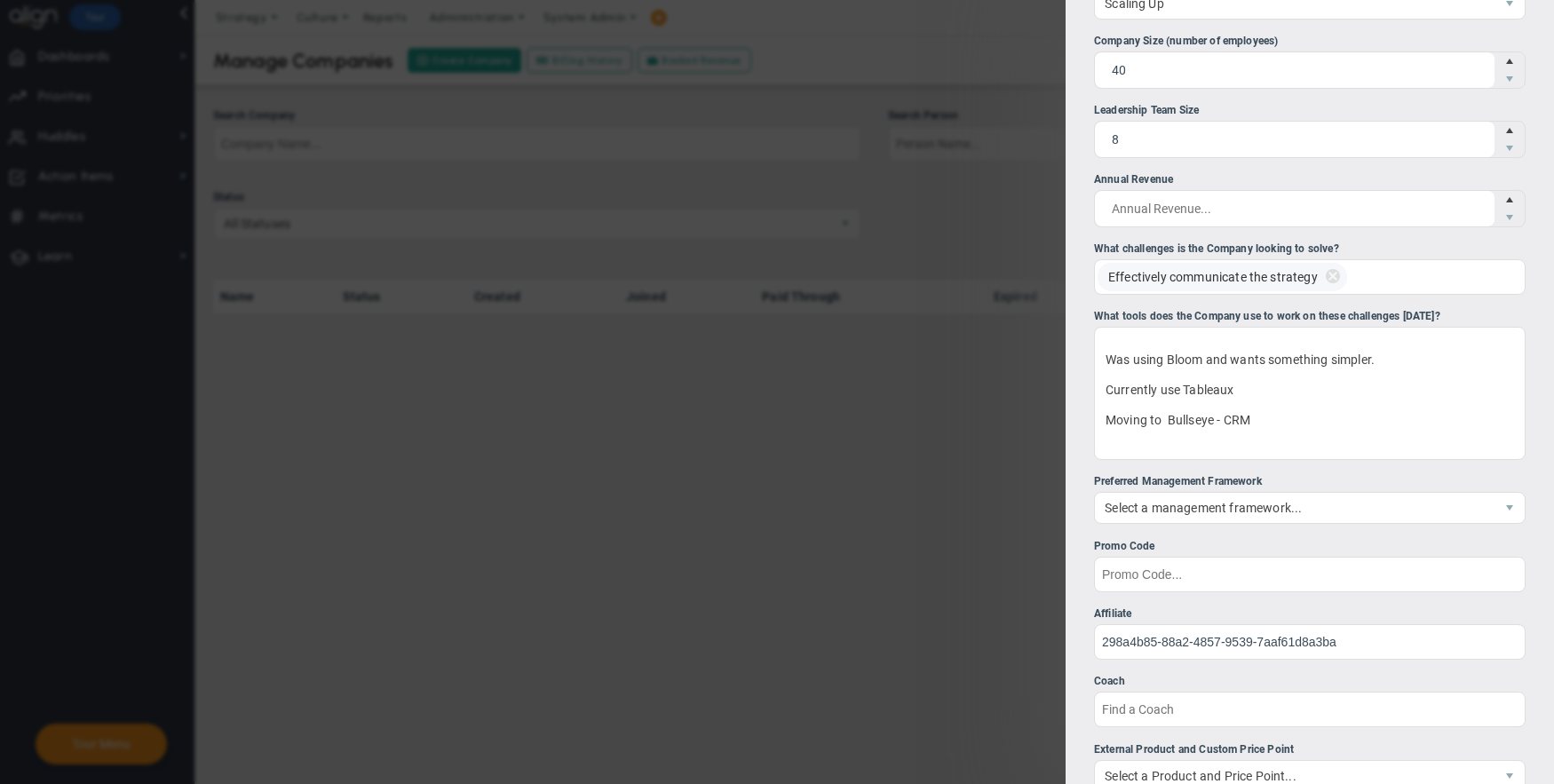 scroll, scrollTop: 235, scrollLeft: 0, axis: vertical 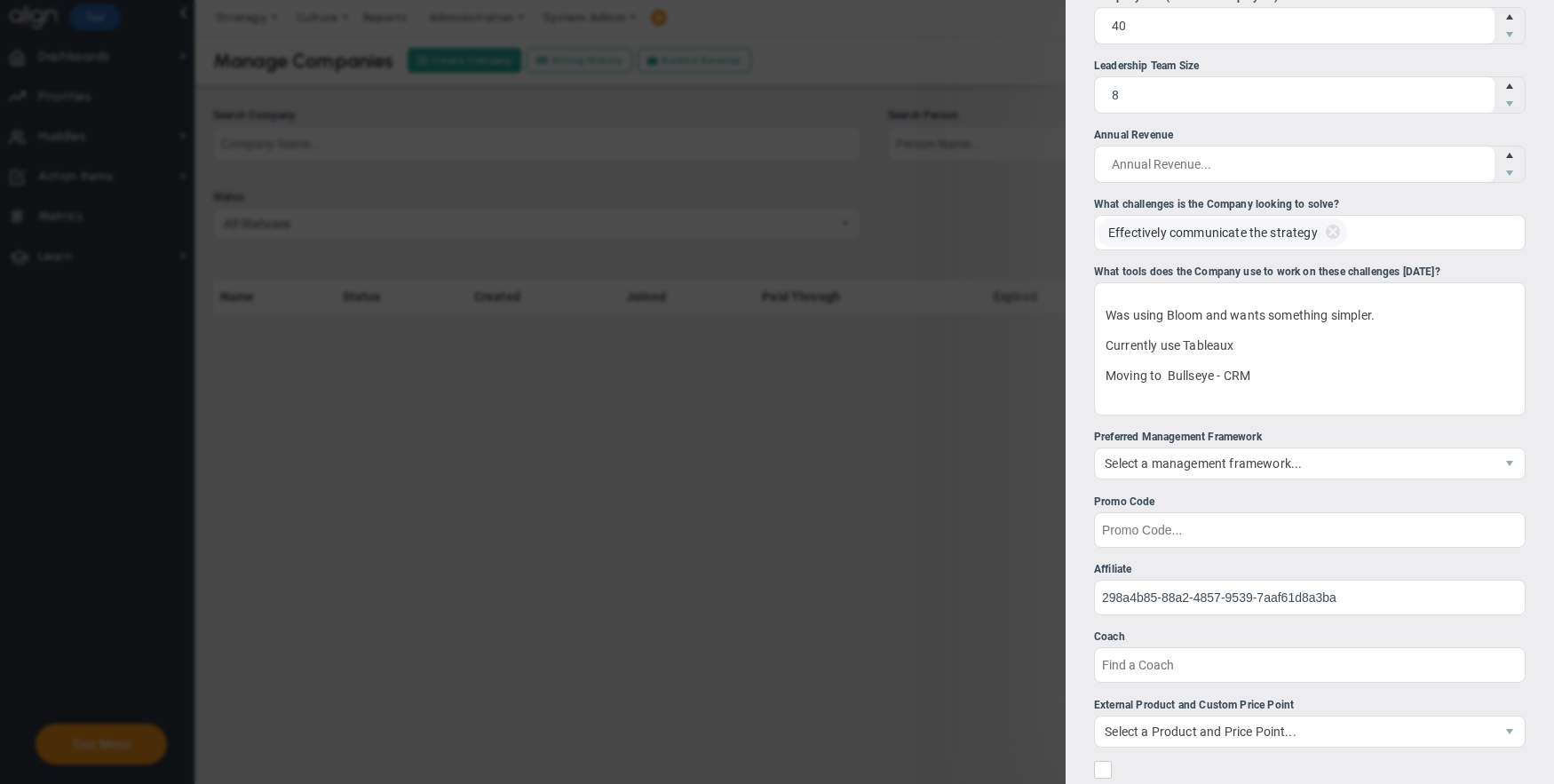 click on "Preferred Management Framework" at bounding box center [1310, 437] 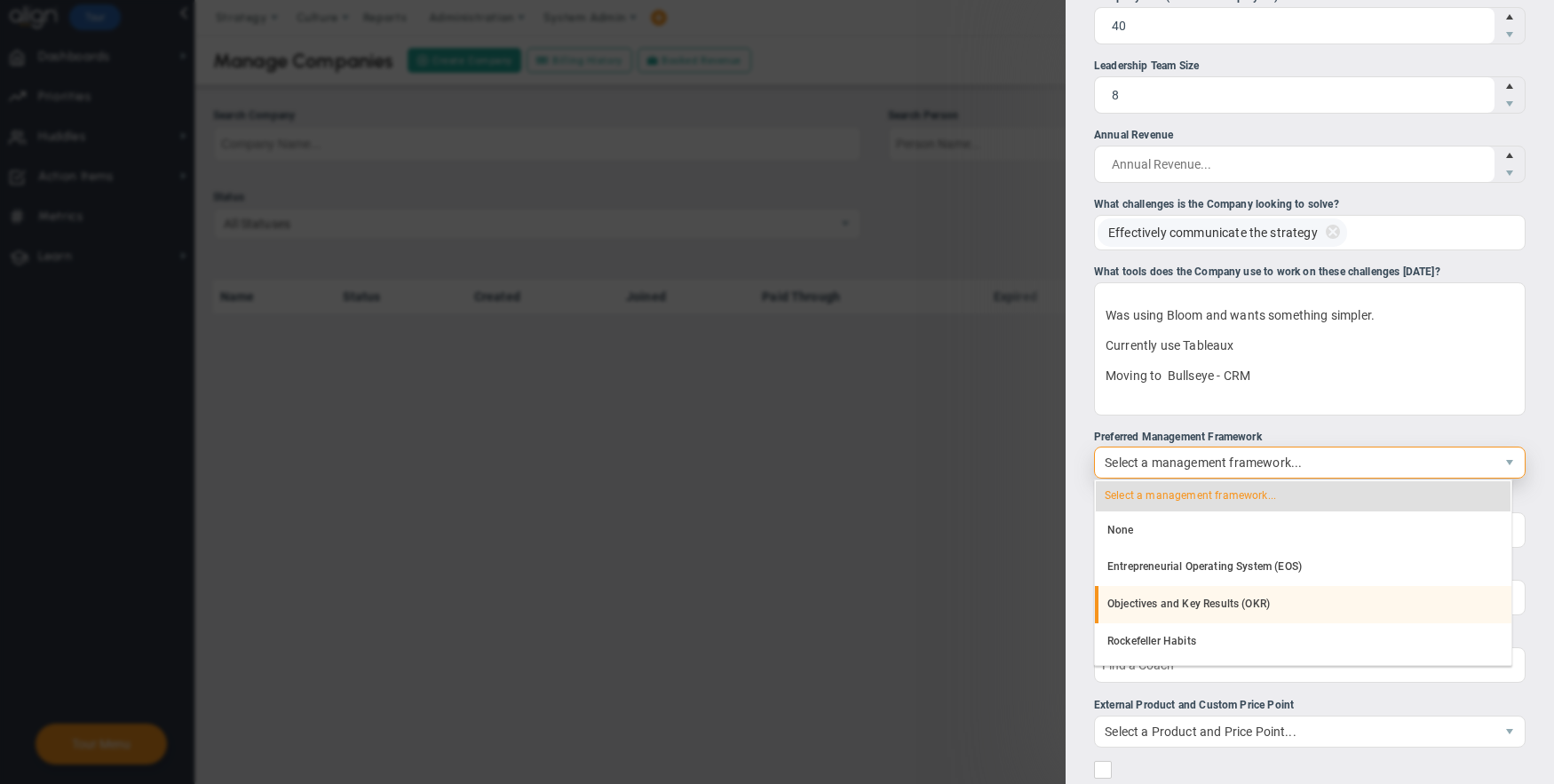 click on "Objectives and Key Results (OKR)" at bounding box center [1303, 605] 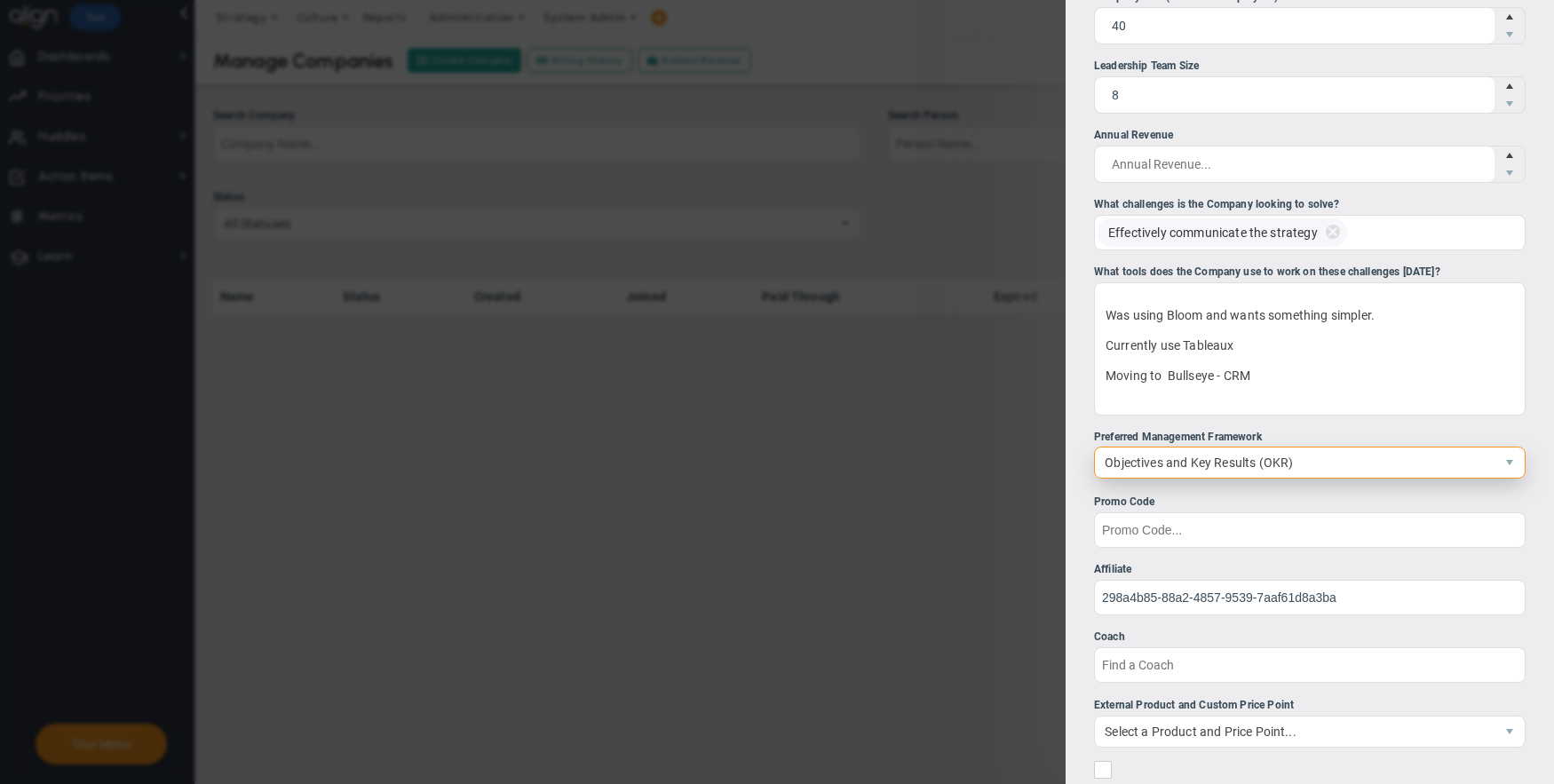 click on "Objectives and Key Results (OKR)" at bounding box center [1295, 463] 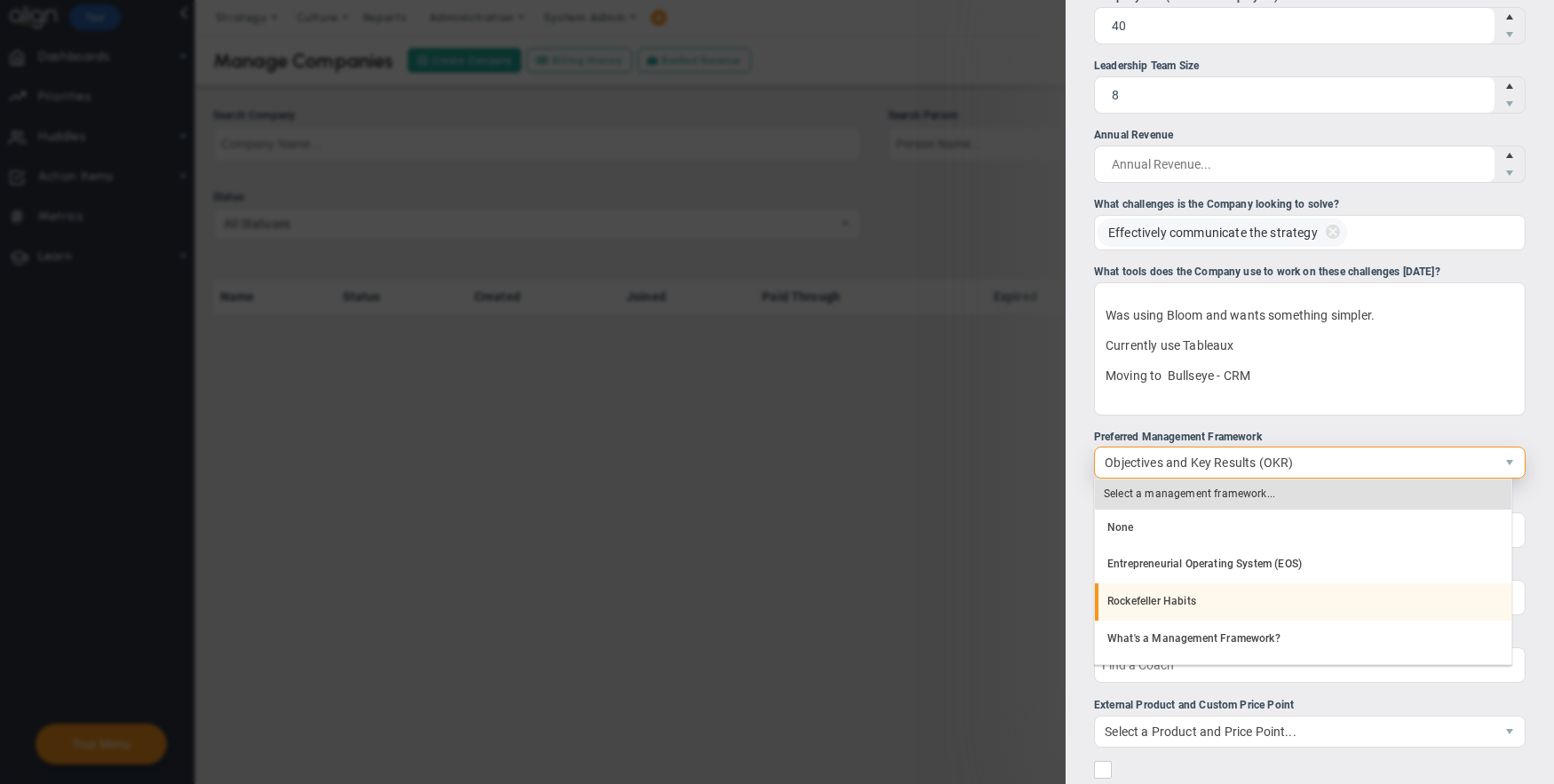 click on "Rockefeller Habits" at bounding box center [1303, 602] 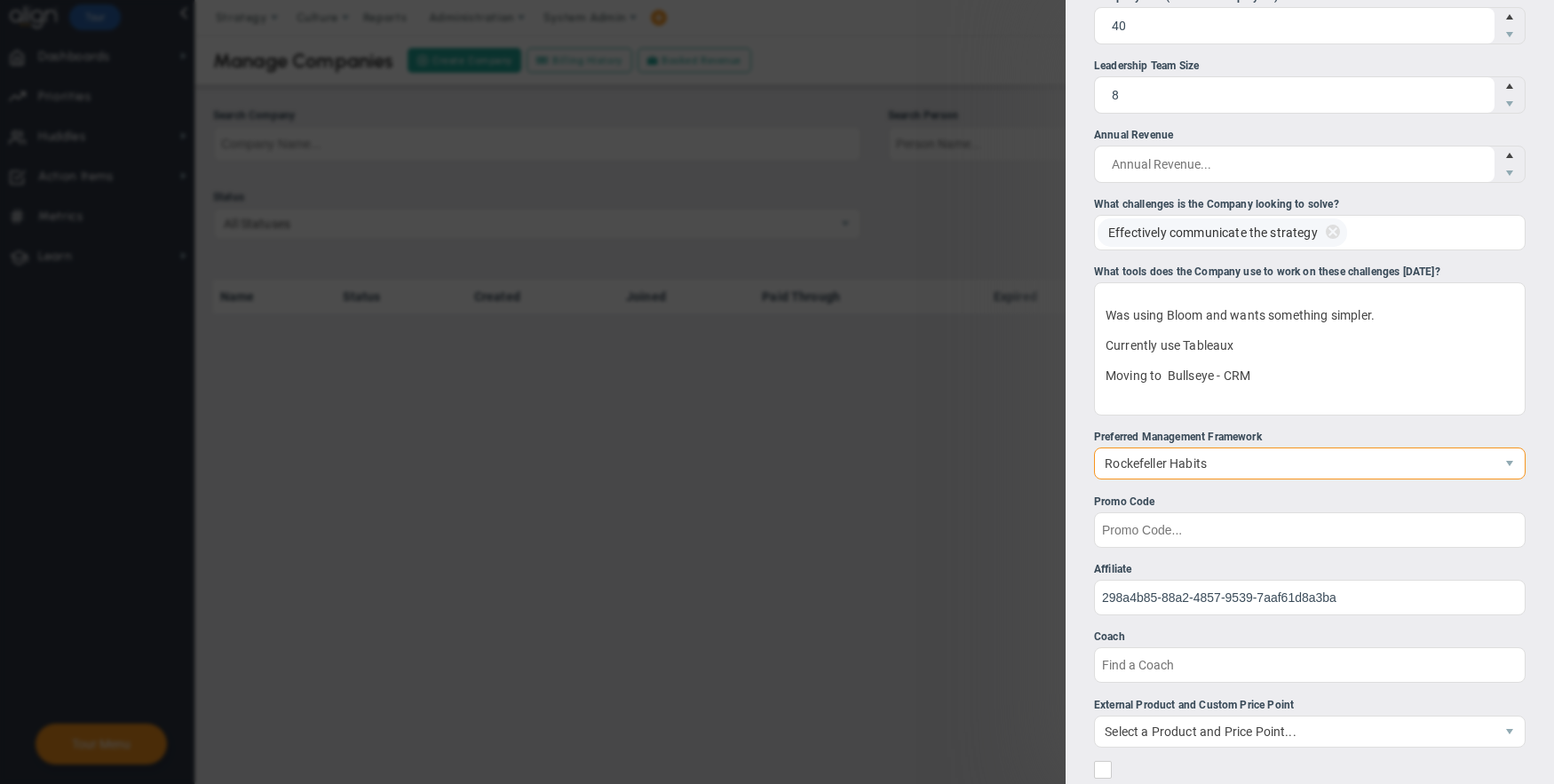 click on "Promo Code" at bounding box center (1310, 502) 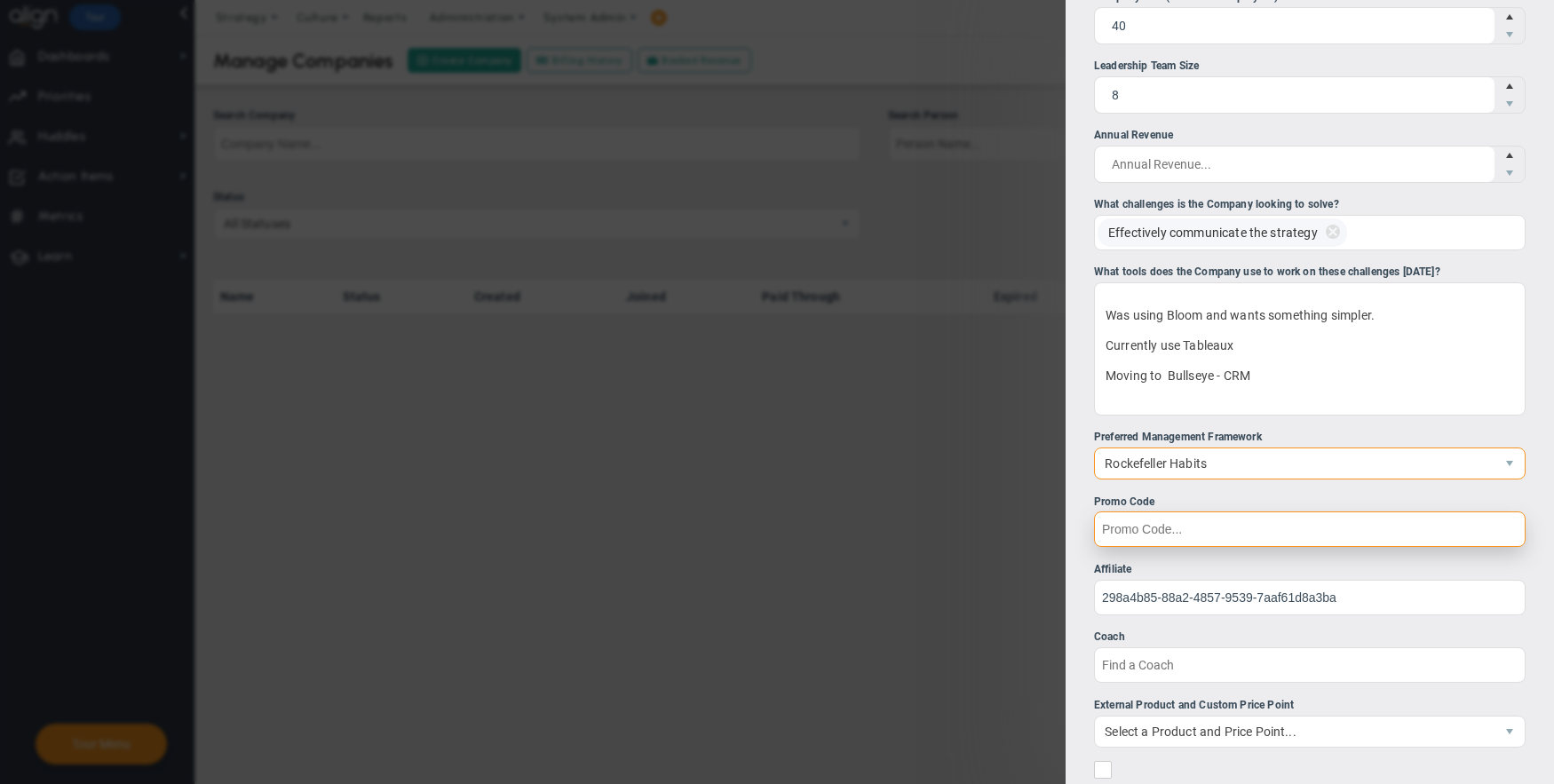 click on "Promo Code" at bounding box center (1310, 529) 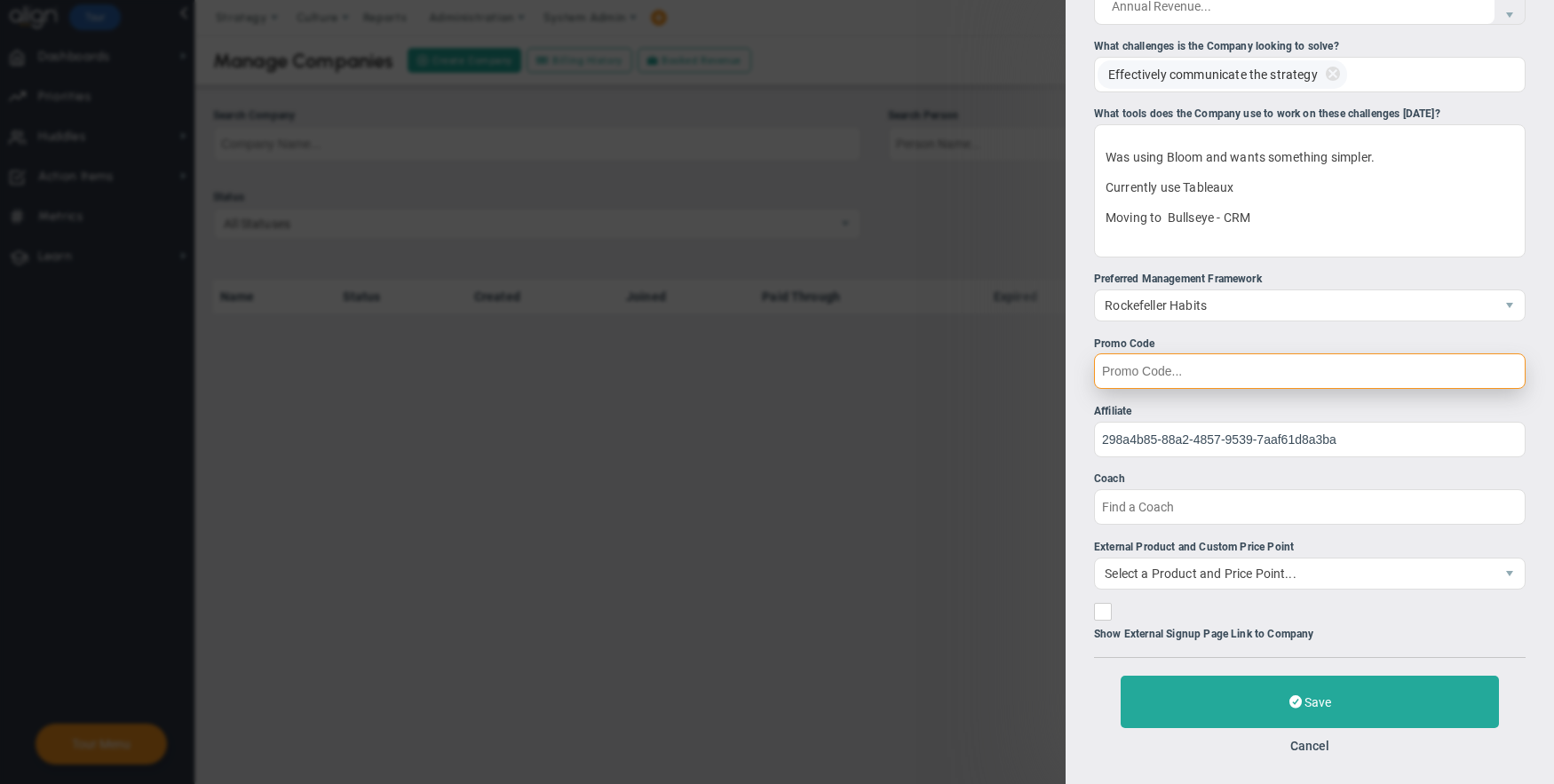 scroll, scrollTop: 394, scrollLeft: 0, axis: vertical 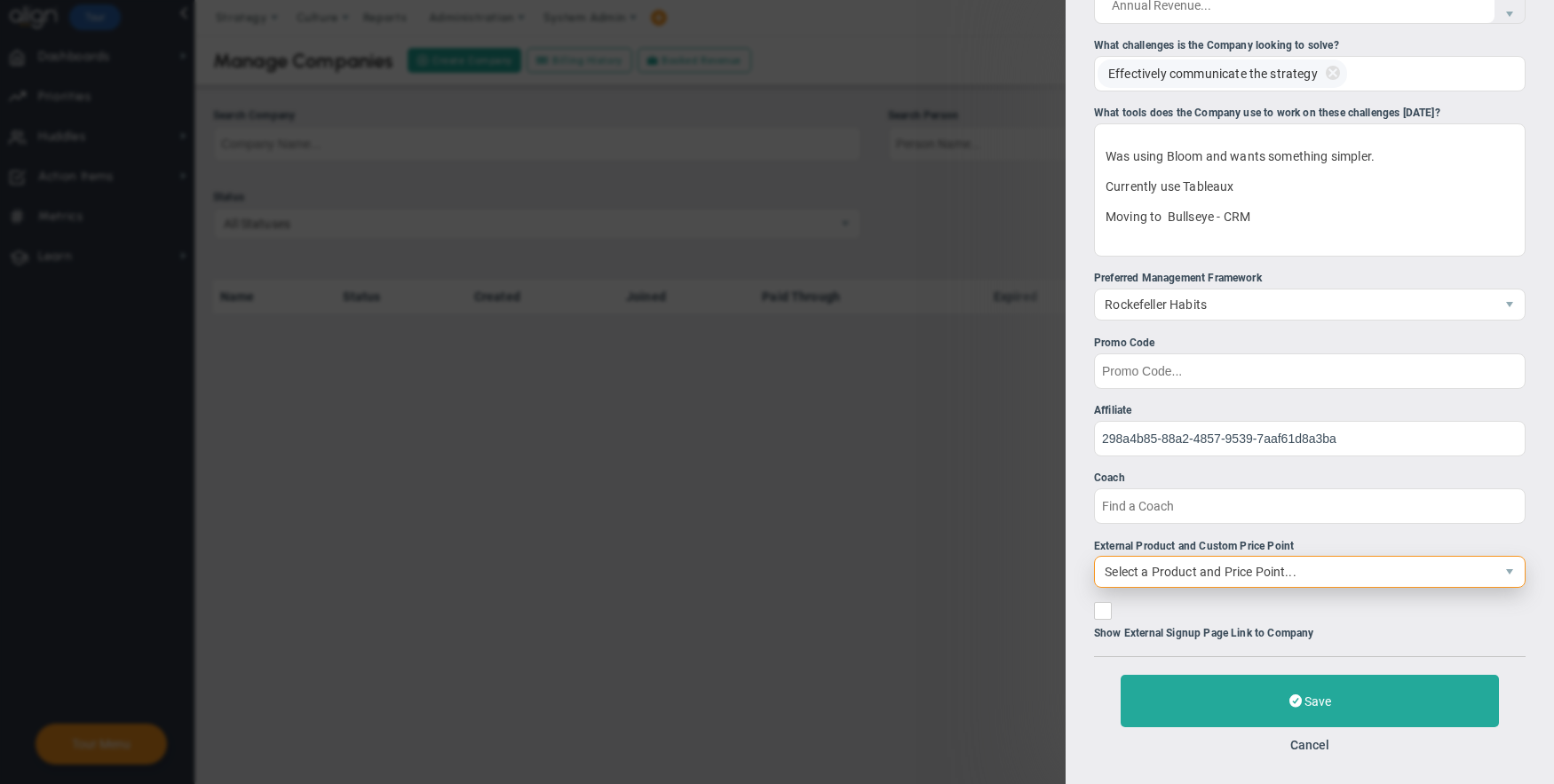 click on "Select a Product and Price Point..." at bounding box center [1295, 572] 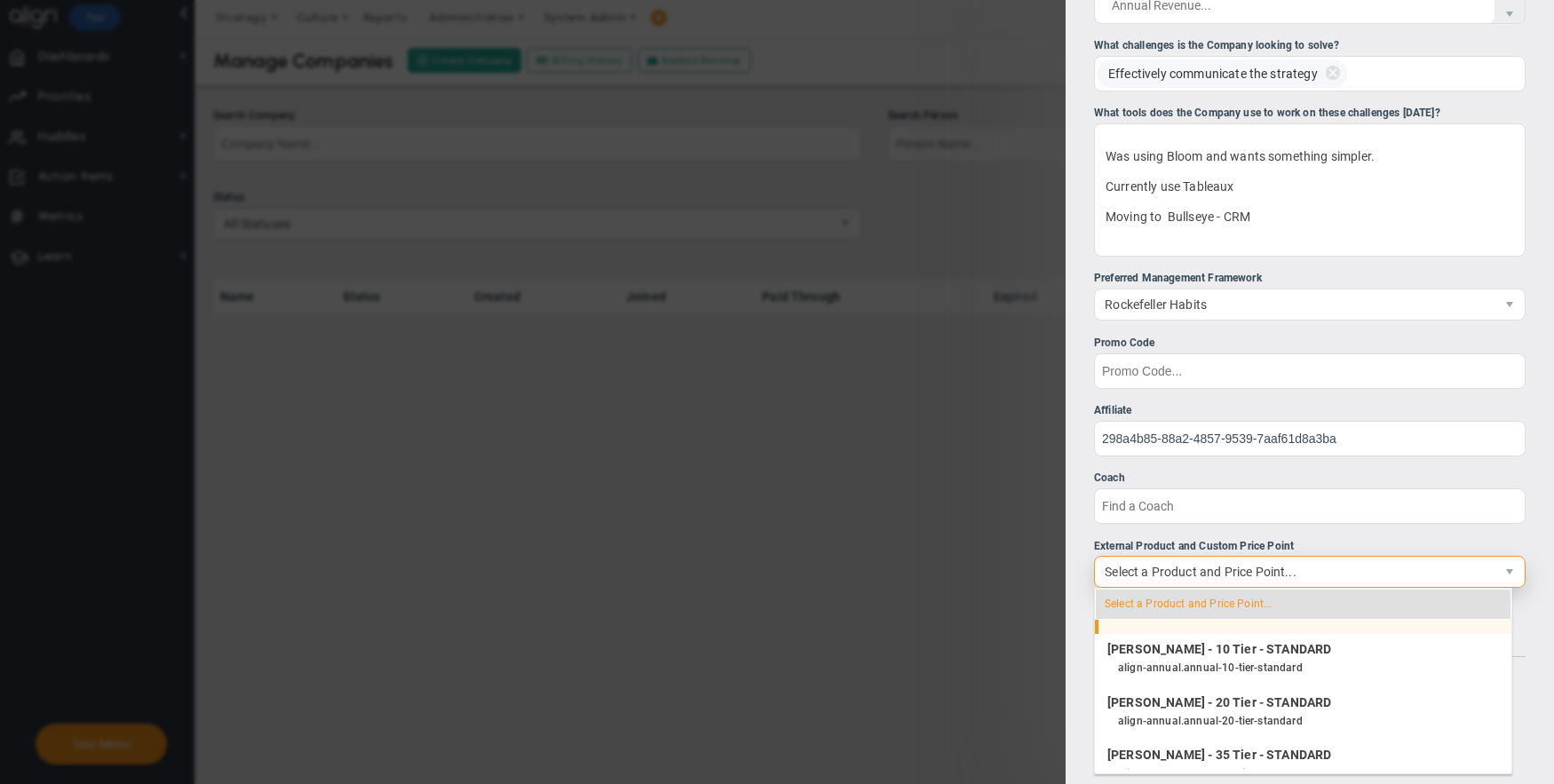 scroll, scrollTop: 93, scrollLeft: 0, axis: vertical 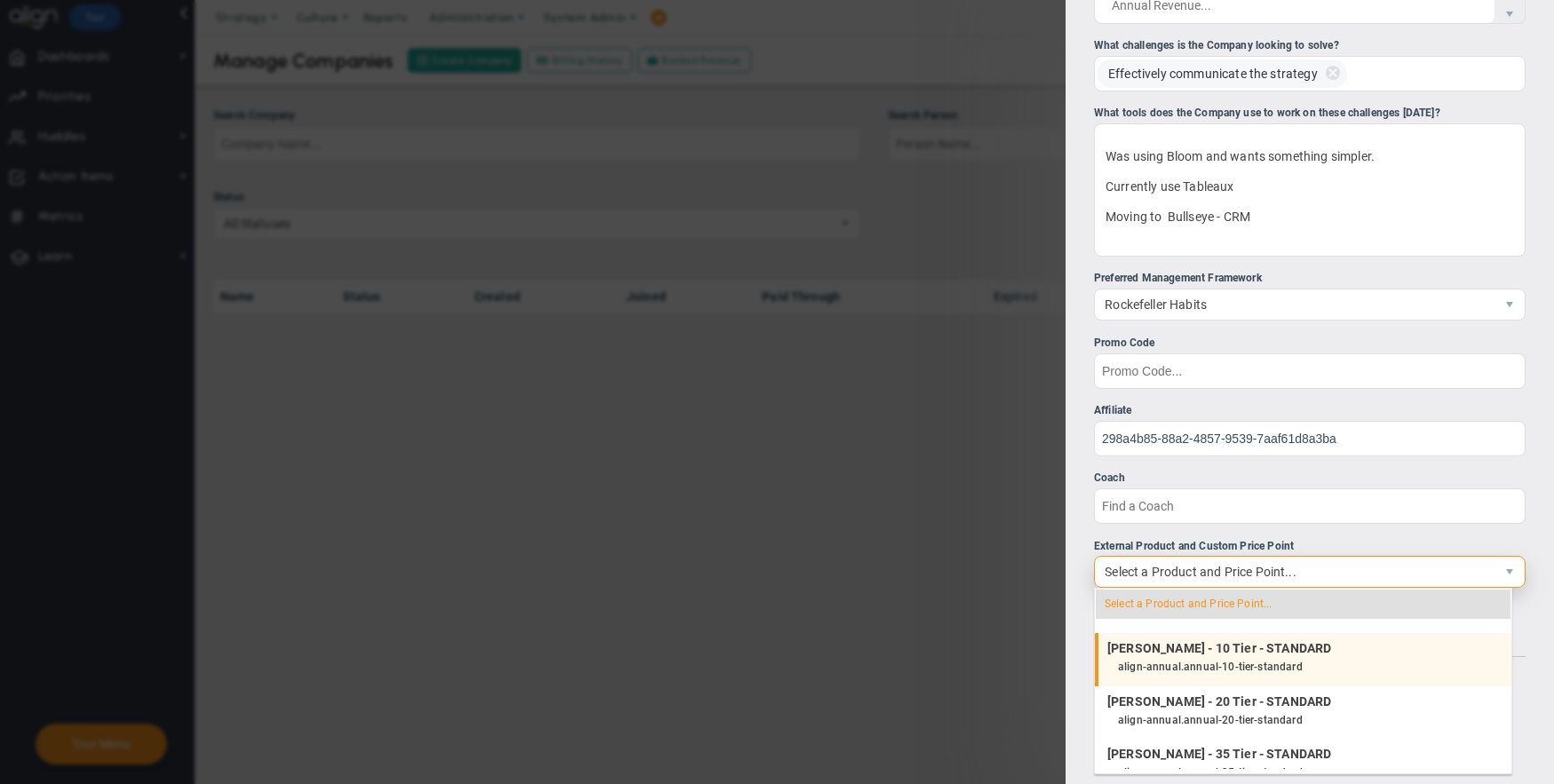 click on "align-annual.annual-10-tier-standard" at bounding box center (1310, 668) 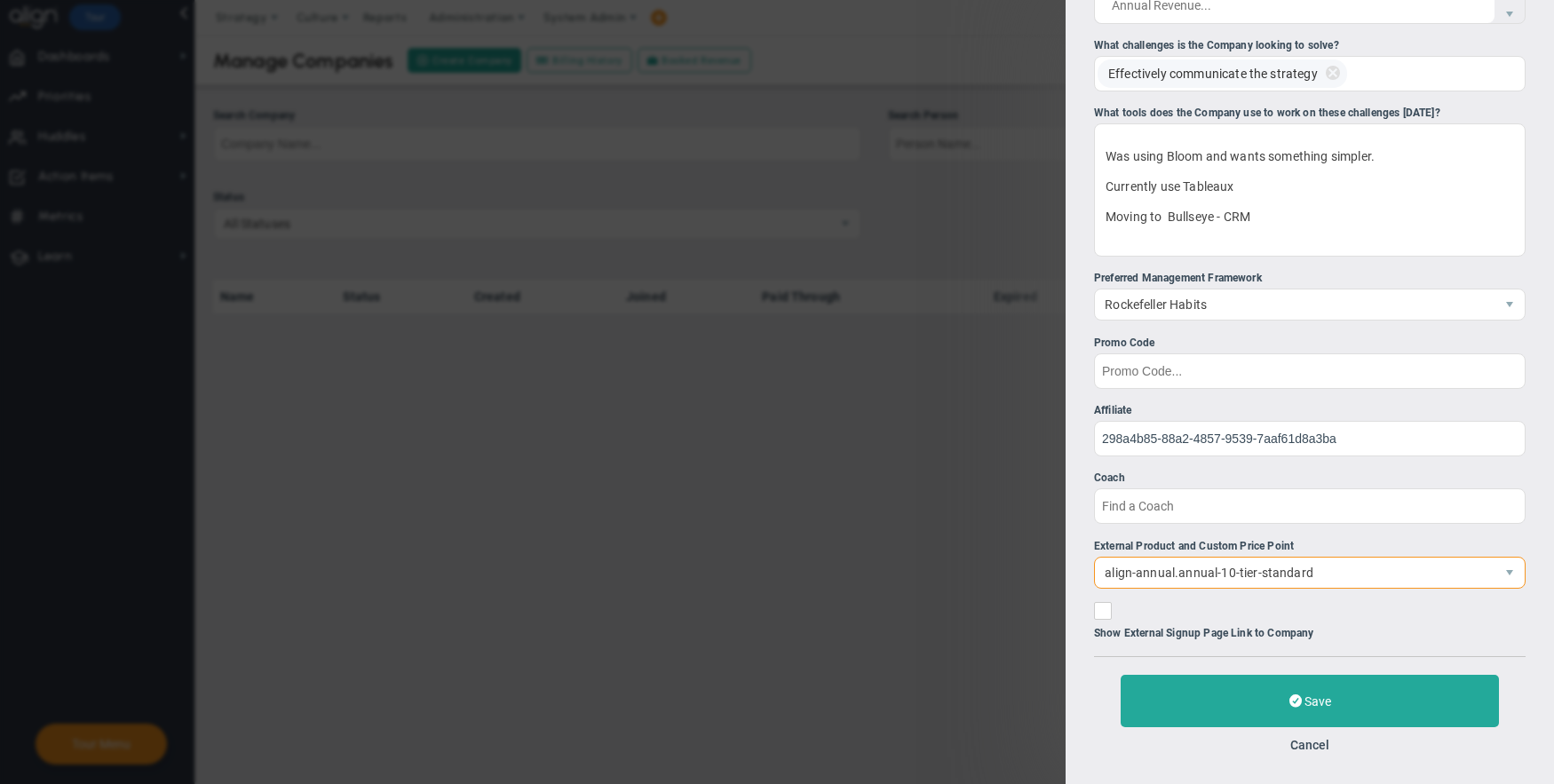 click at bounding box center [1103, 611] 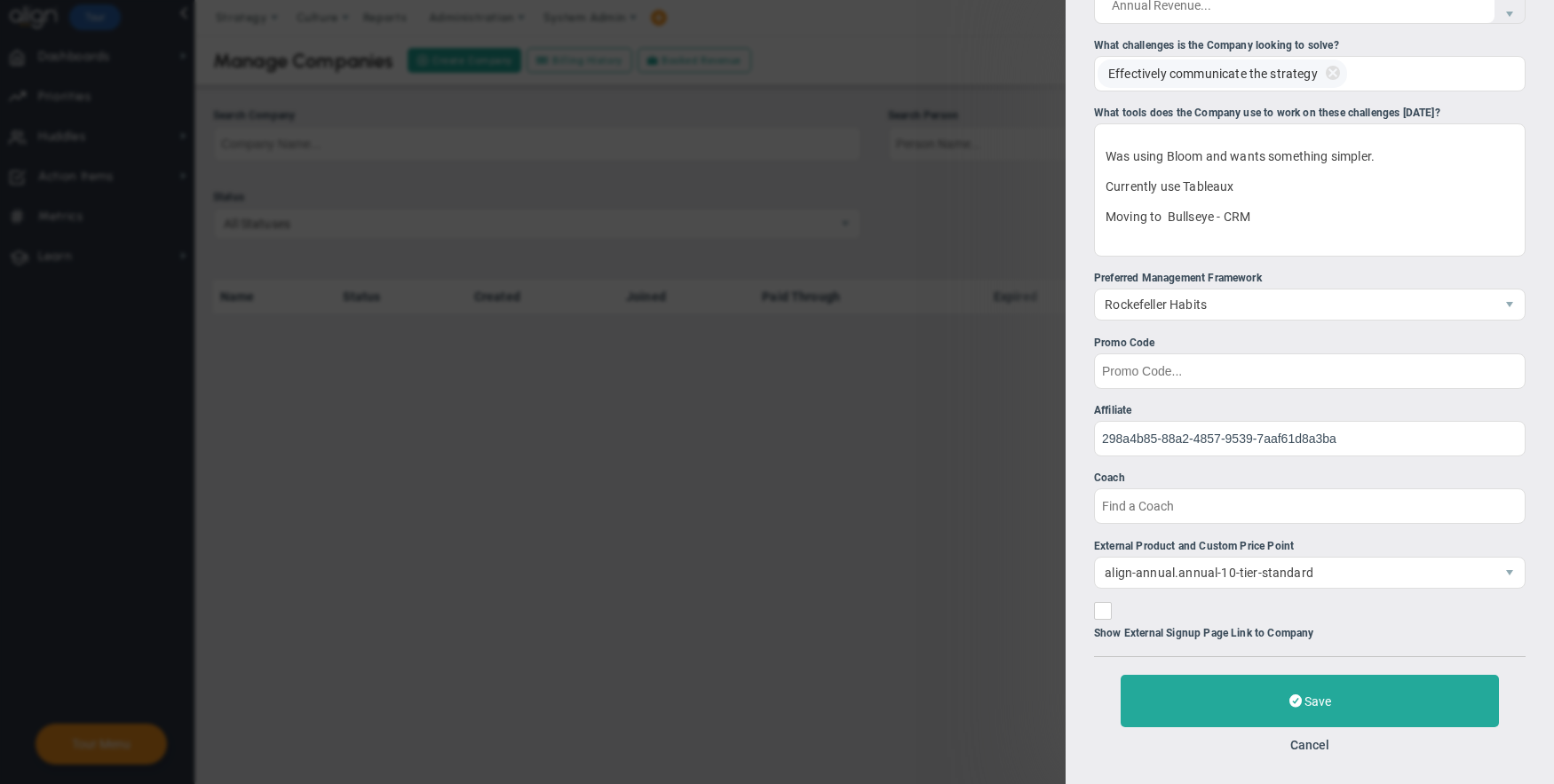 click on "Show External Signup Page Link to Company" at bounding box center (1107, 614) 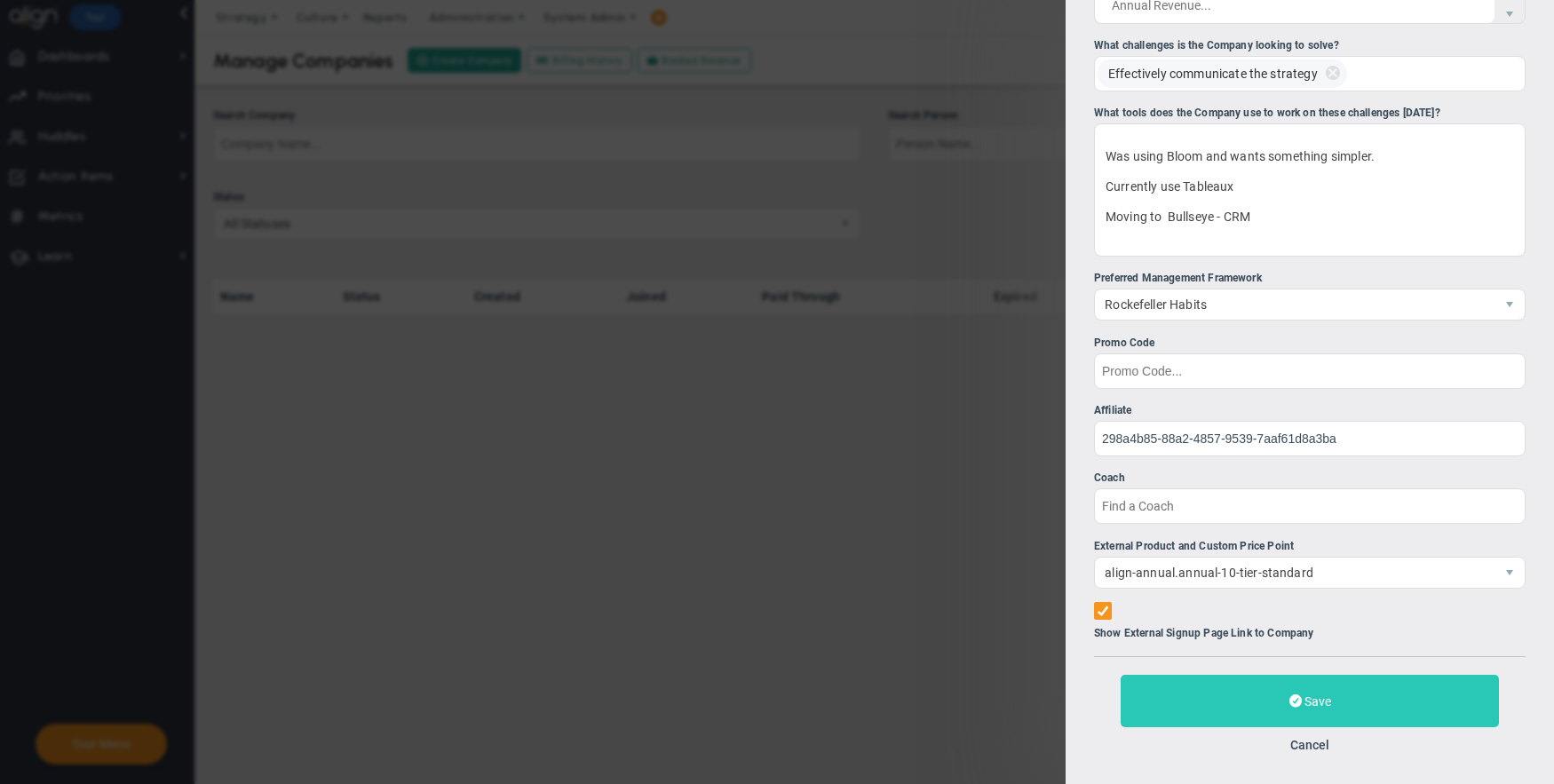 click on "Save" at bounding box center [1310, 701] 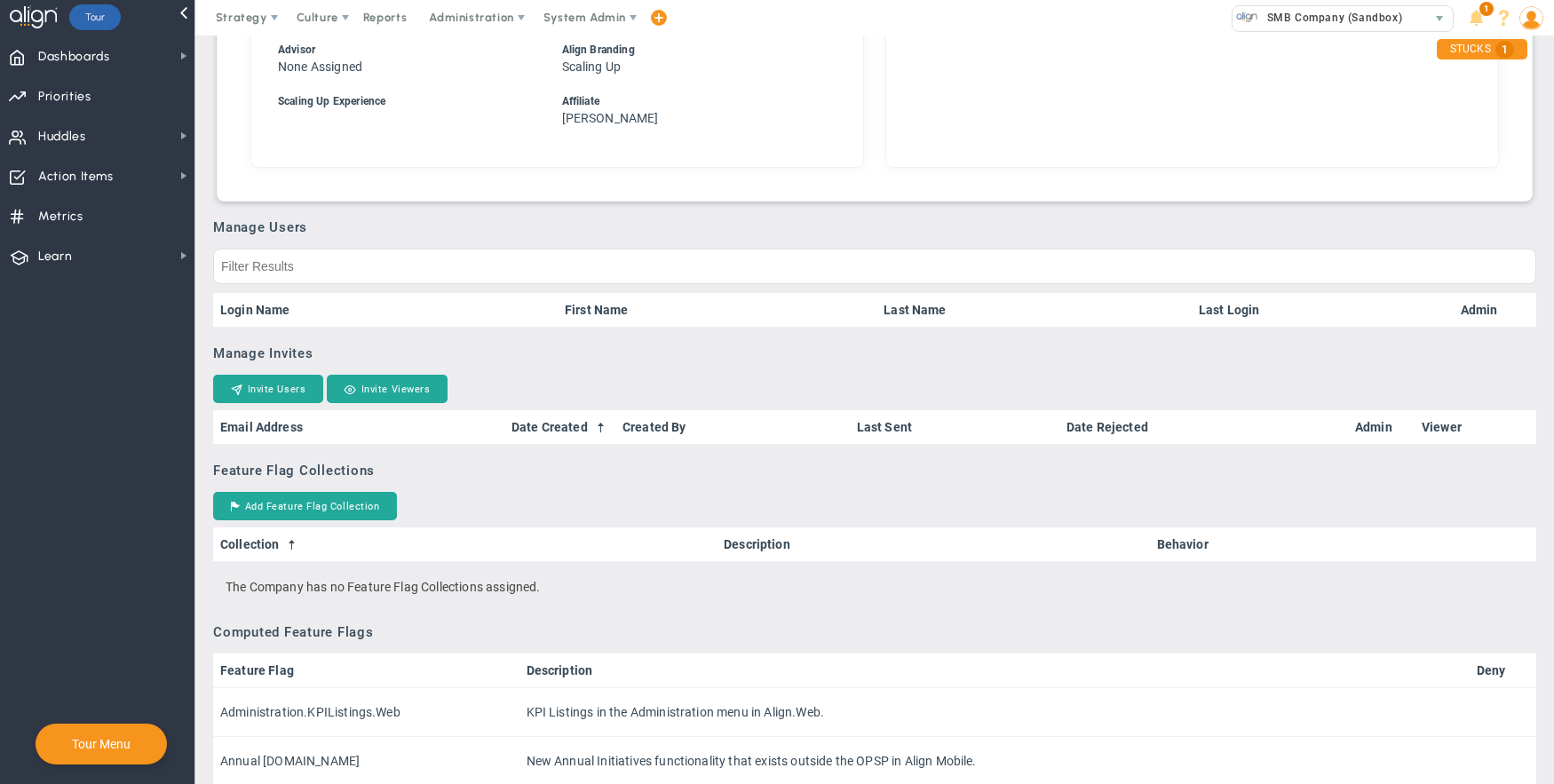 scroll, scrollTop: 1085, scrollLeft: 0, axis: vertical 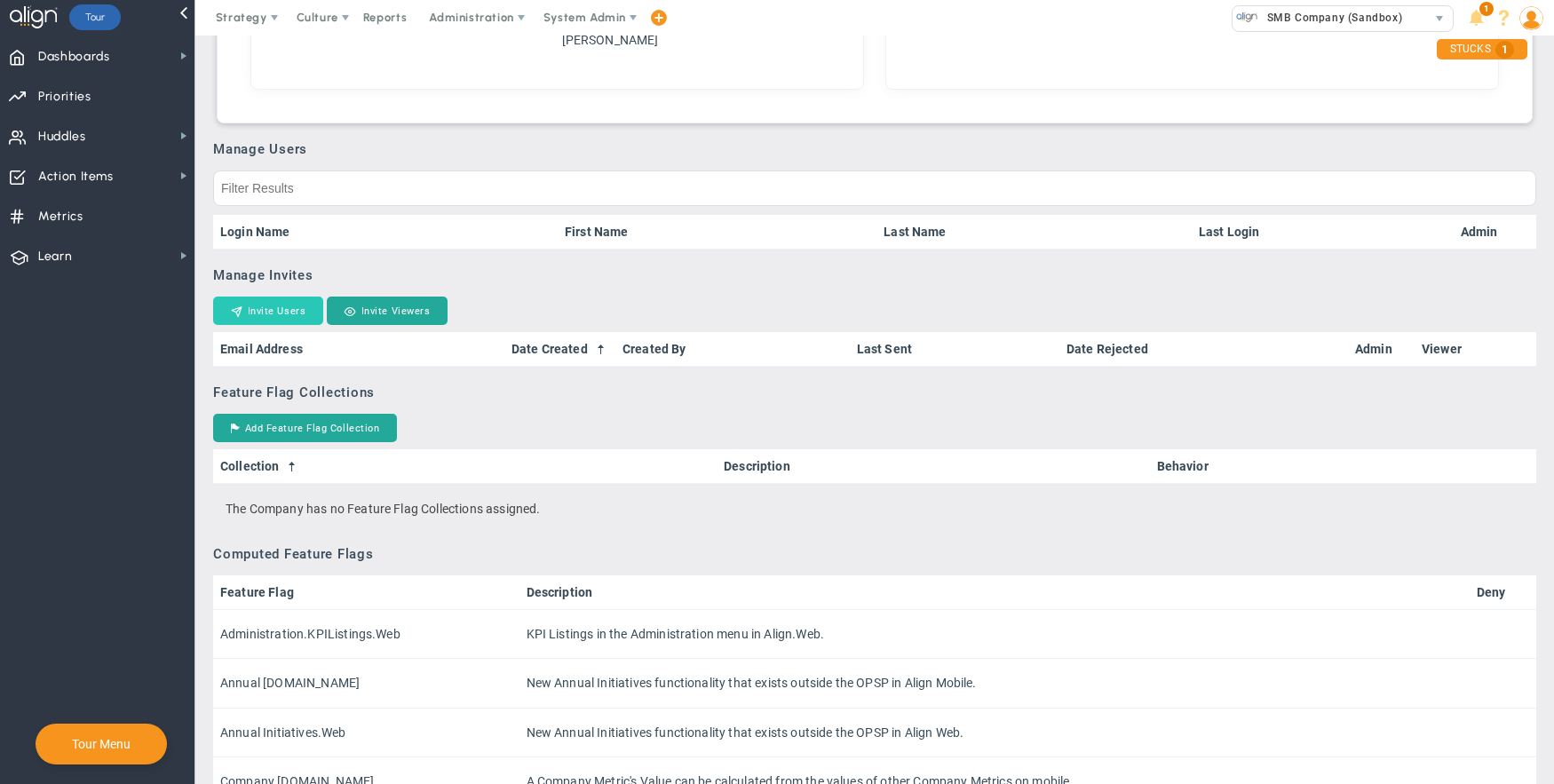 click on "Invite Users" at bounding box center (268, 311) 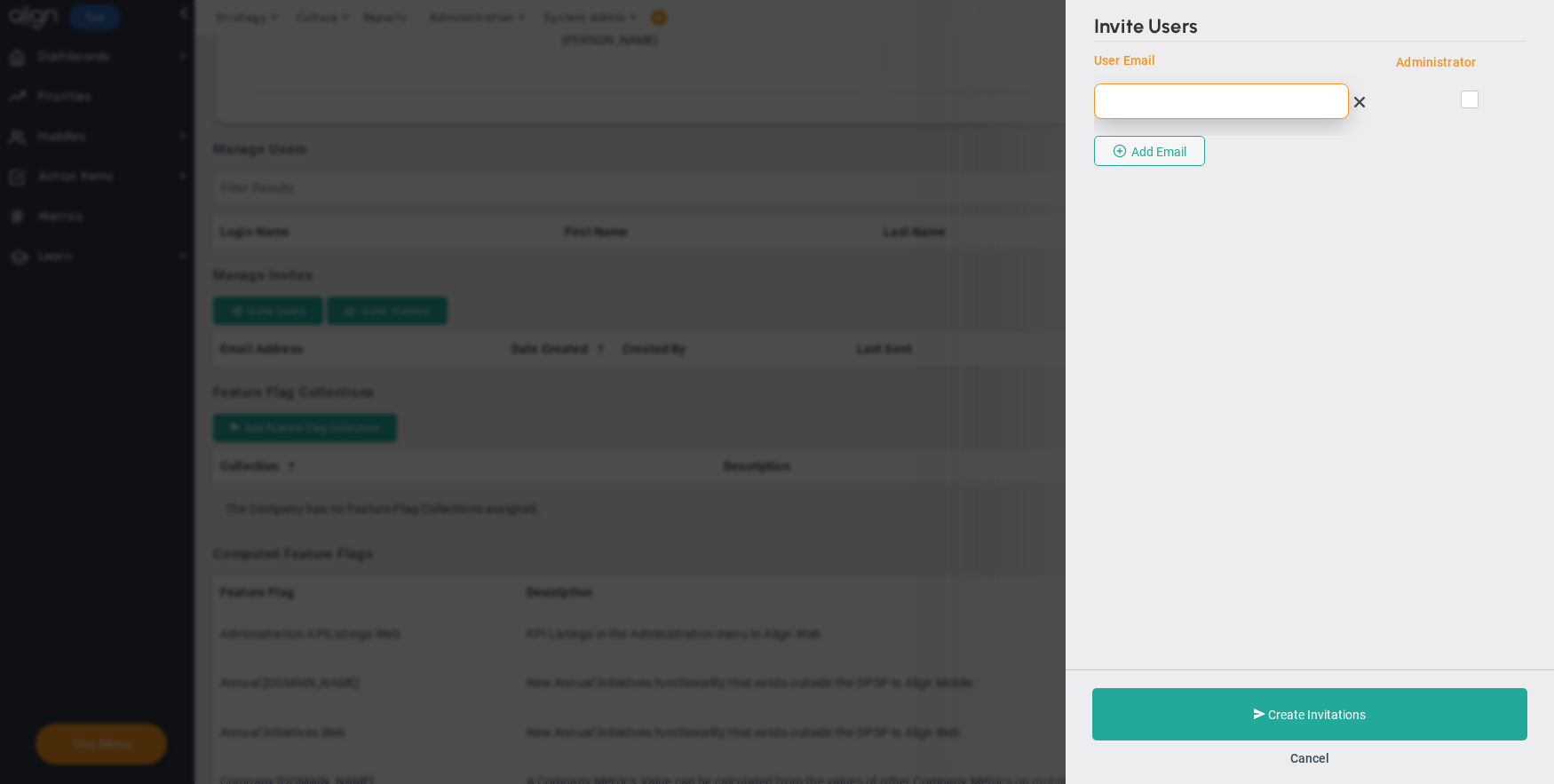 click at bounding box center (1221, 101) 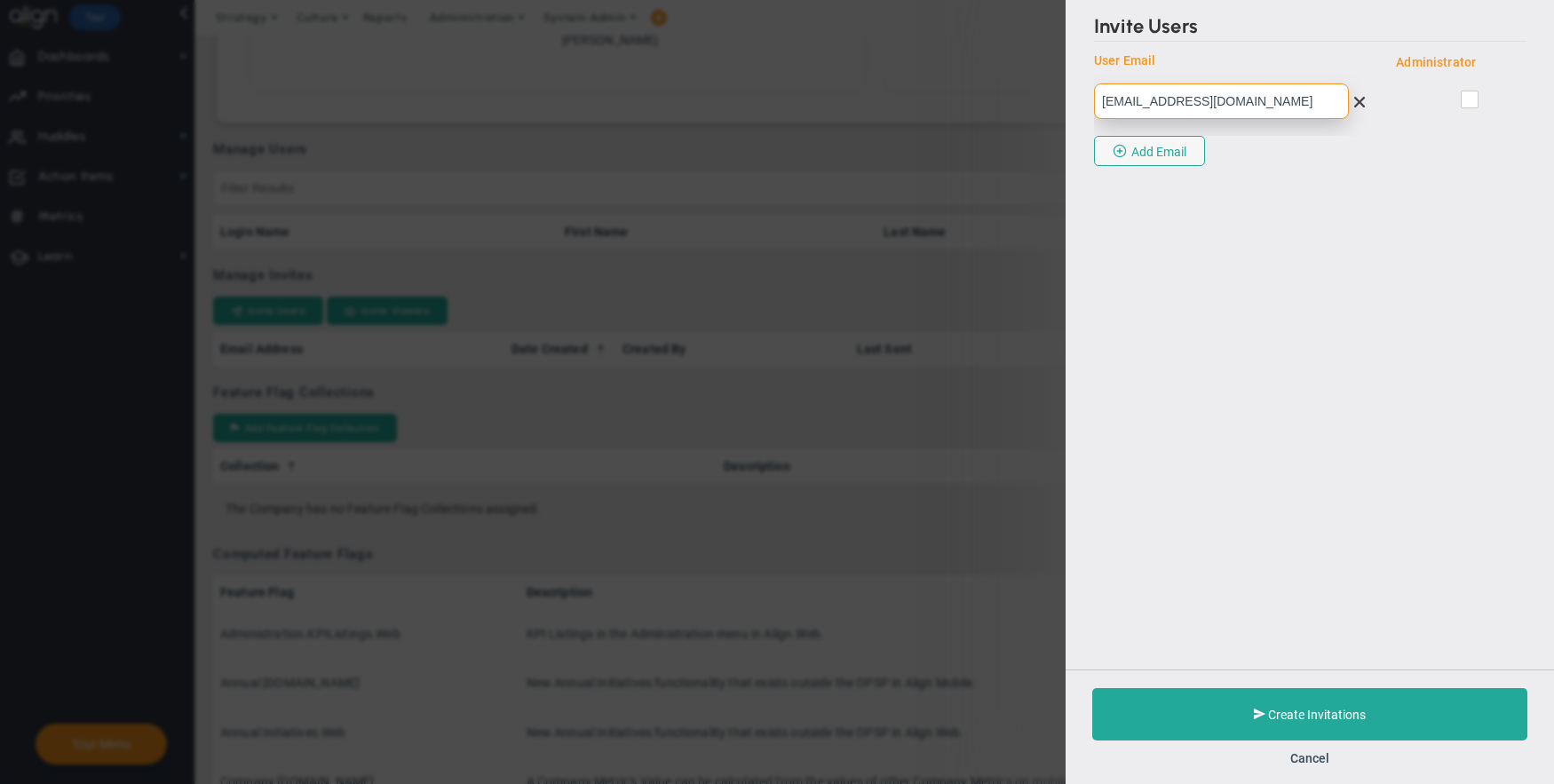 type on "tbosscher@axiosrecruitment.com" 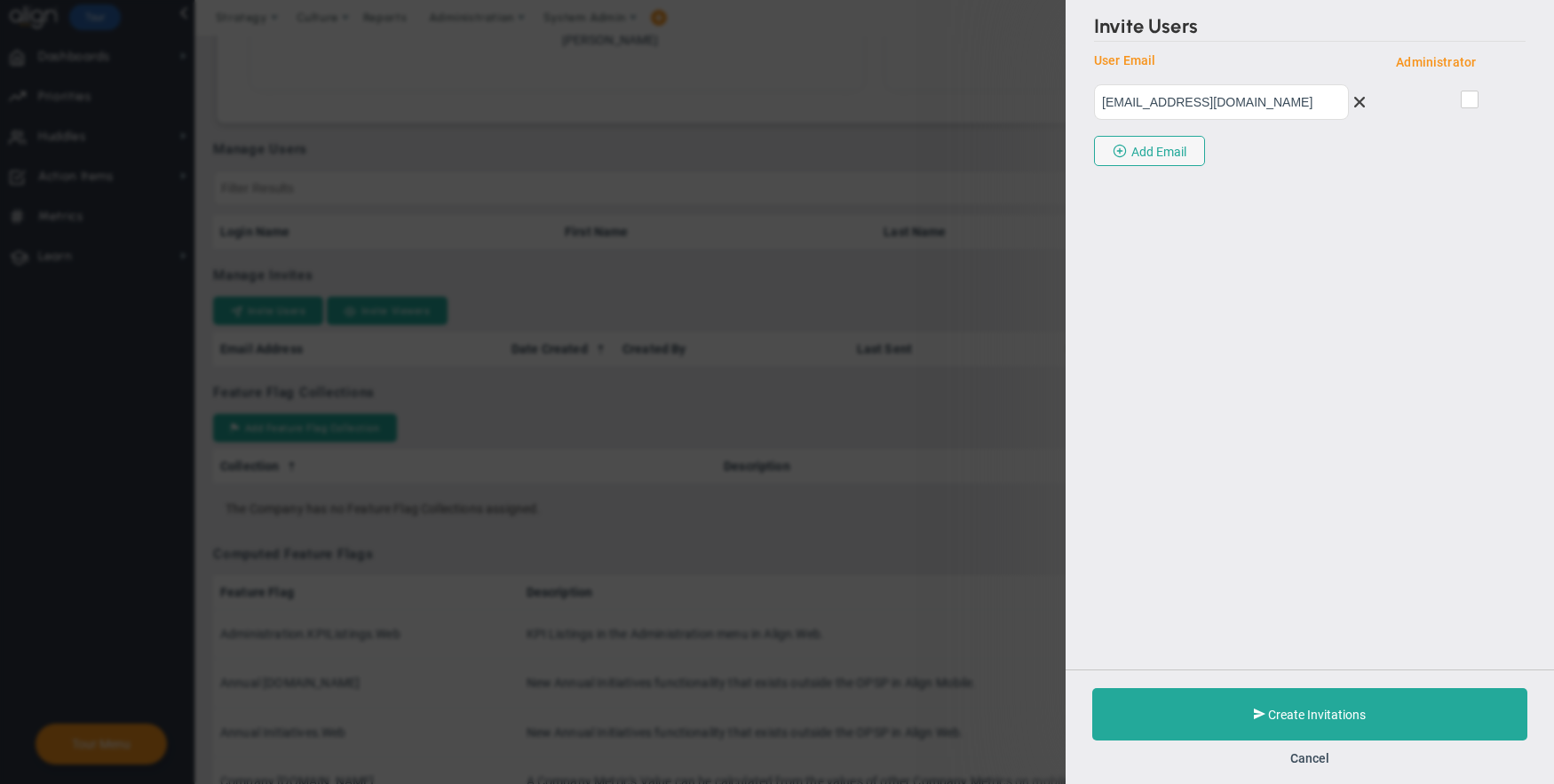 click at bounding box center [1471, 103] 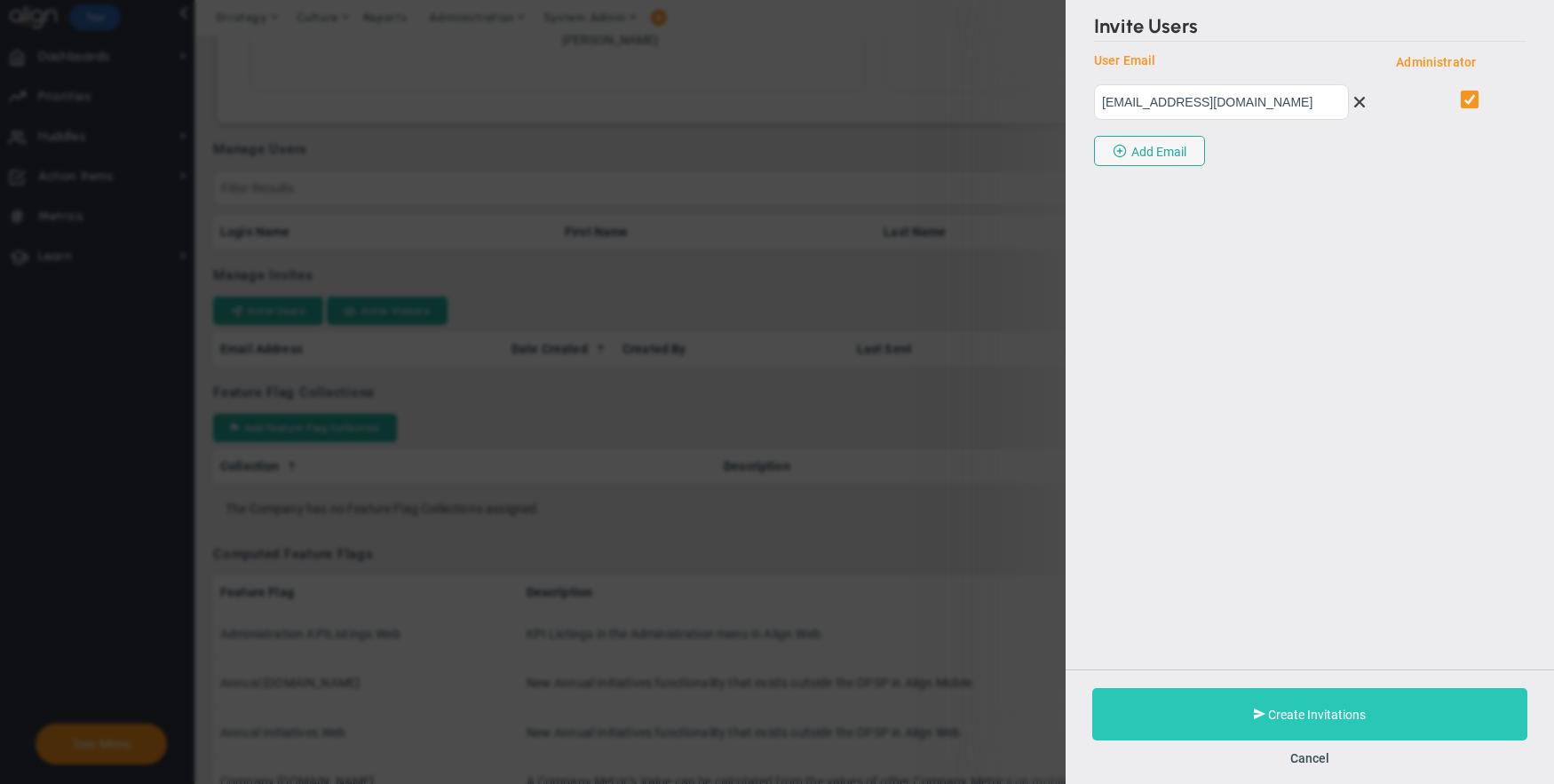 click on "Create Invitations" at bounding box center (1310, 714) 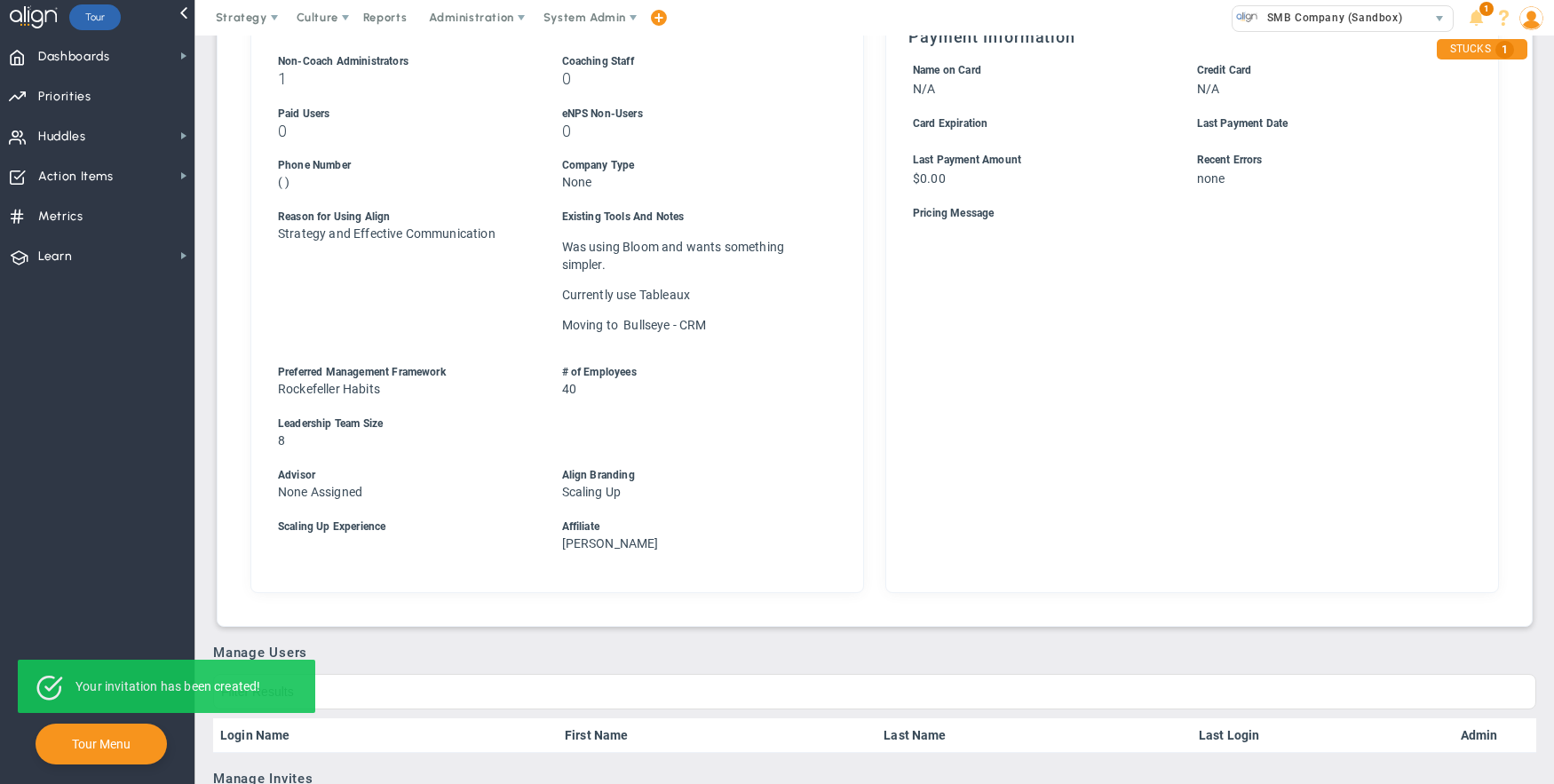 scroll, scrollTop: 291, scrollLeft: 0, axis: vertical 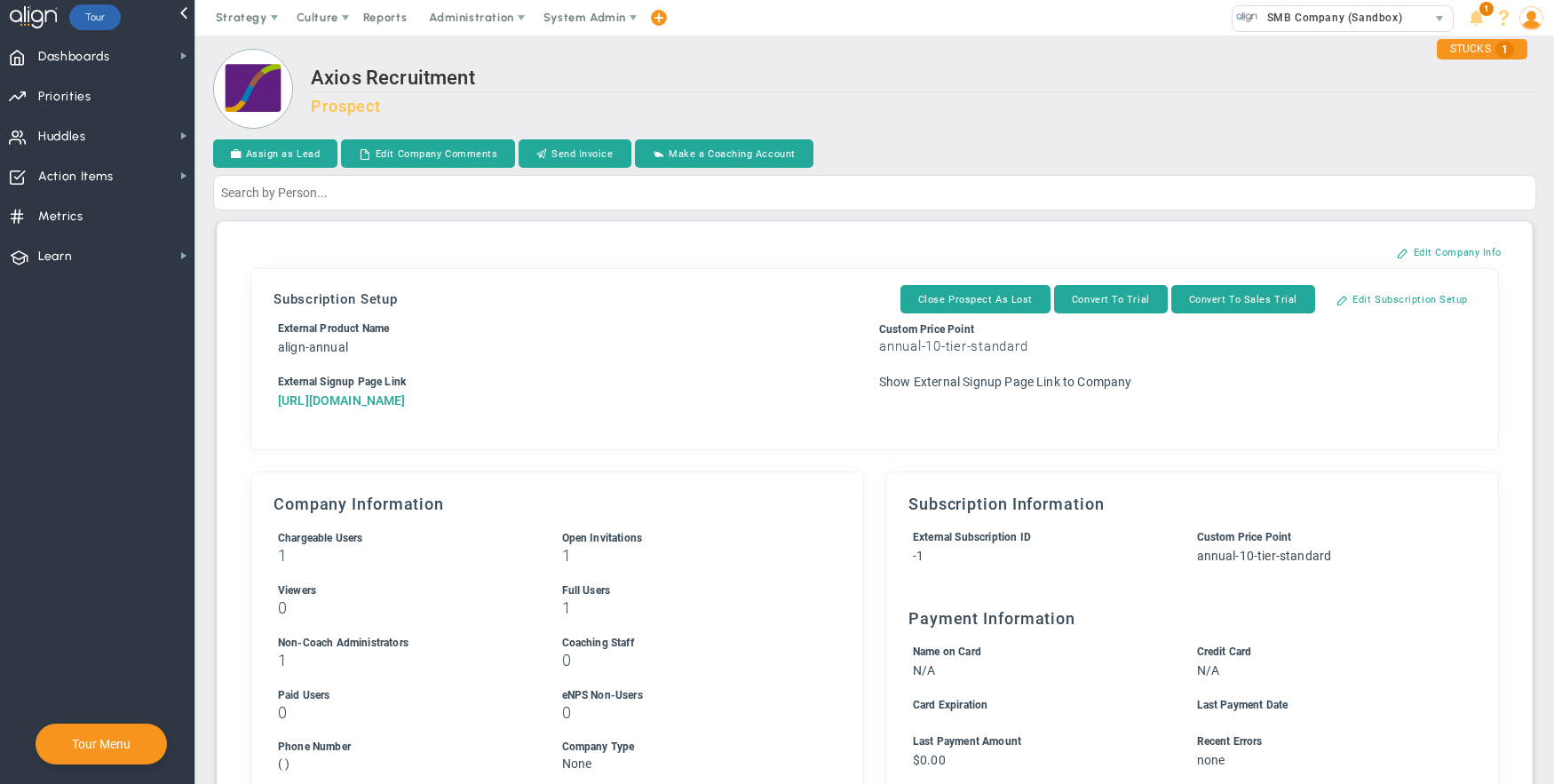click on "[URL][DOMAIN_NAME]" at bounding box center (342, 400) 